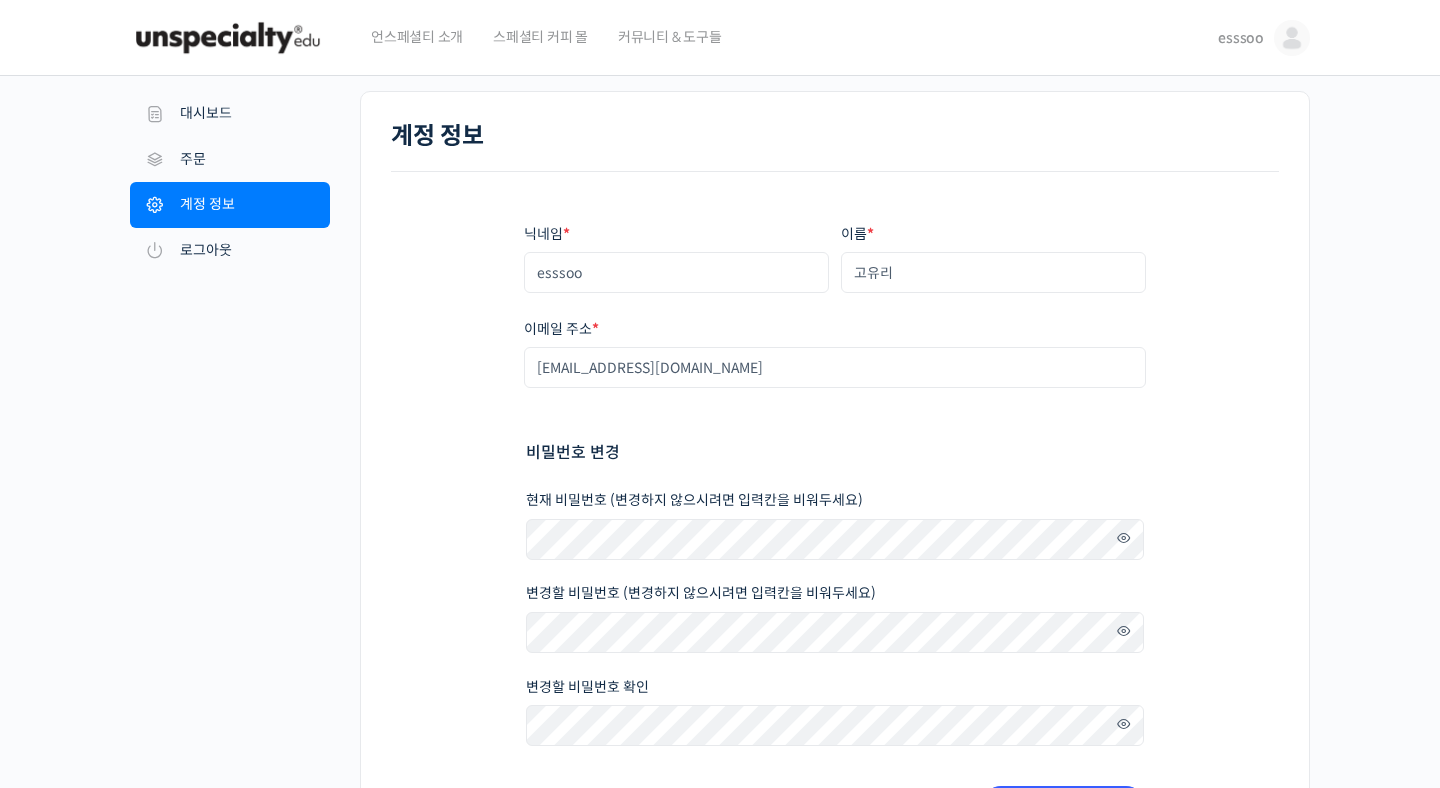 scroll, scrollTop: 0, scrollLeft: 0, axis: both 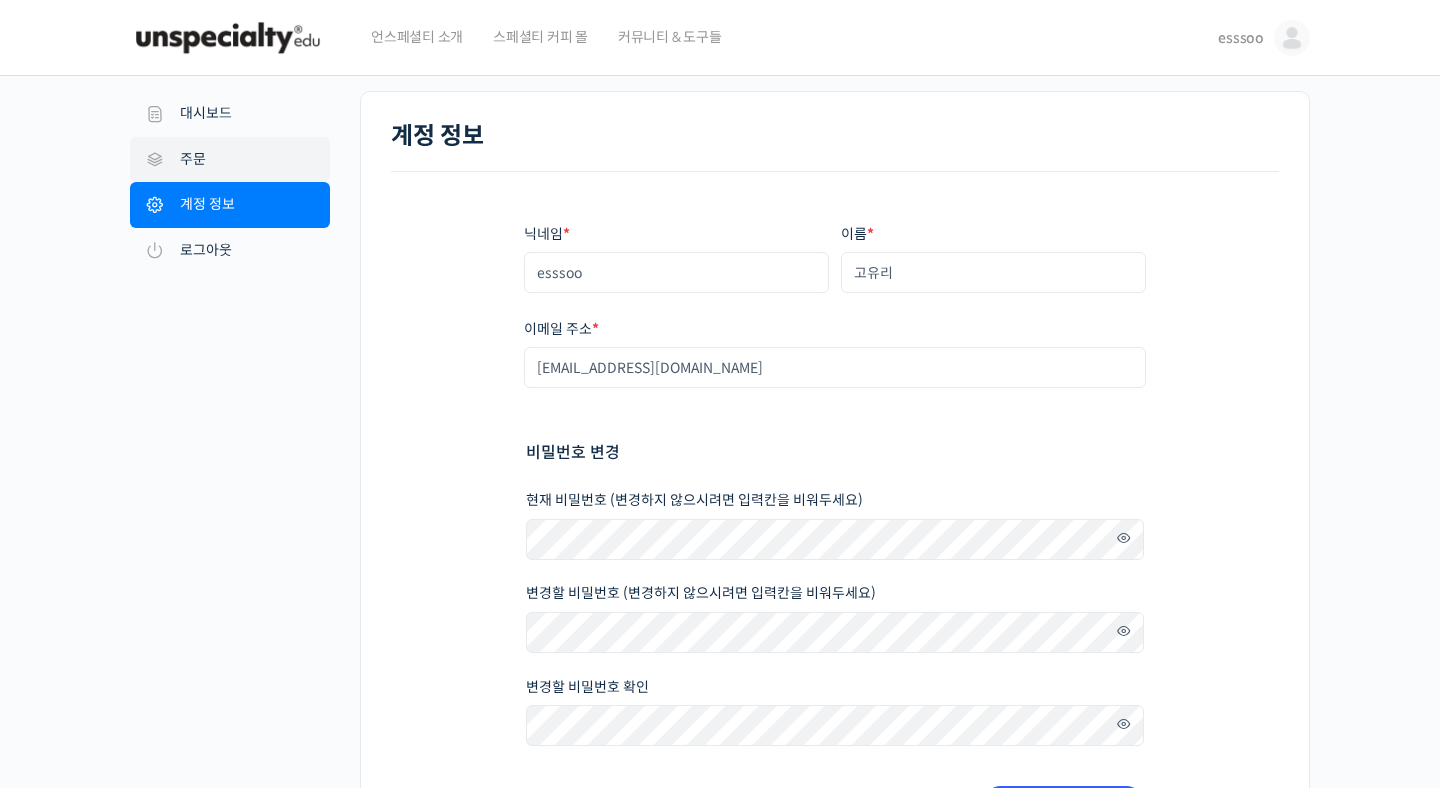 click on "주문" at bounding box center [230, 160] 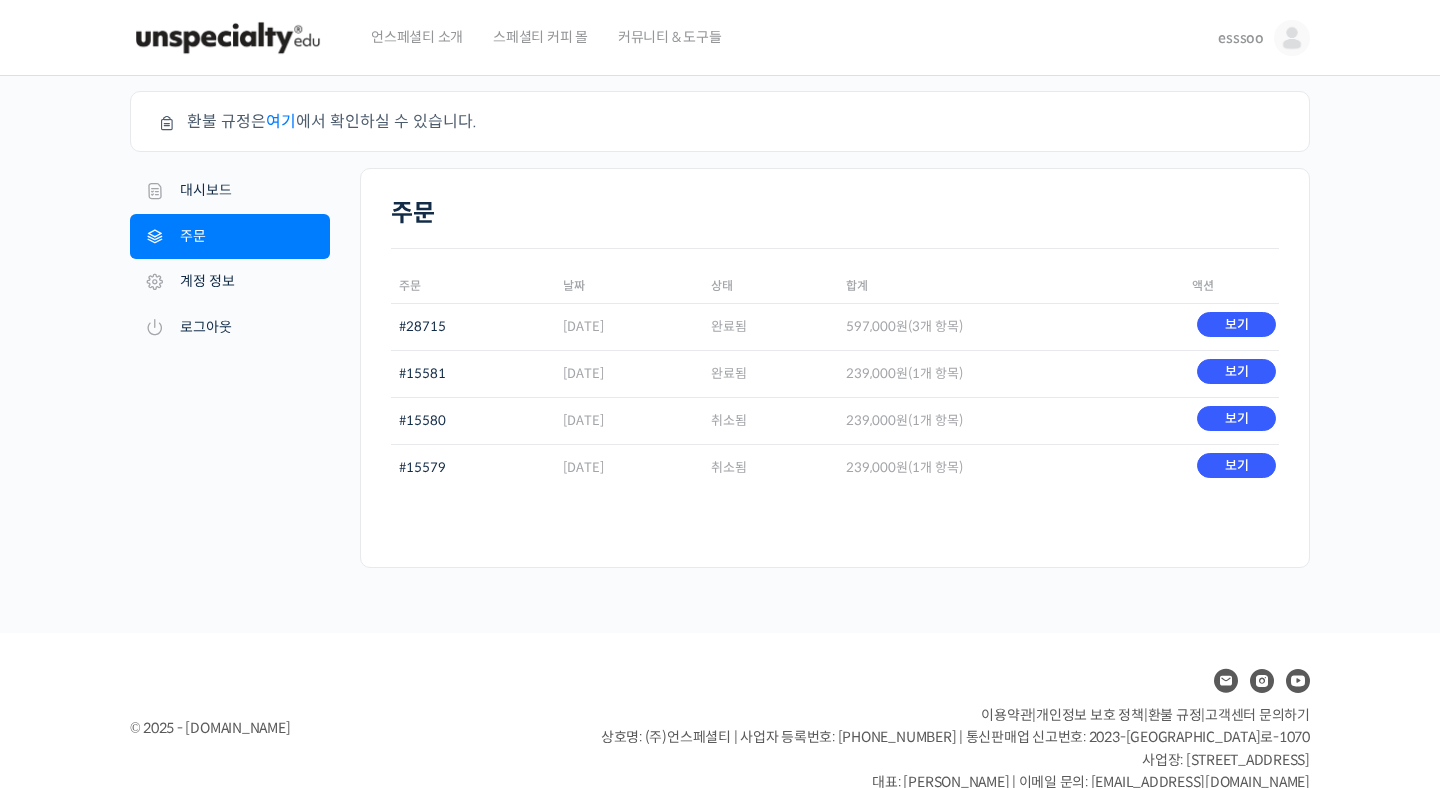 scroll, scrollTop: 0, scrollLeft: 0, axis: both 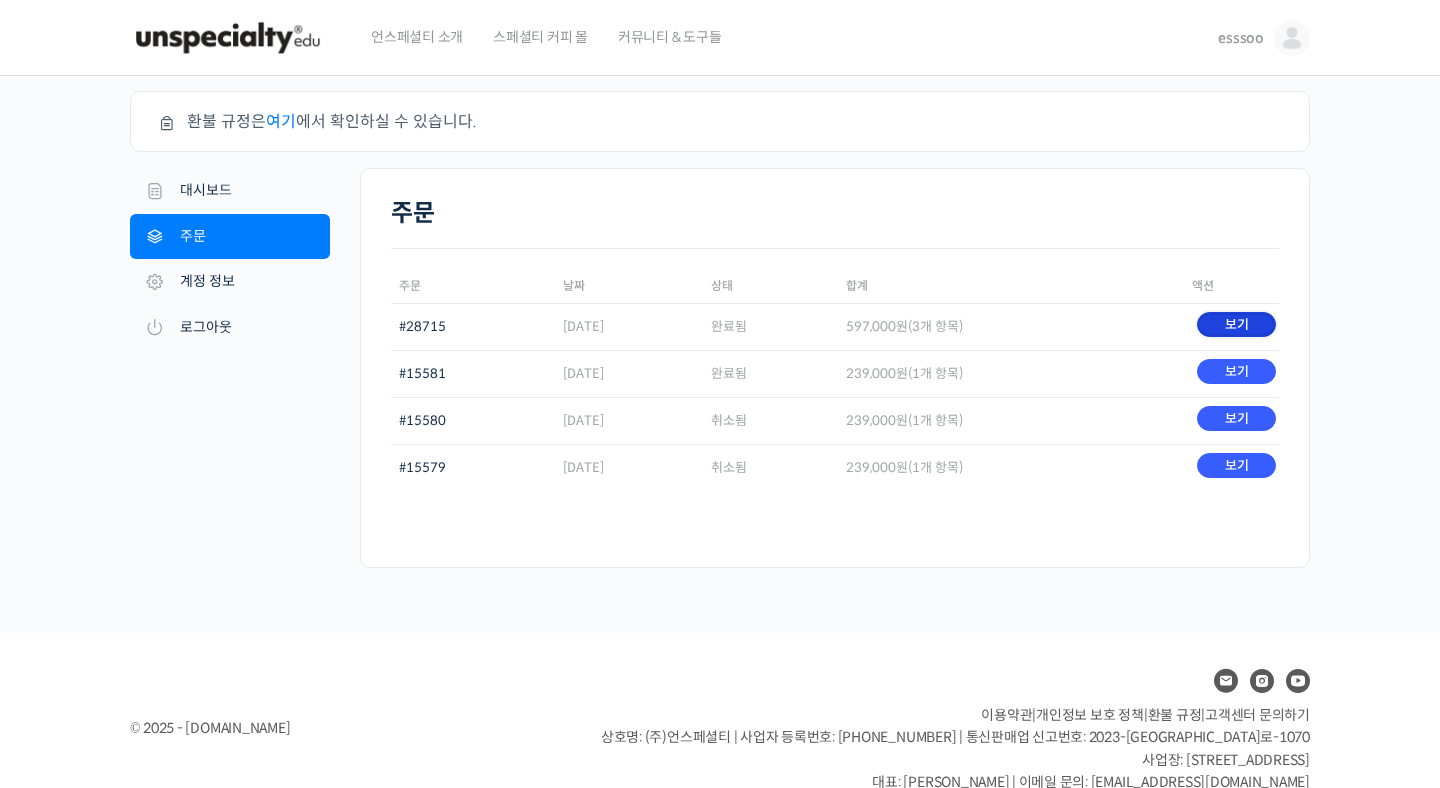 click on "보기" at bounding box center [1236, 324] 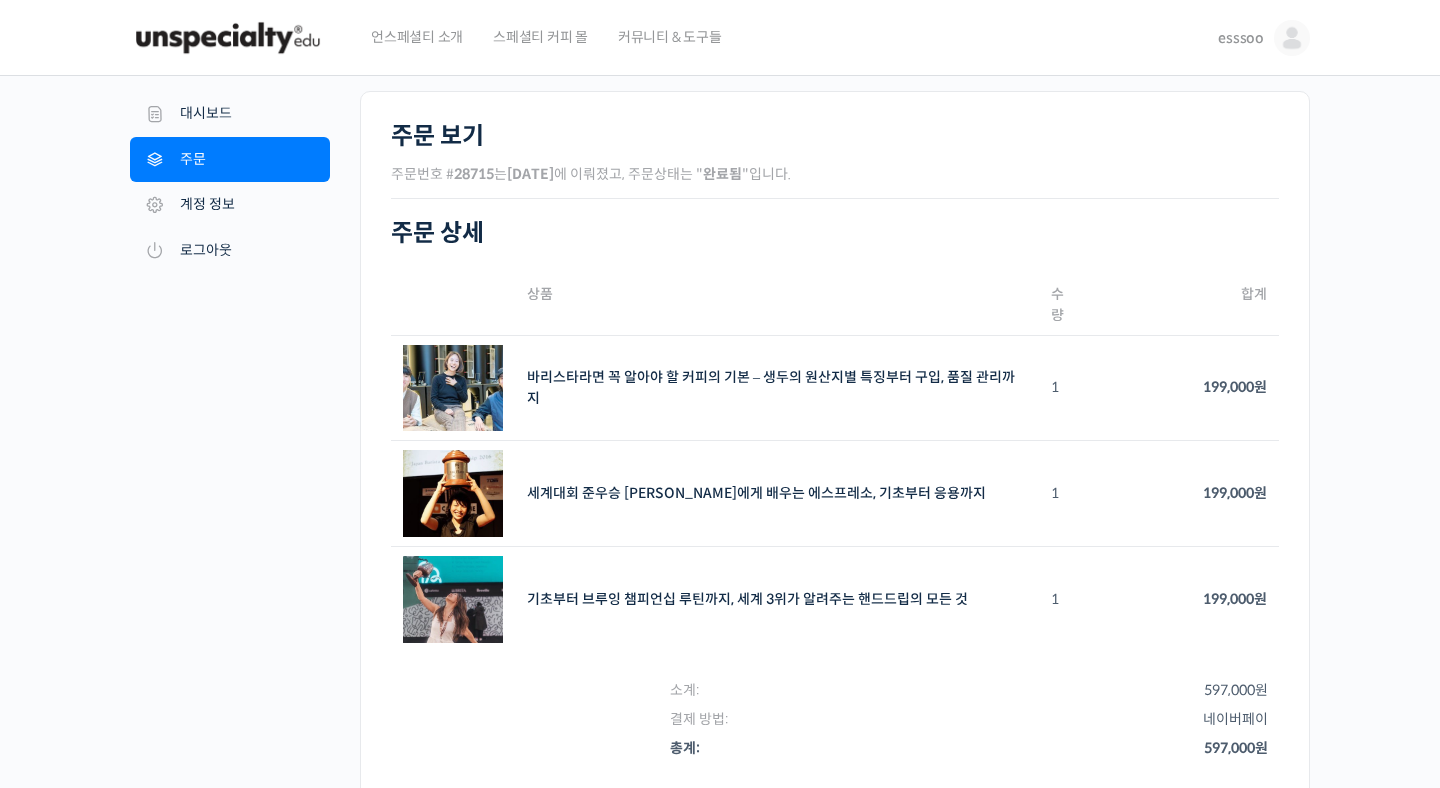 scroll, scrollTop: 0, scrollLeft: 0, axis: both 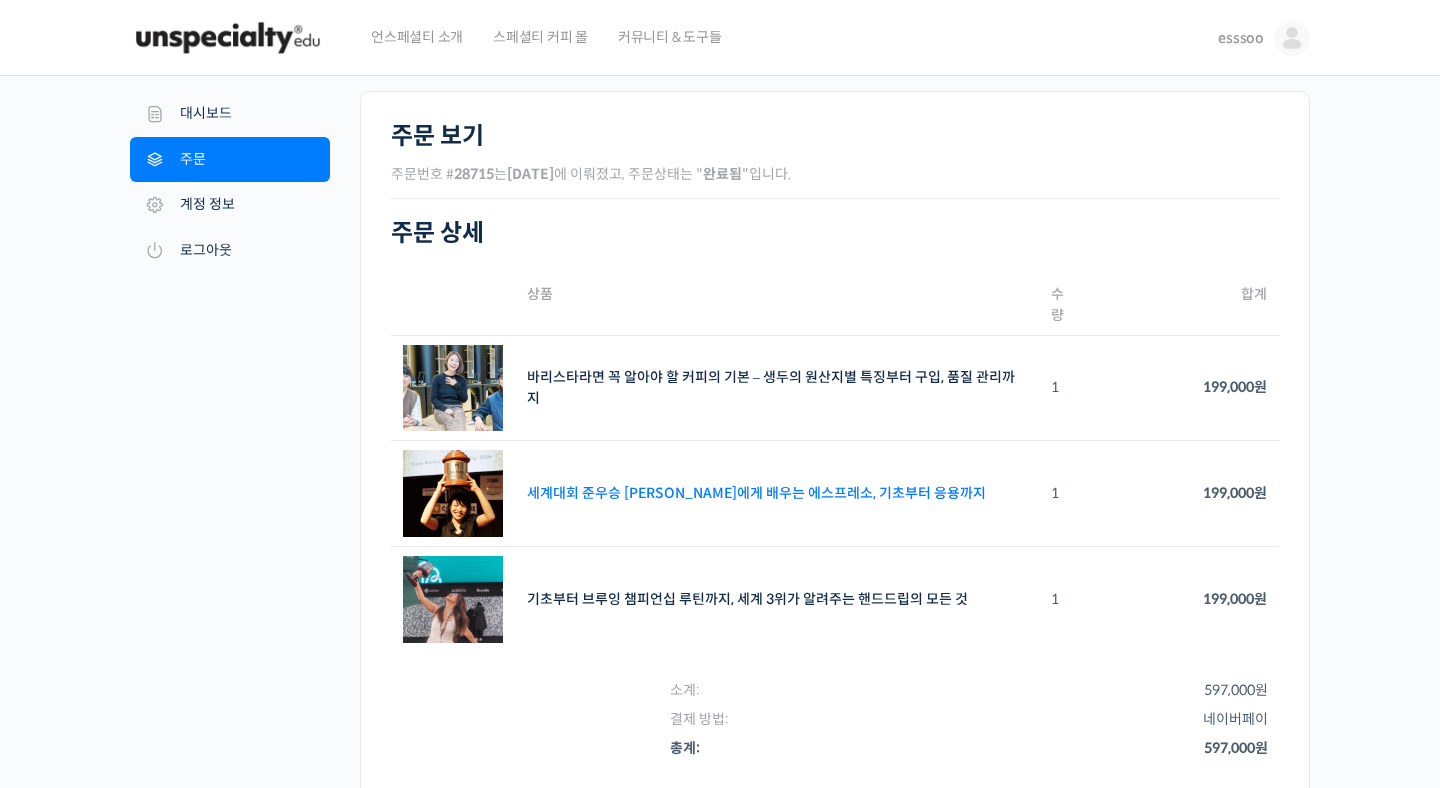 click on "세계대회 준우승 미키 스즈키에게 배우는 에스프레소, 기초부터 응용까지" at bounding box center (756, 493) 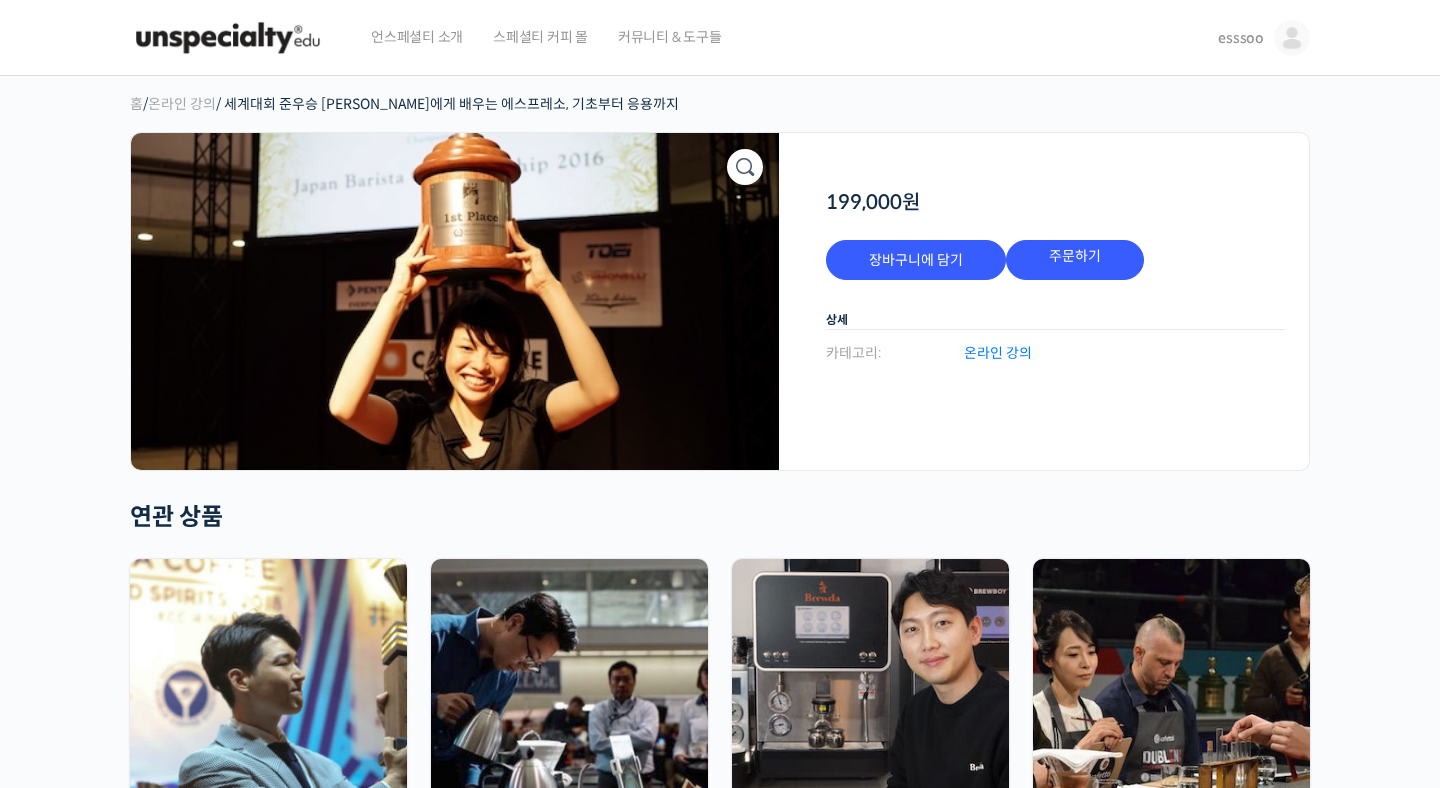 scroll, scrollTop: 0, scrollLeft: 0, axis: both 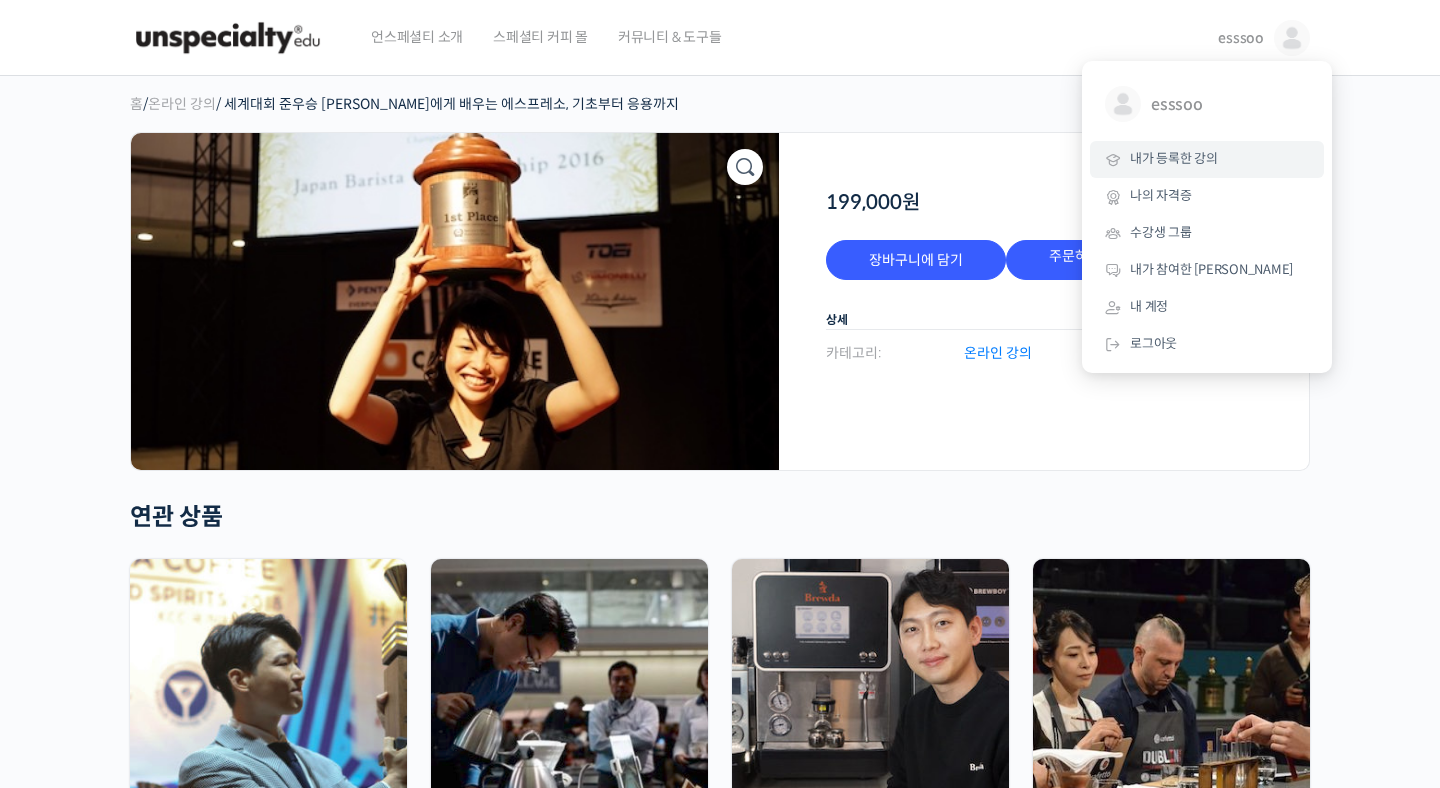 click on "내가 등록한 강의" at bounding box center (1174, 158) 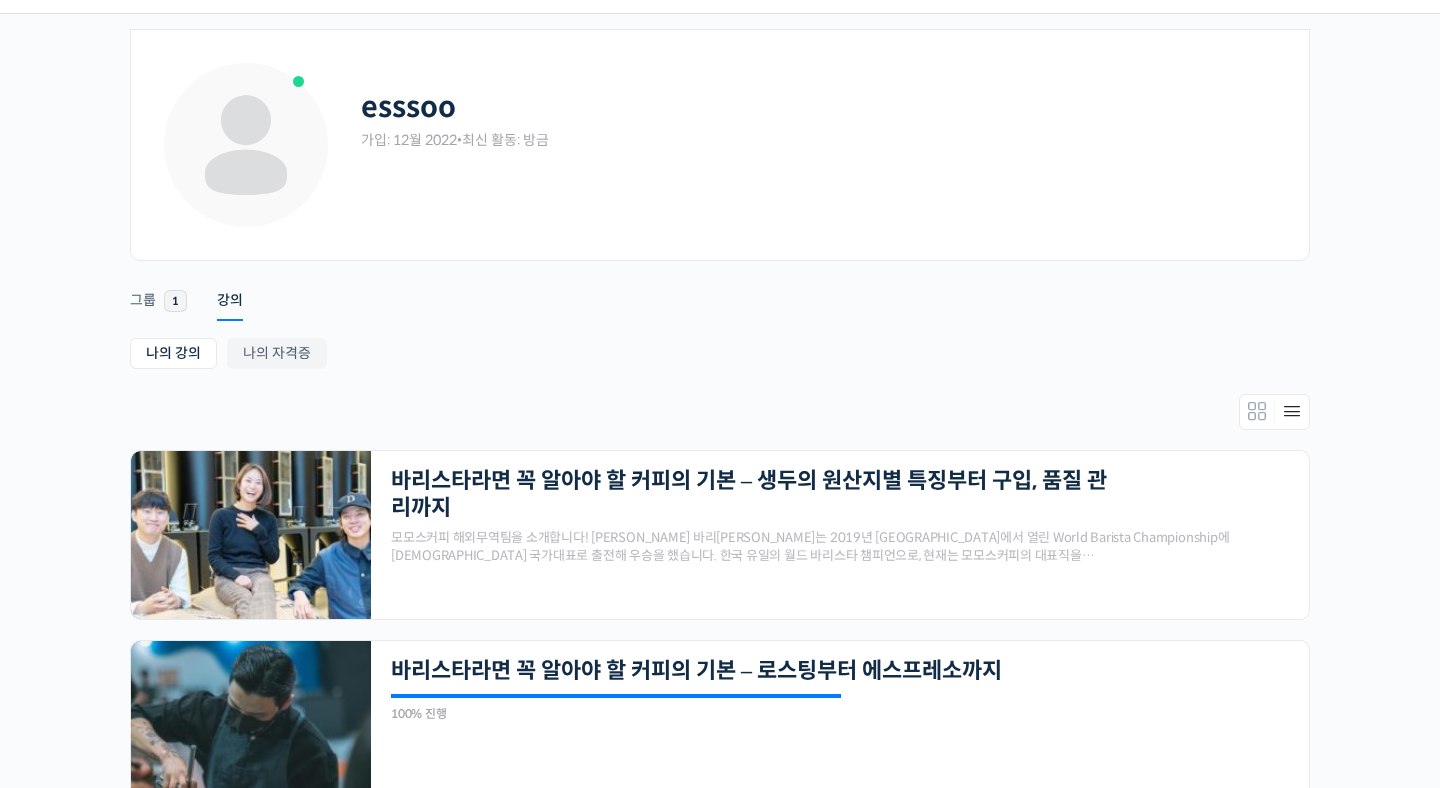 scroll, scrollTop: 59, scrollLeft: 0, axis: vertical 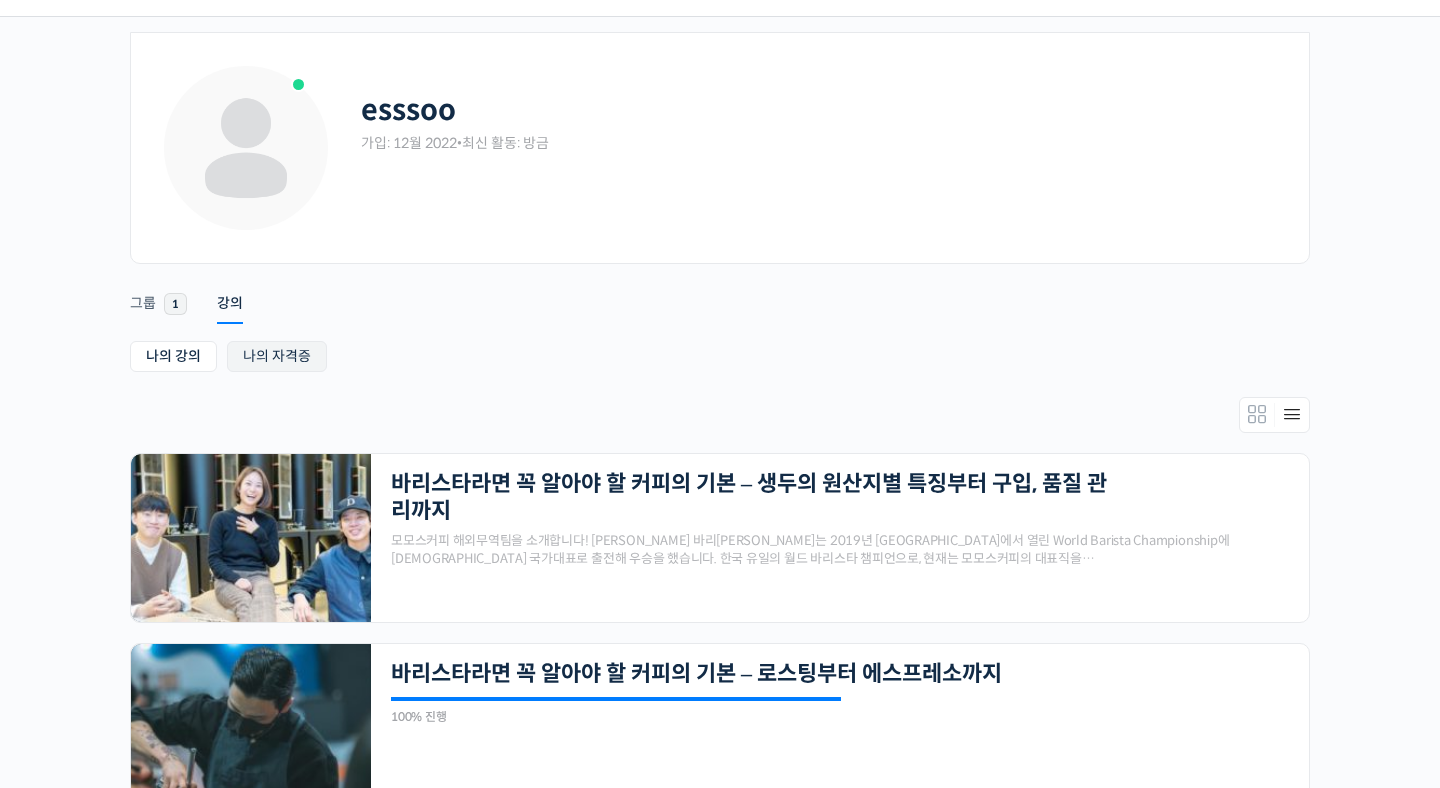 click on "나의 자격증" at bounding box center (277, 356) 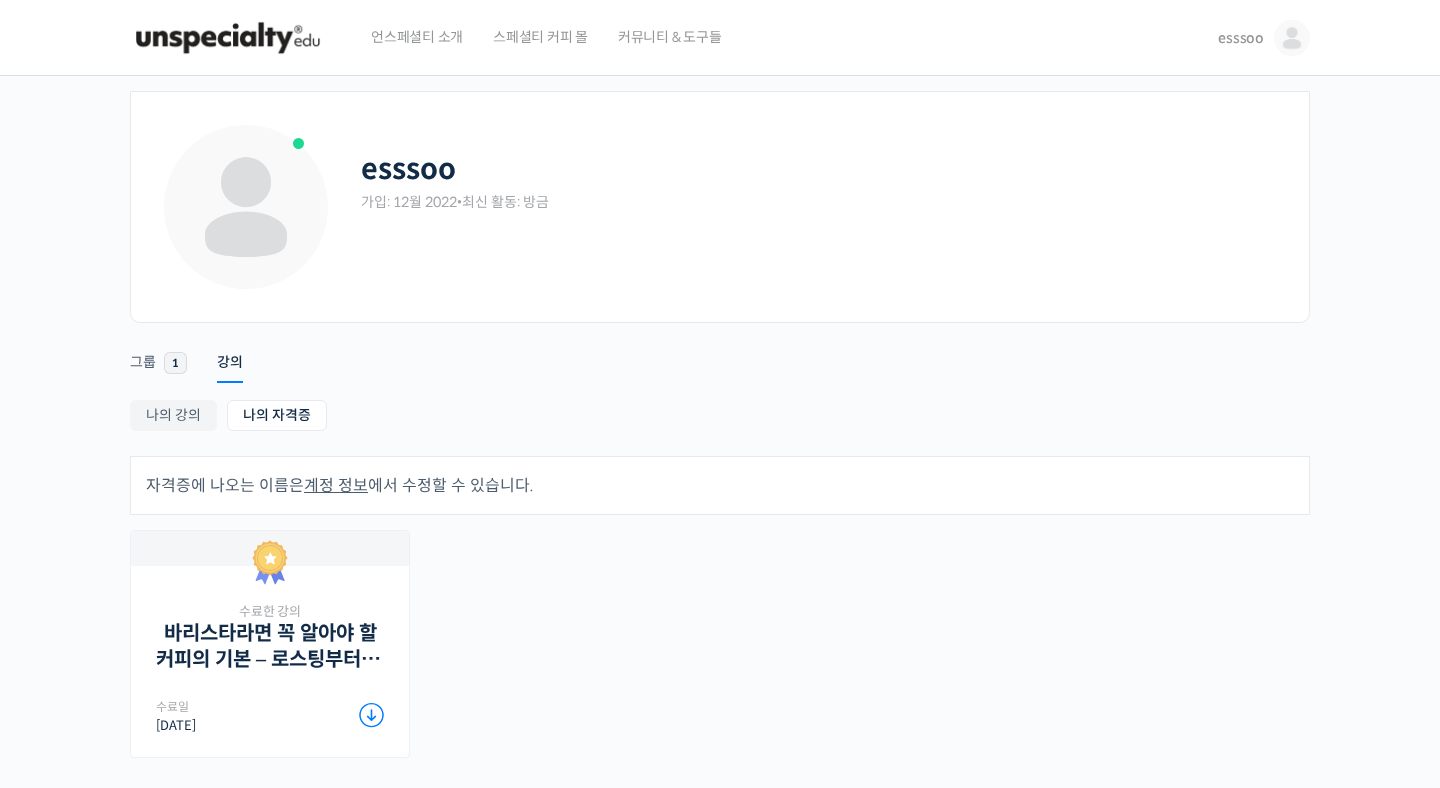 scroll, scrollTop: 0, scrollLeft: 0, axis: both 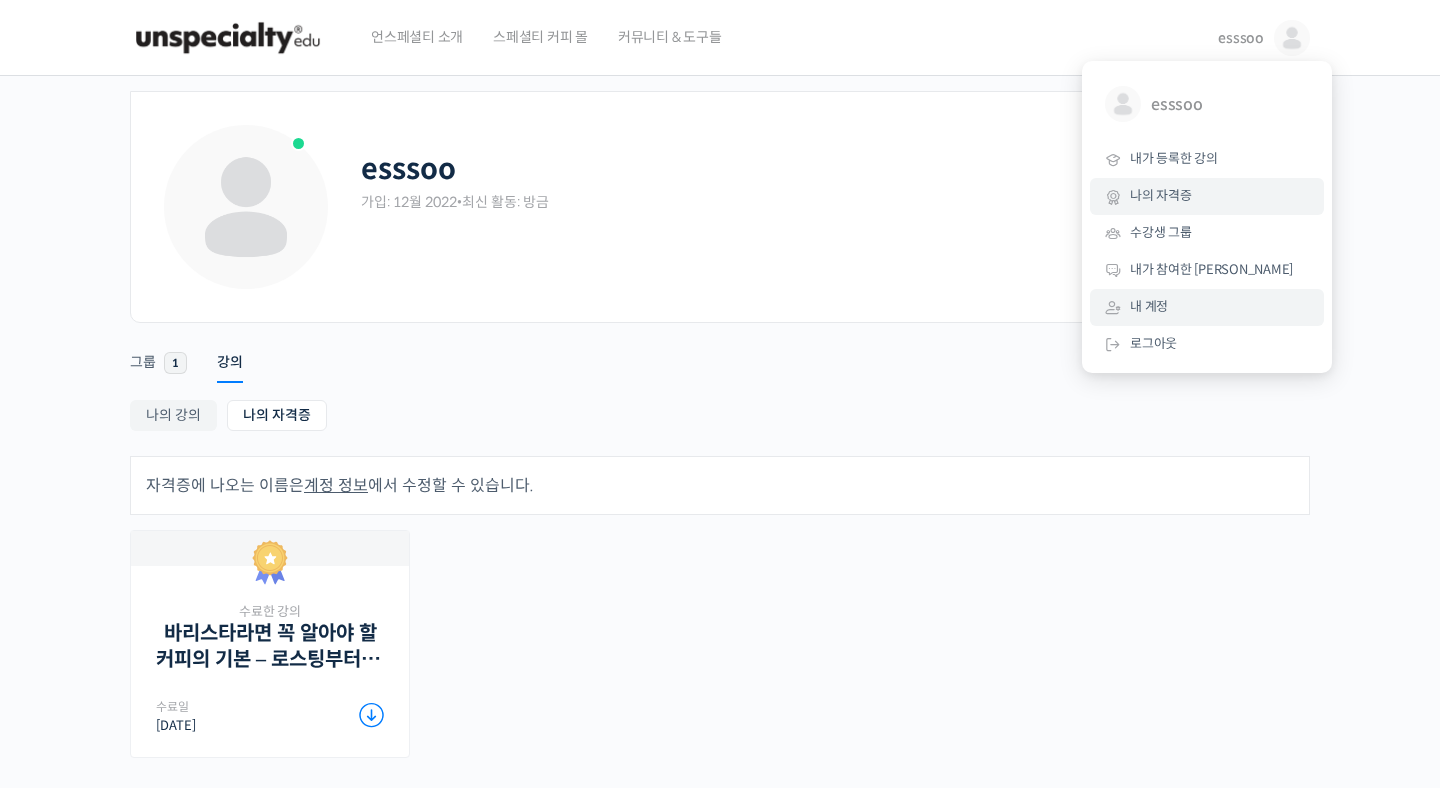 click on "내 계정" at bounding box center (1149, 306) 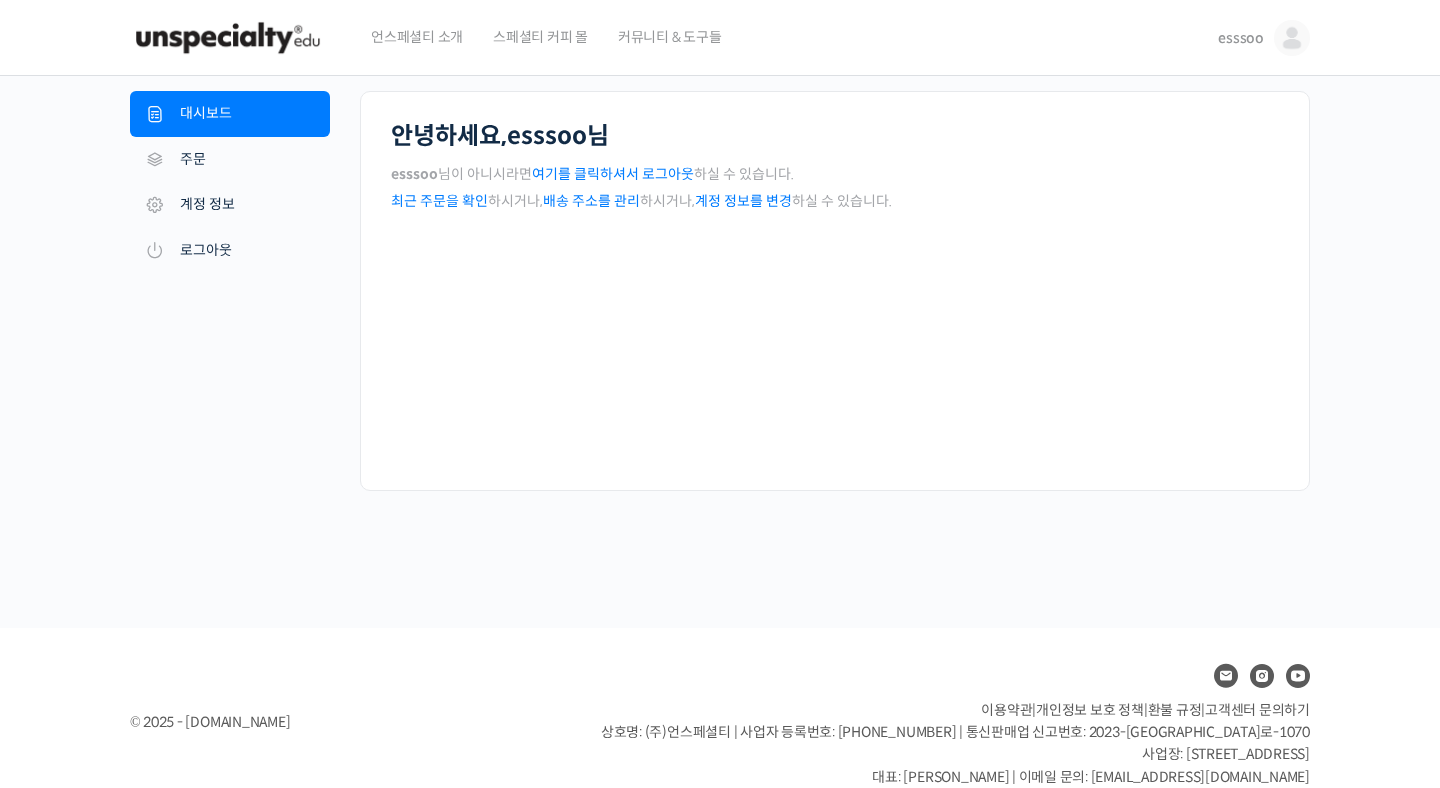 scroll, scrollTop: 0, scrollLeft: 0, axis: both 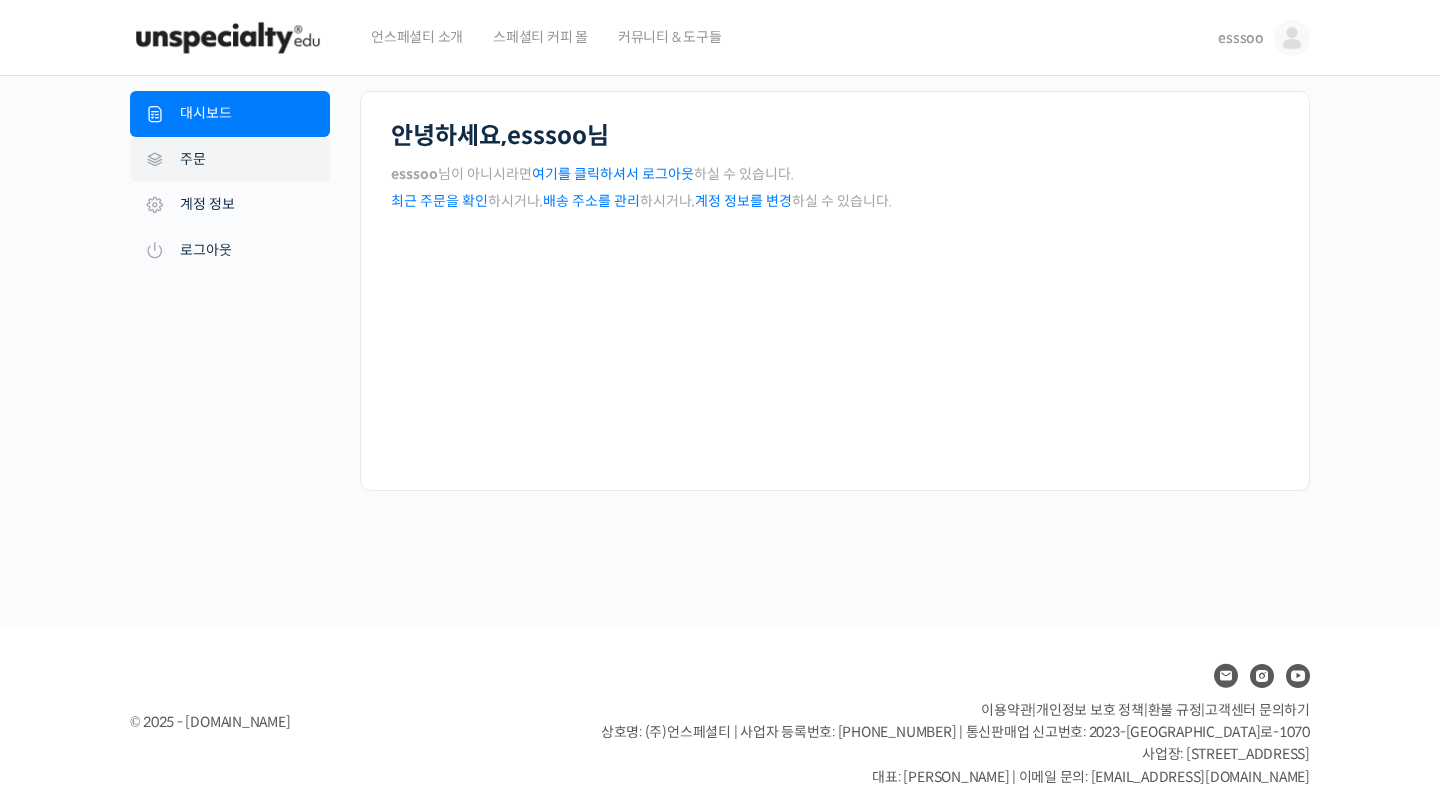 click on "주문" at bounding box center (230, 160) 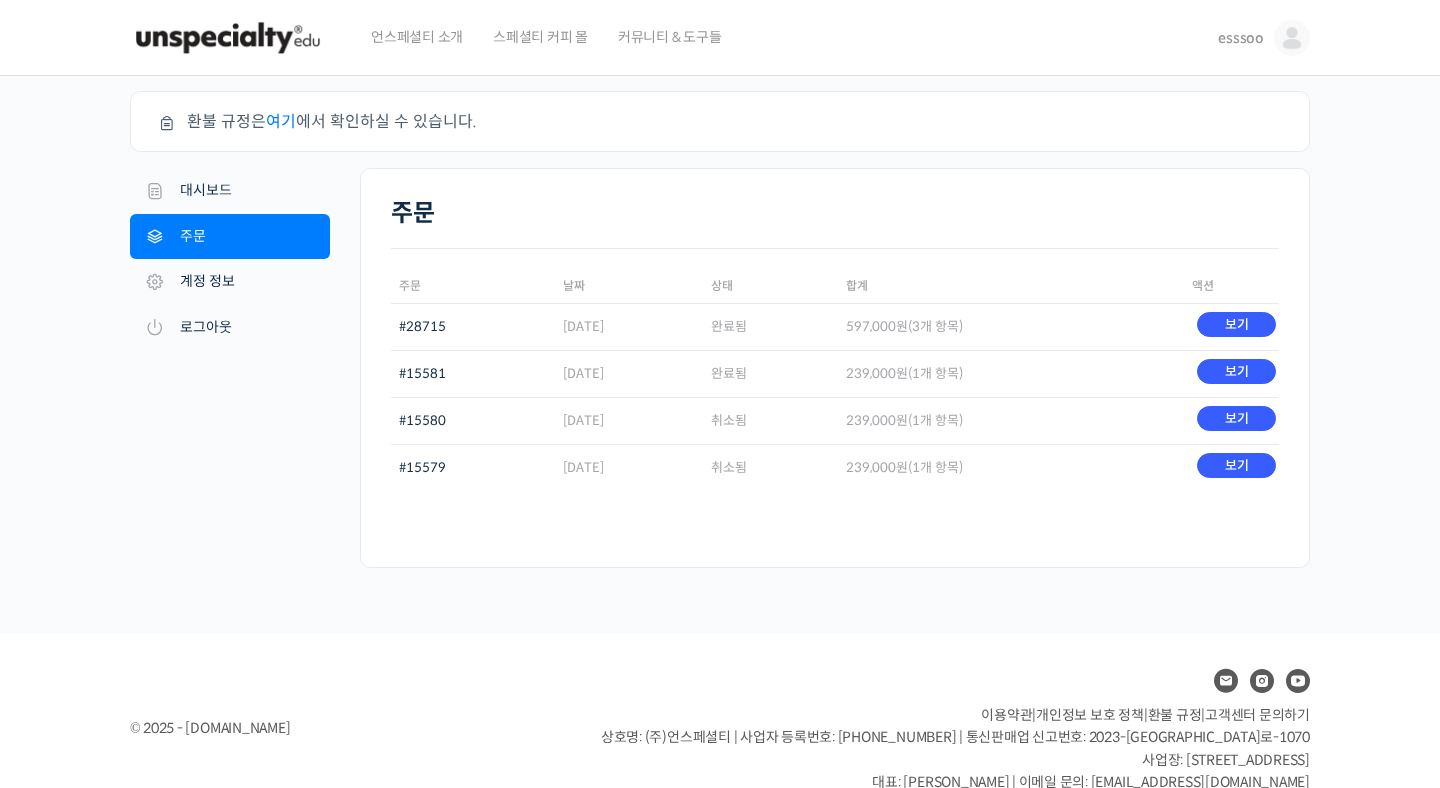 scroll, scrollTop: 0, scrollLeft: 0, axis: both 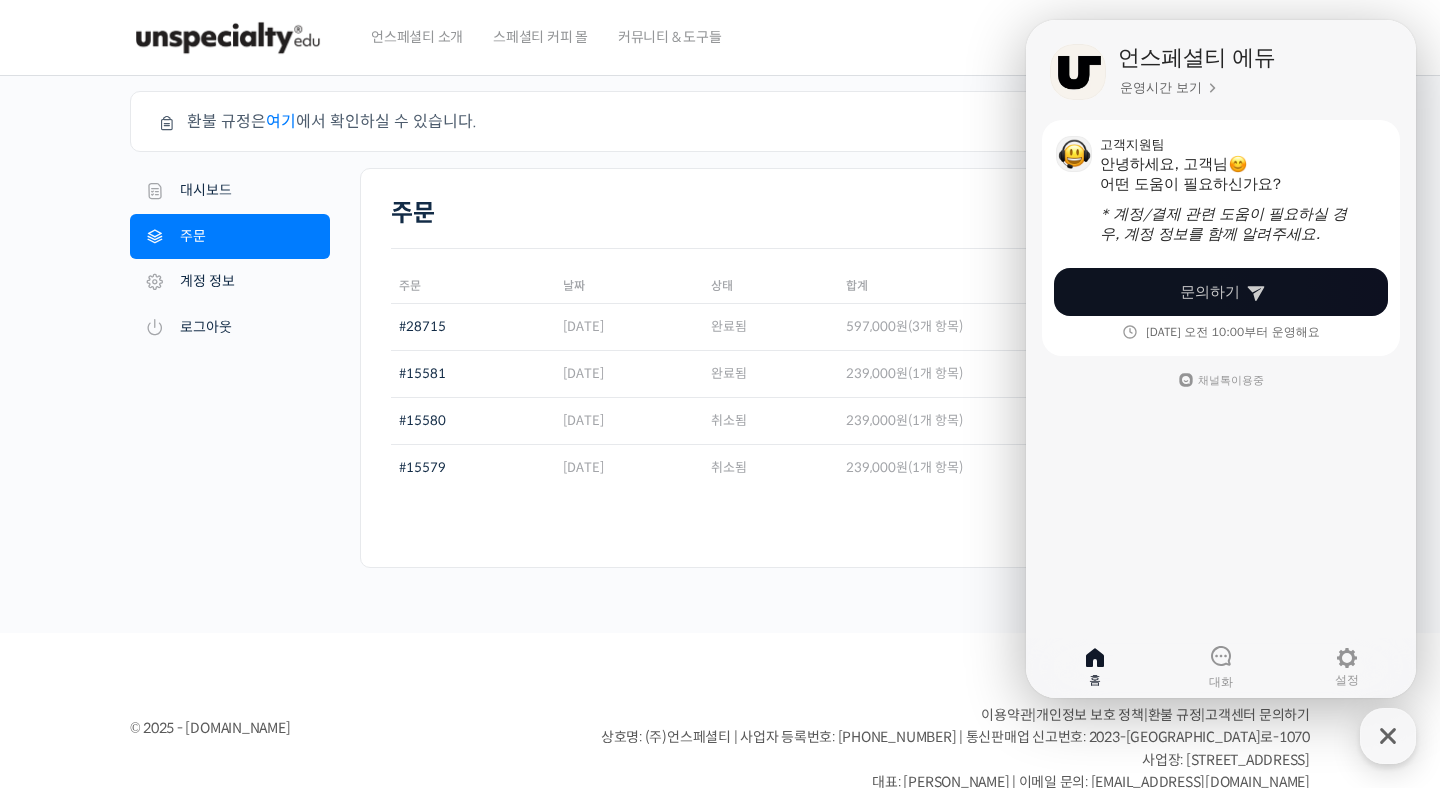 click on "문의하기" at bounding box center (1221, 292) 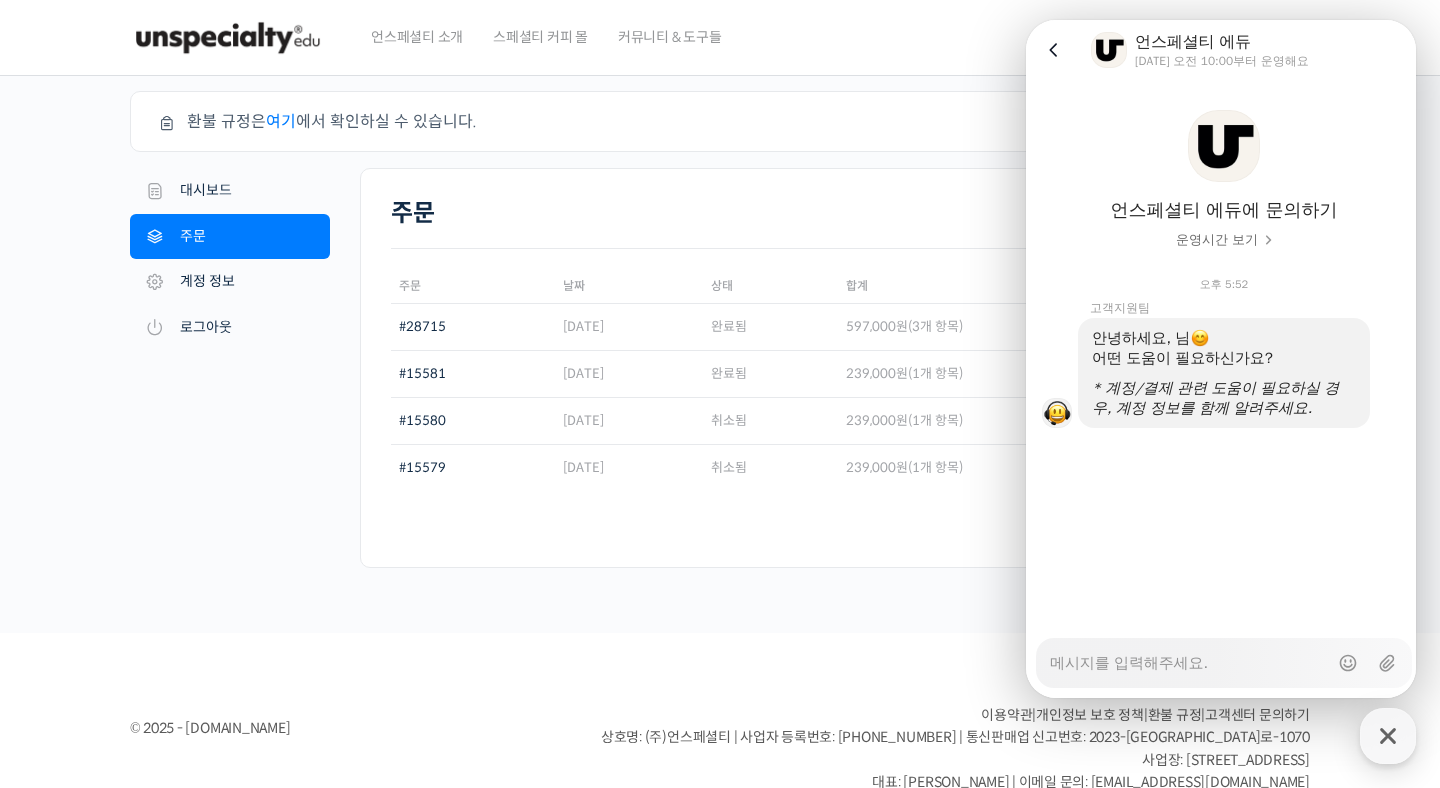 click on "Messenger Input Textarea" at bounding box center [1189, 656] 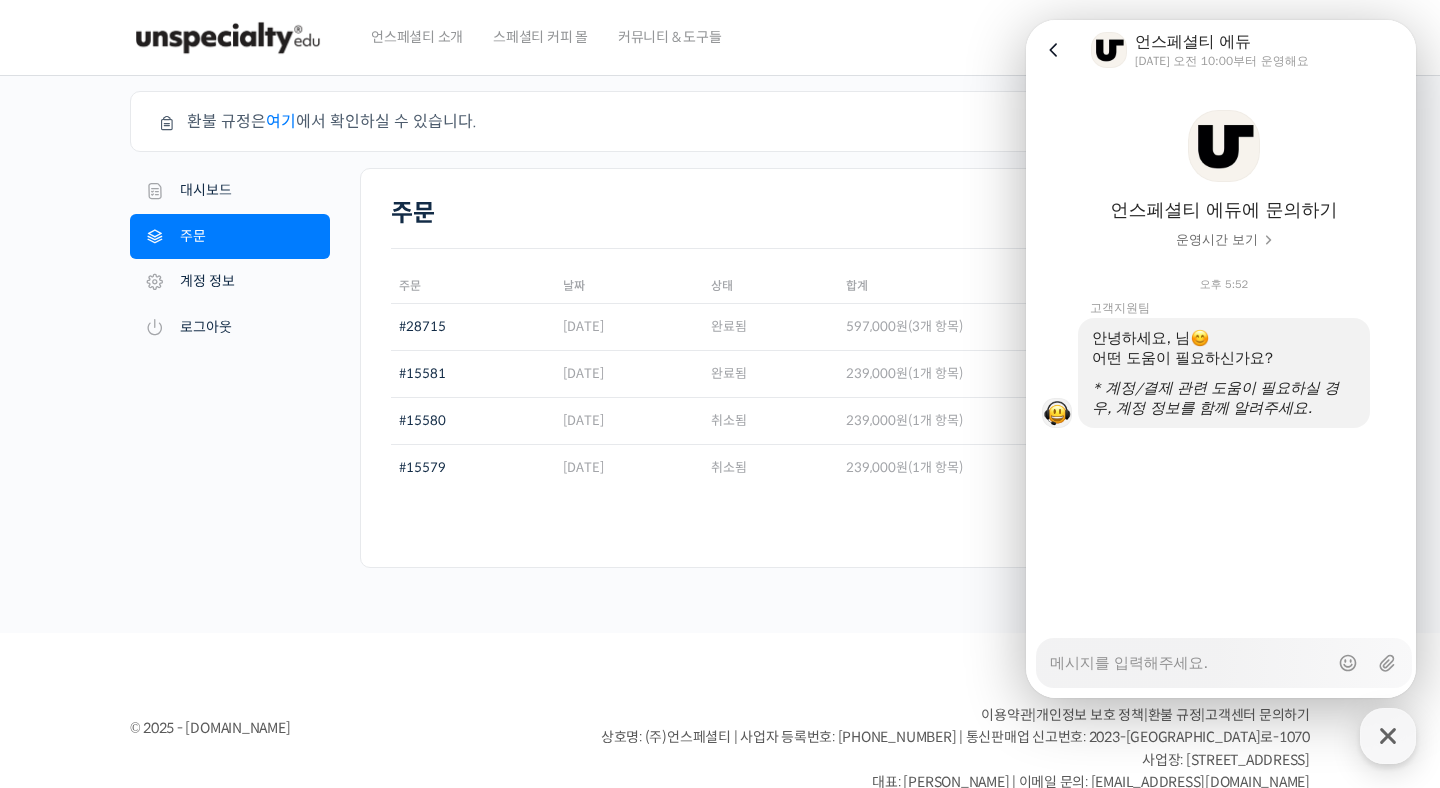 type on "x" 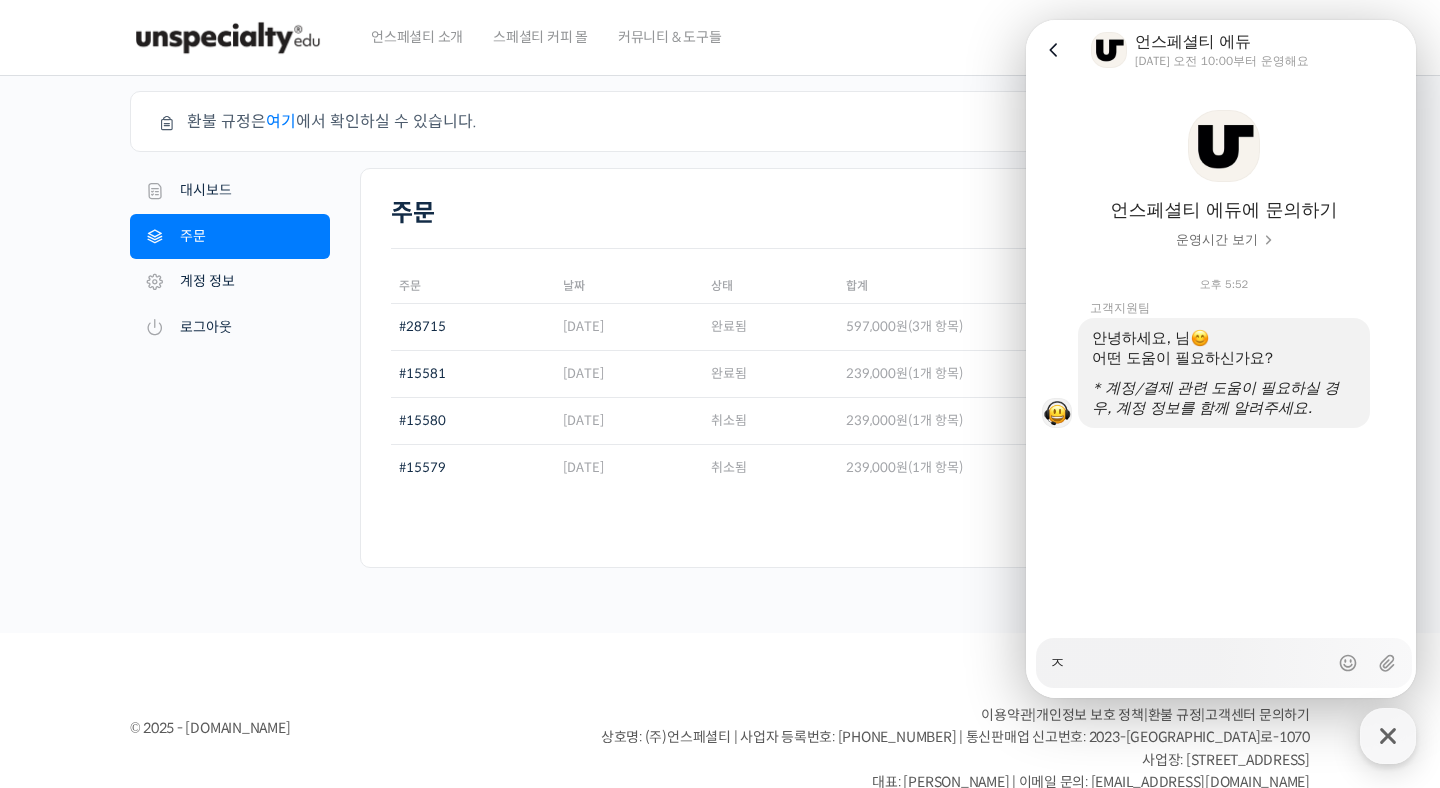 type on "주" 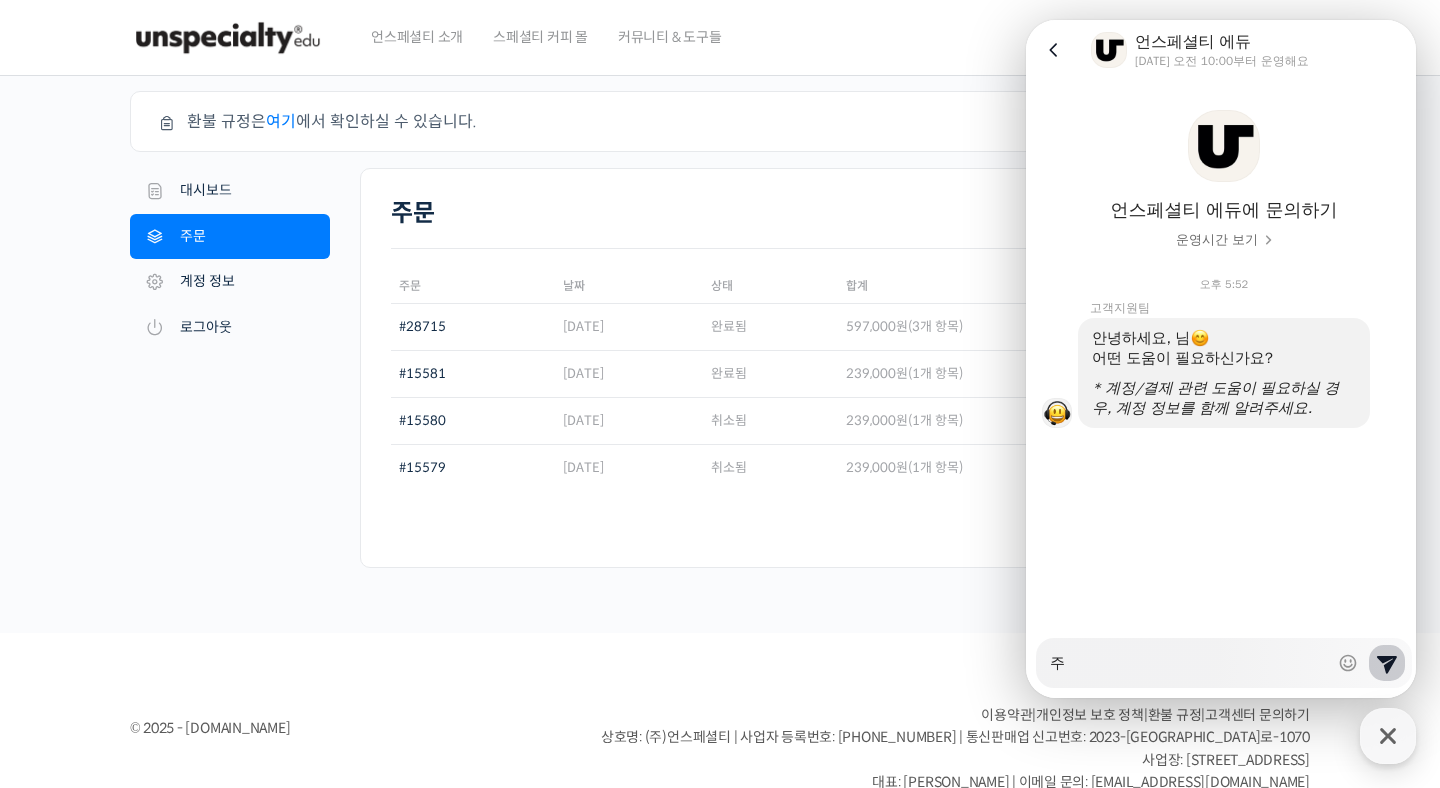 type on "x" 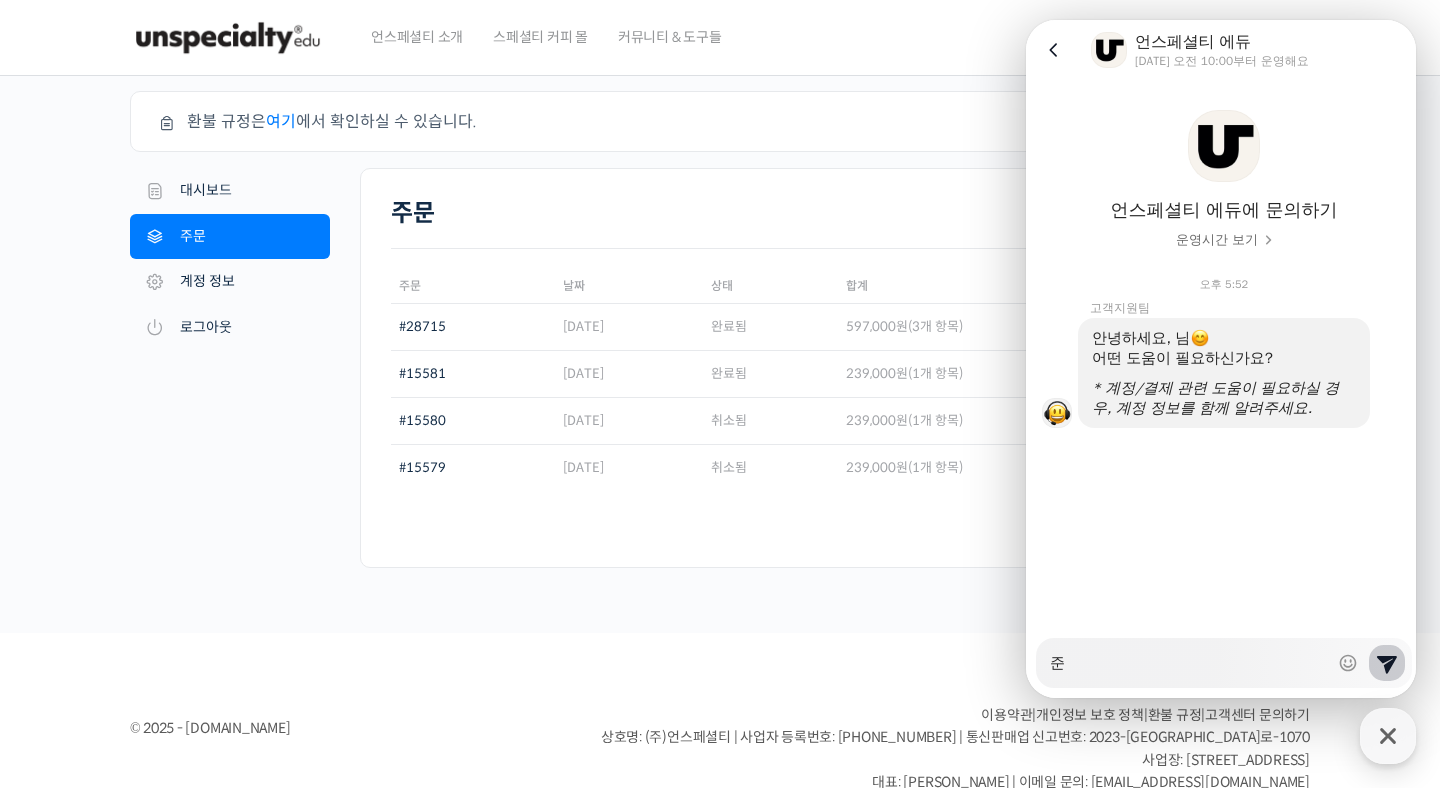 type on "x" 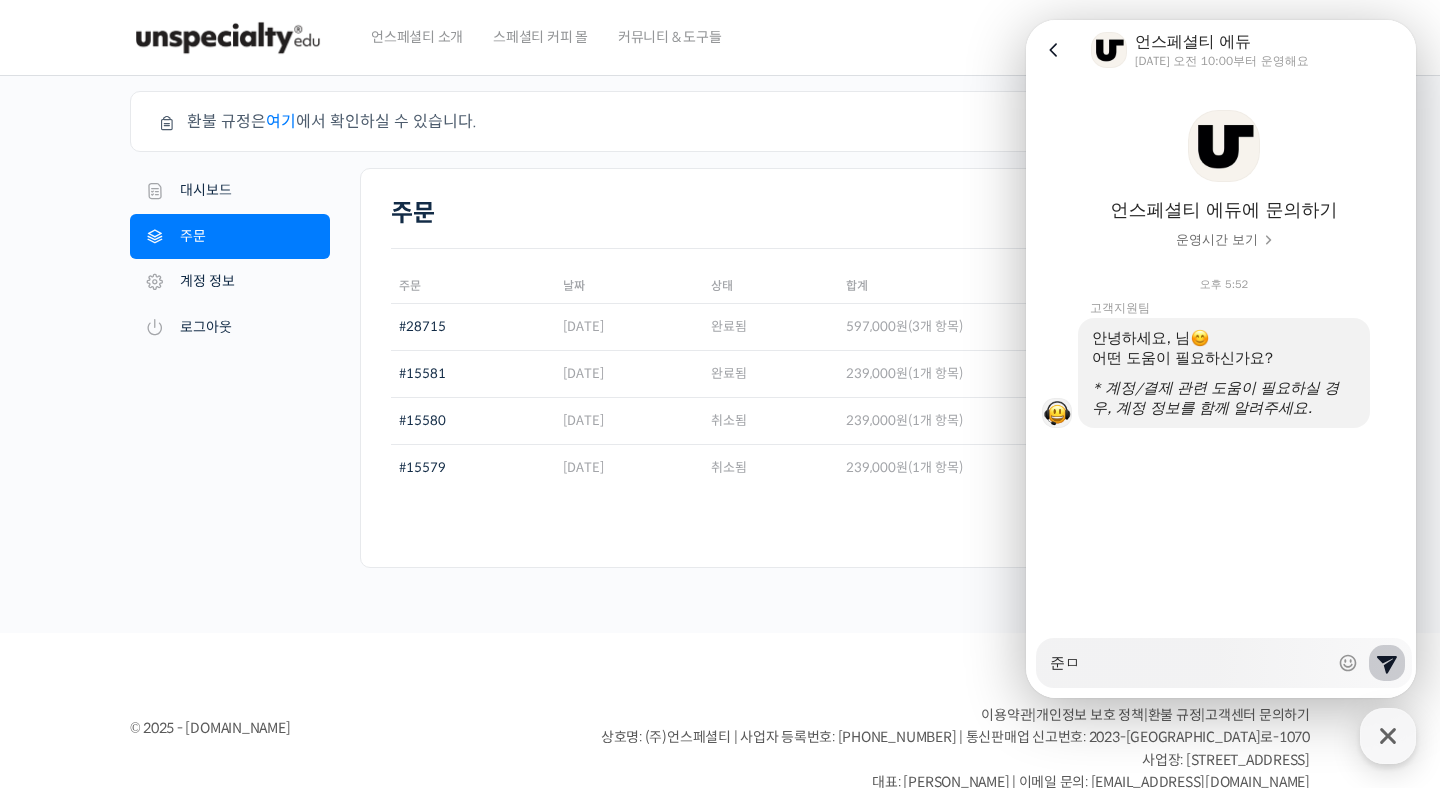 type on "x" 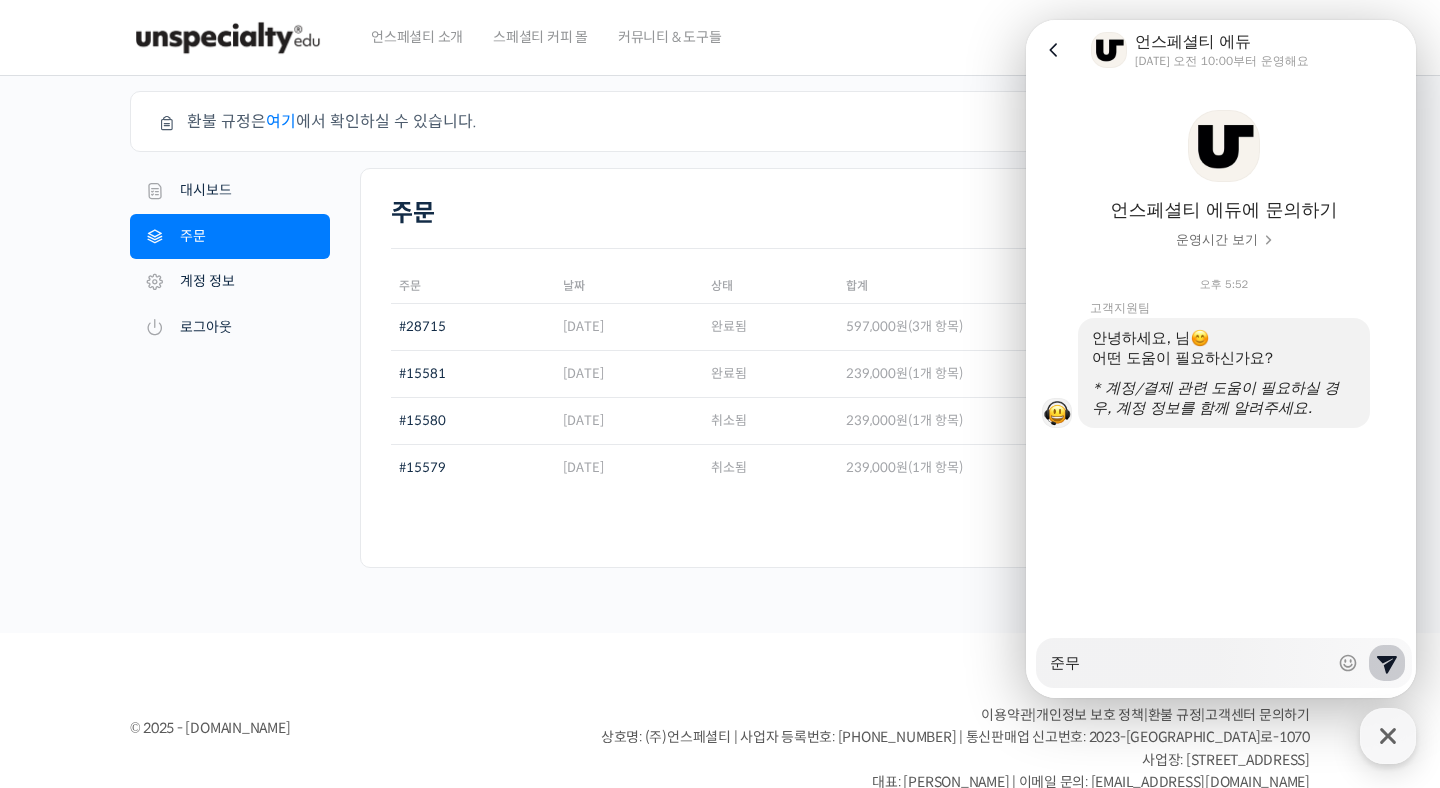 type on "x" 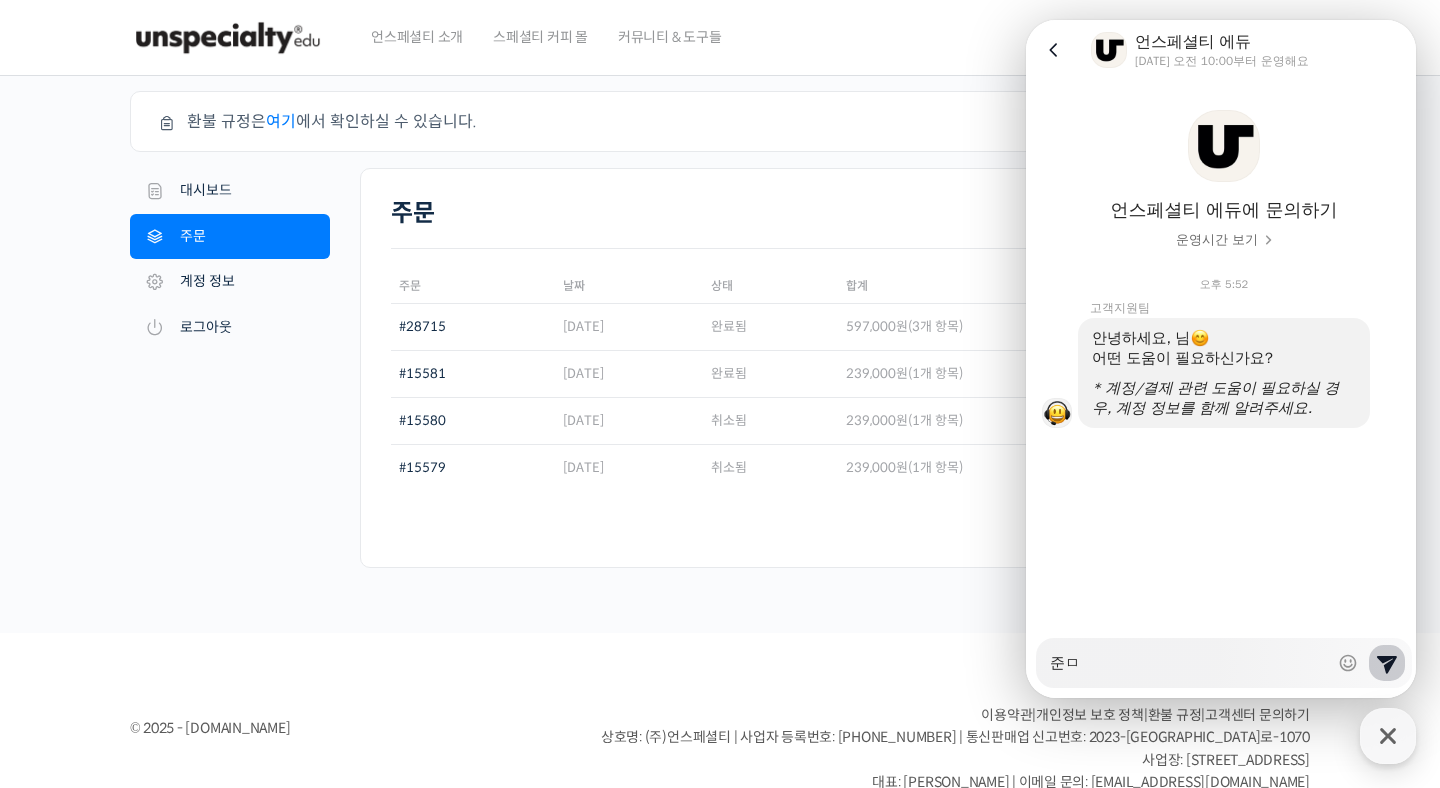 type on "x" 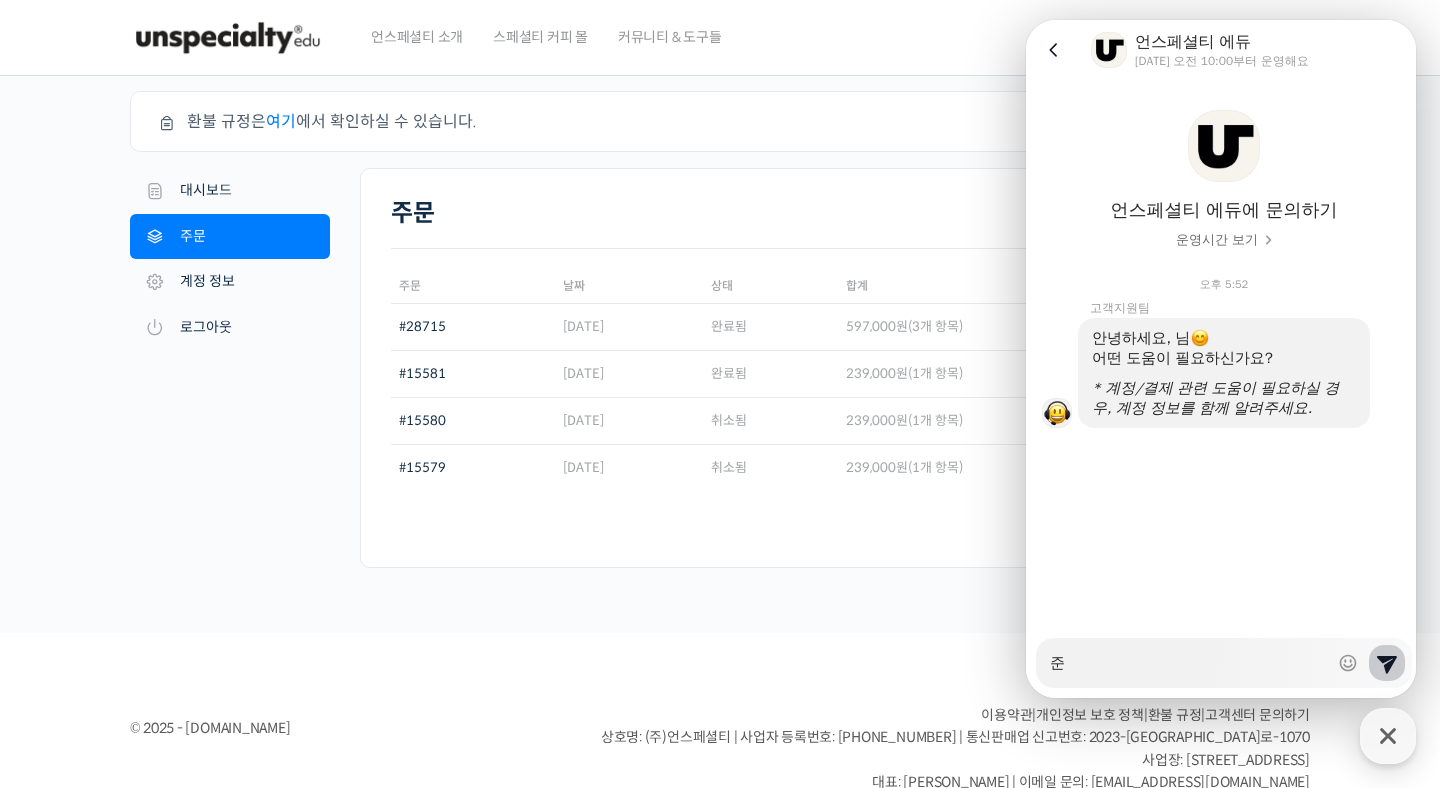 type on "x" 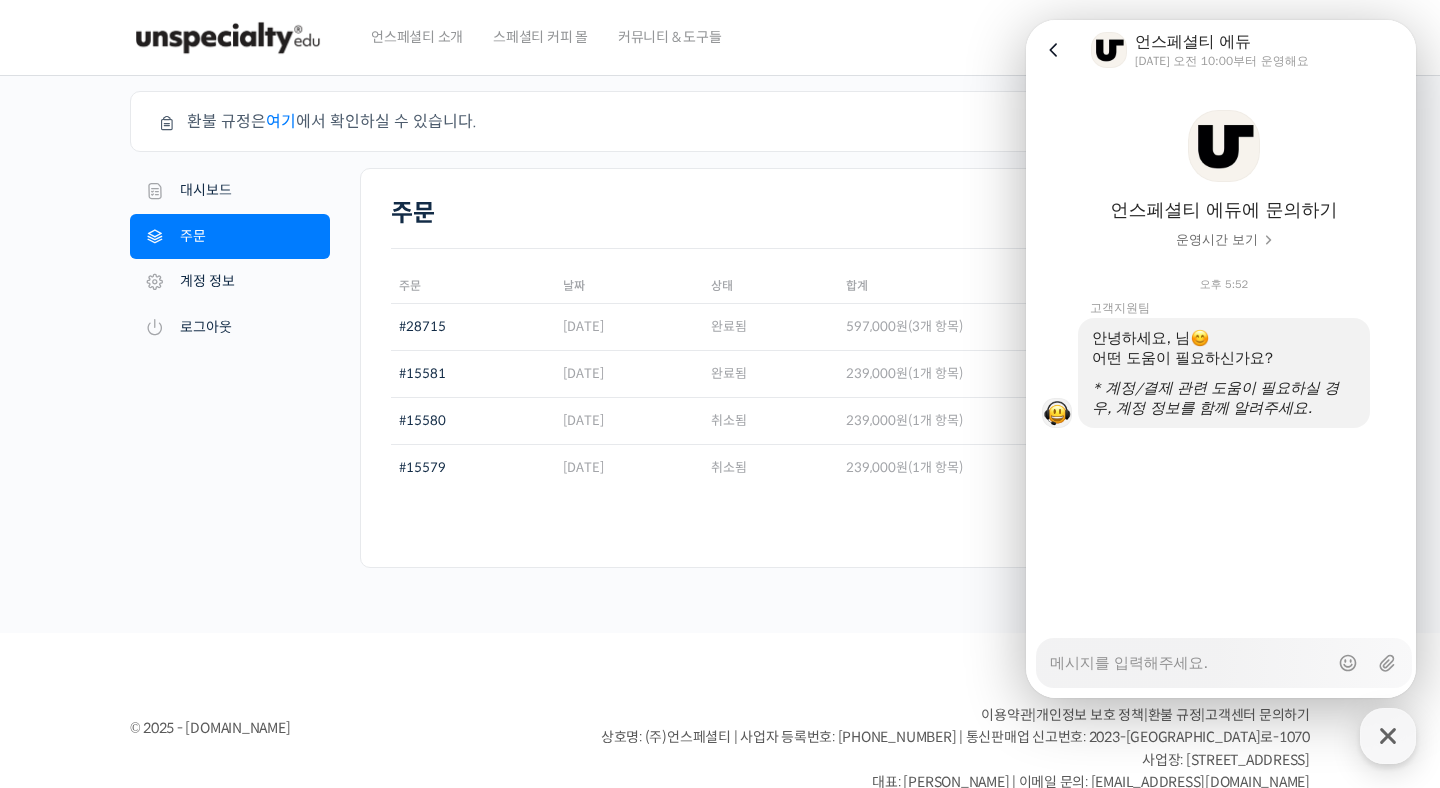 type on "x" 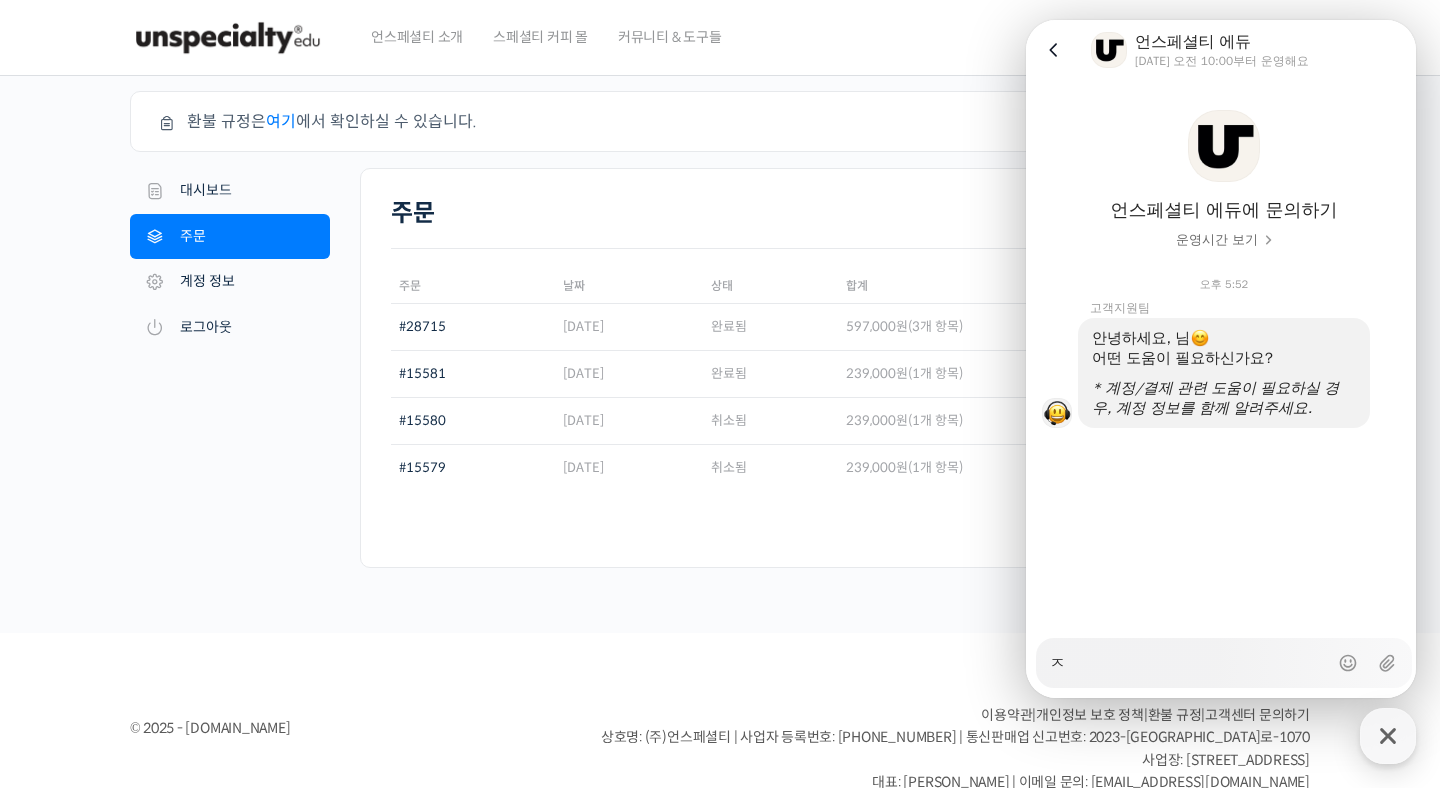 type on "x" 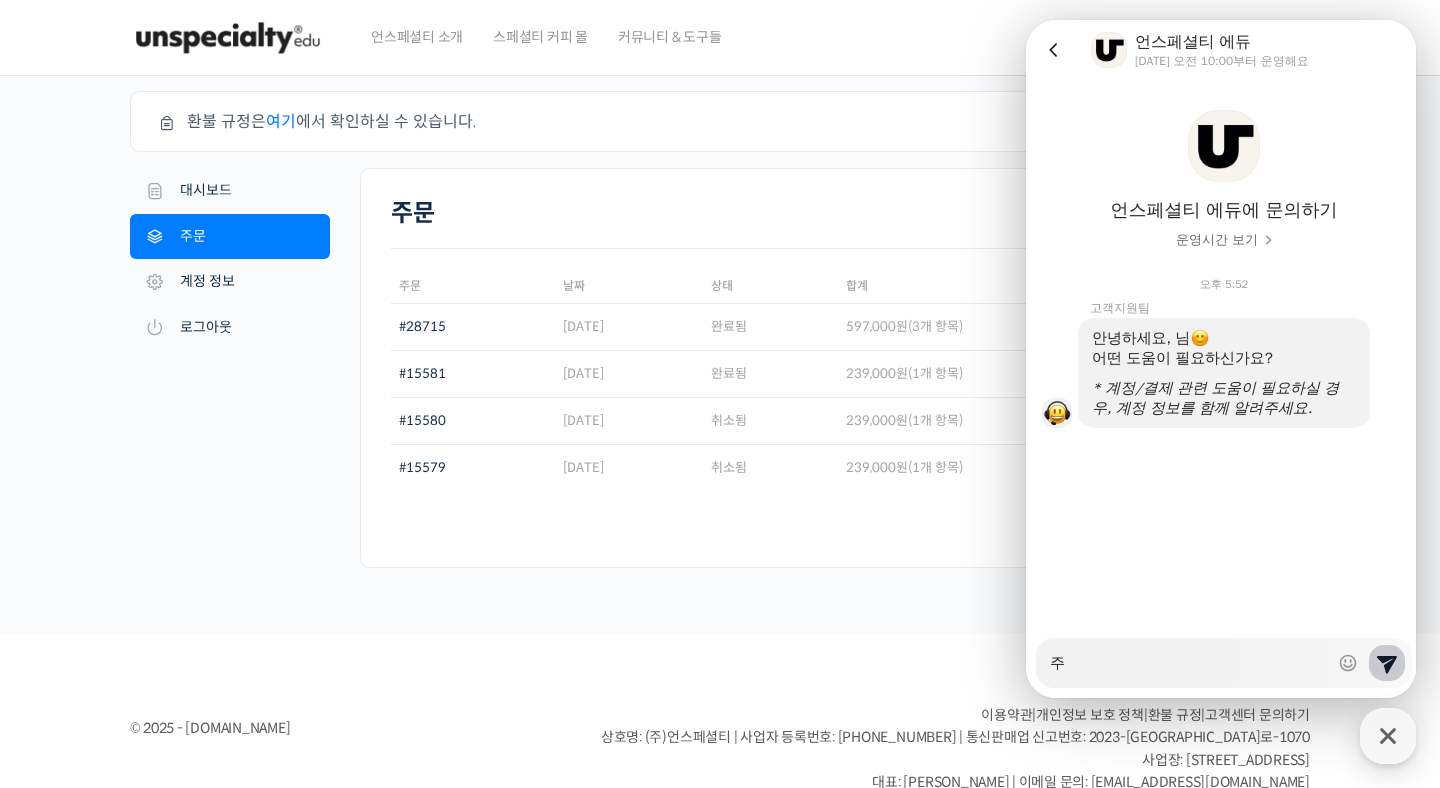 type on "x" 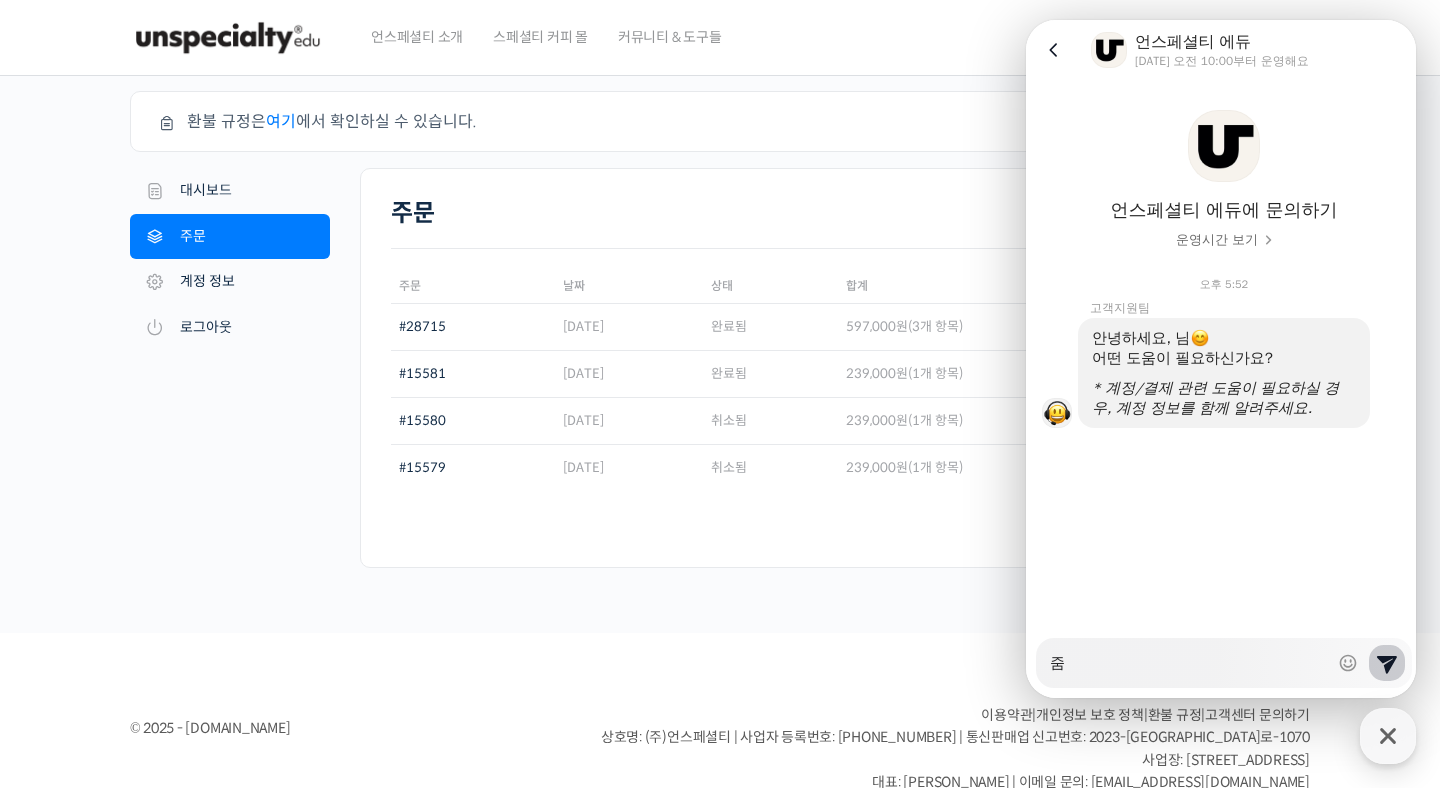 type on "x" 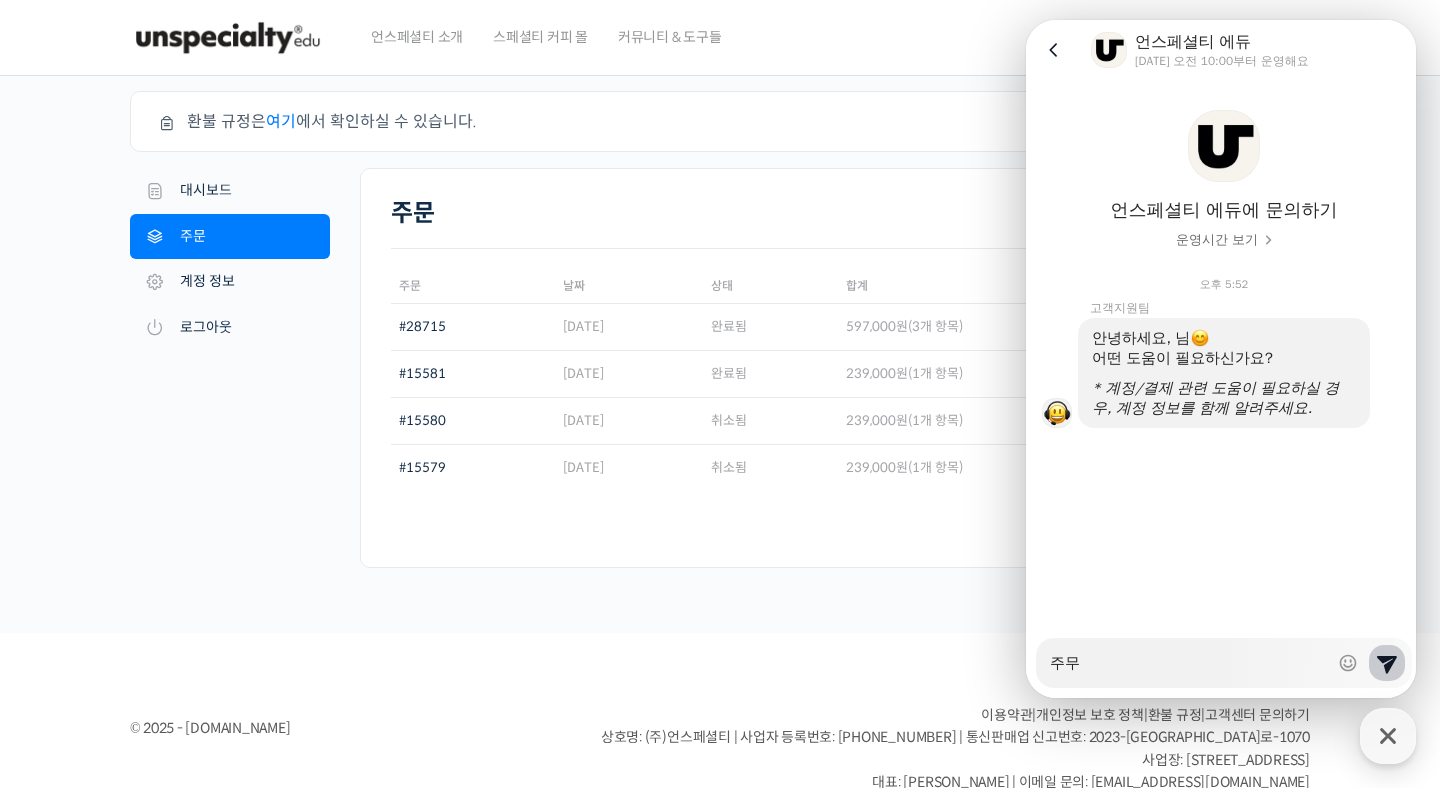 type on "x" 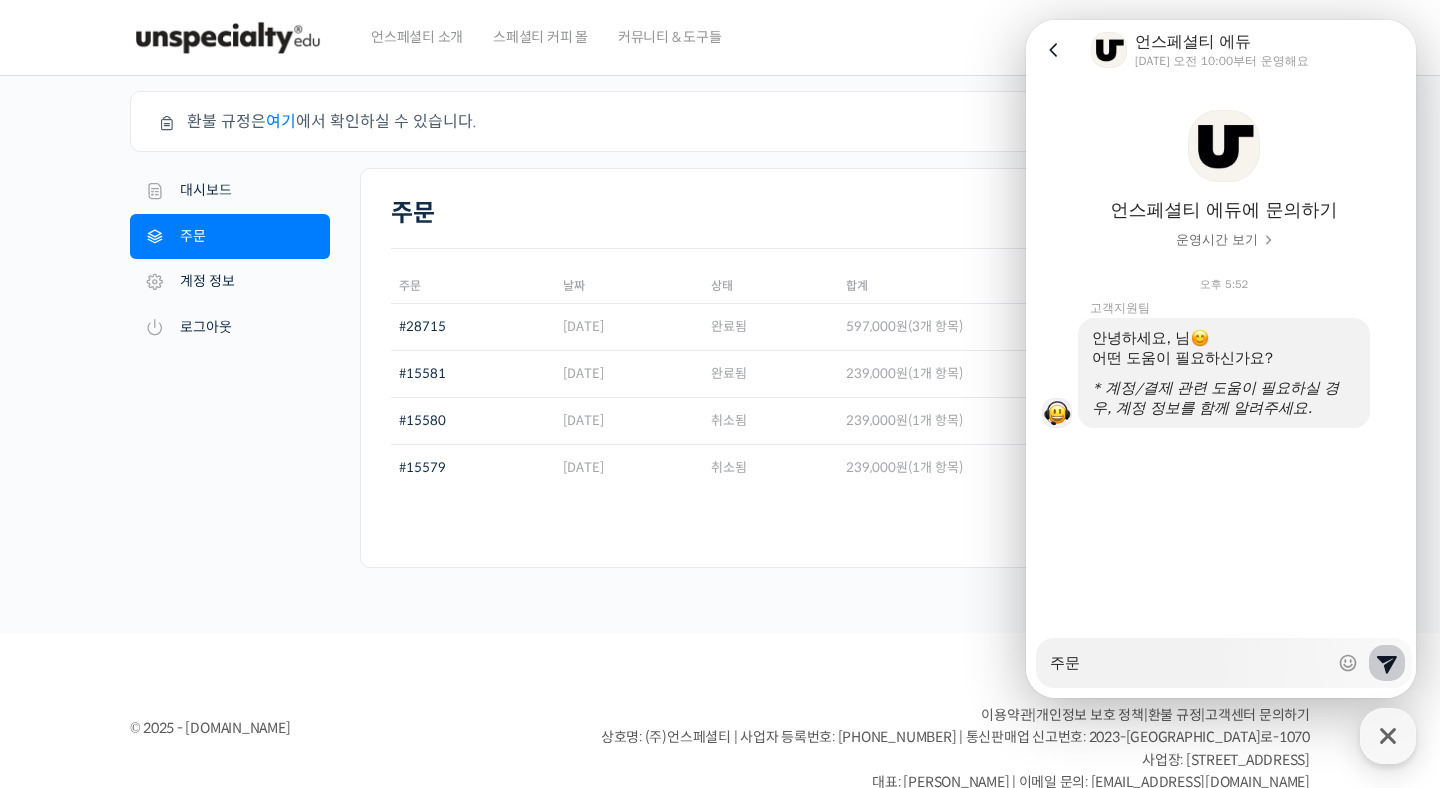 type on "x" 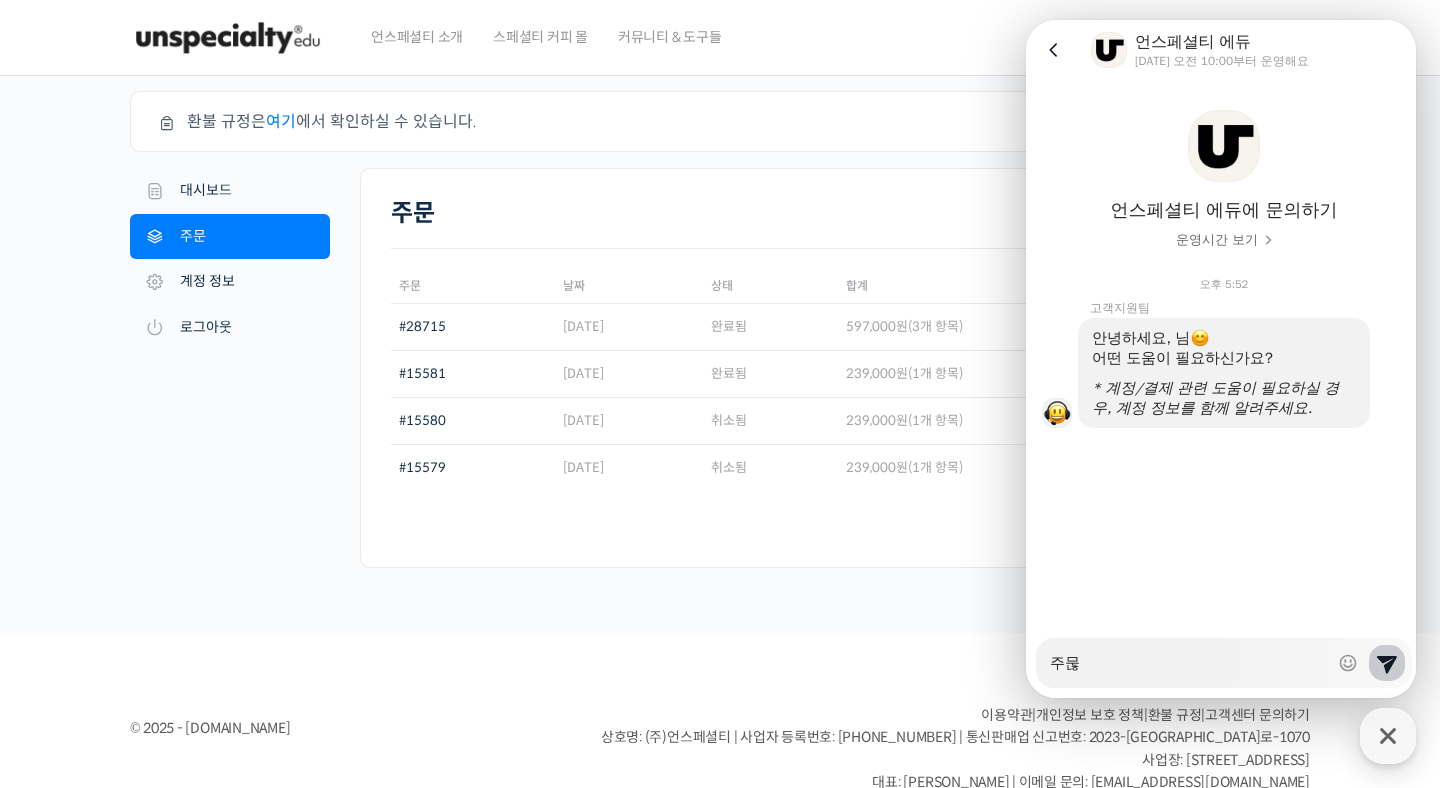 type on "x" 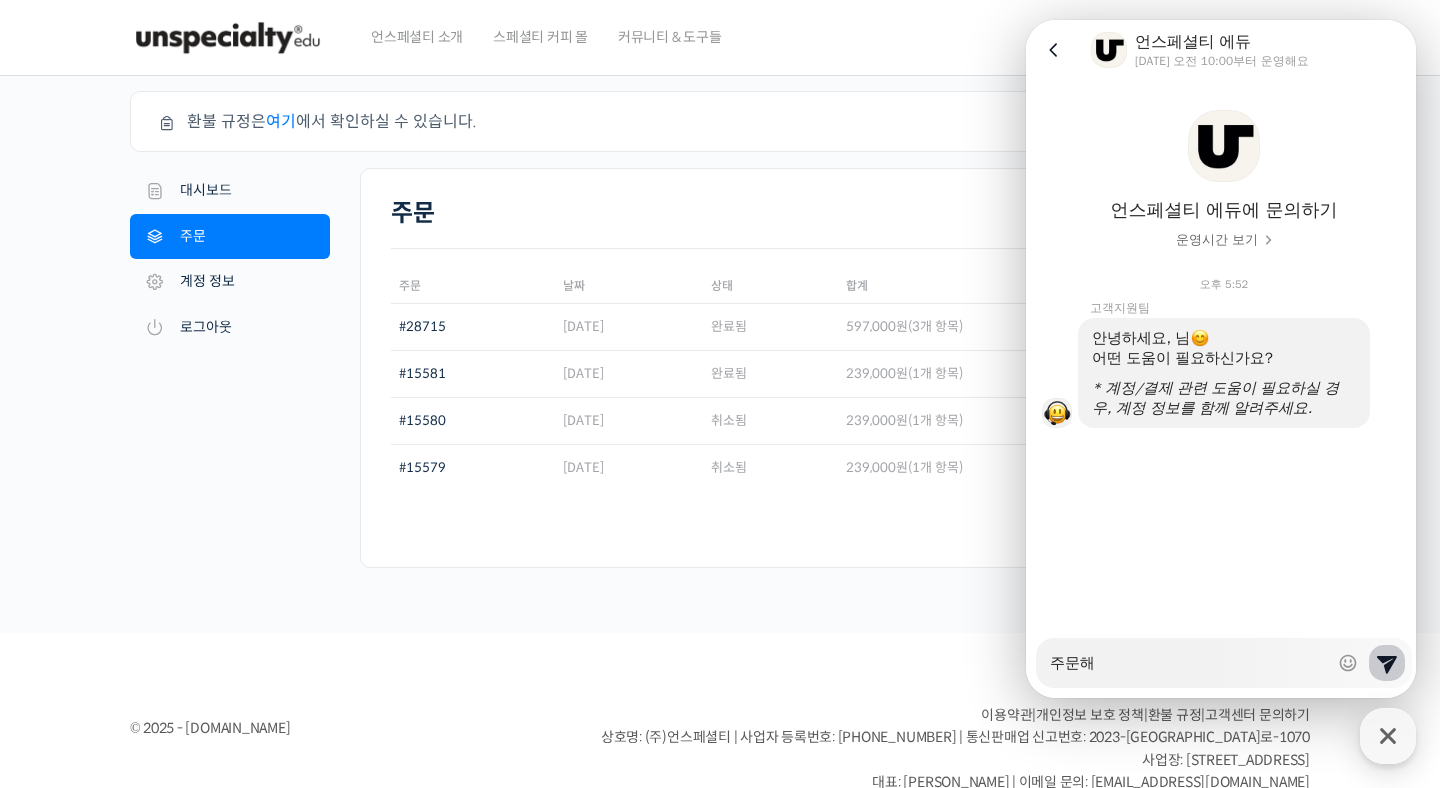 type on "x" 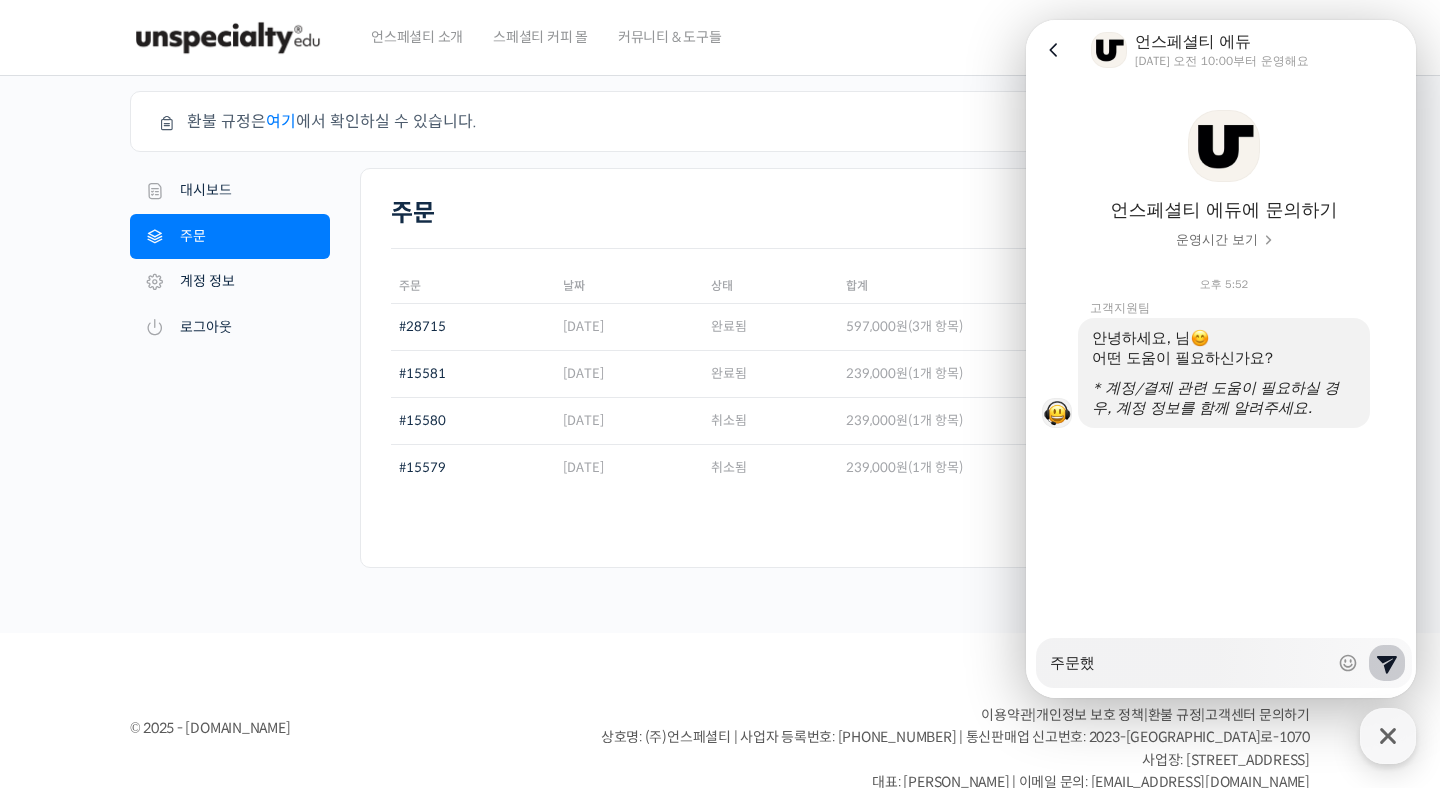 type on "x" 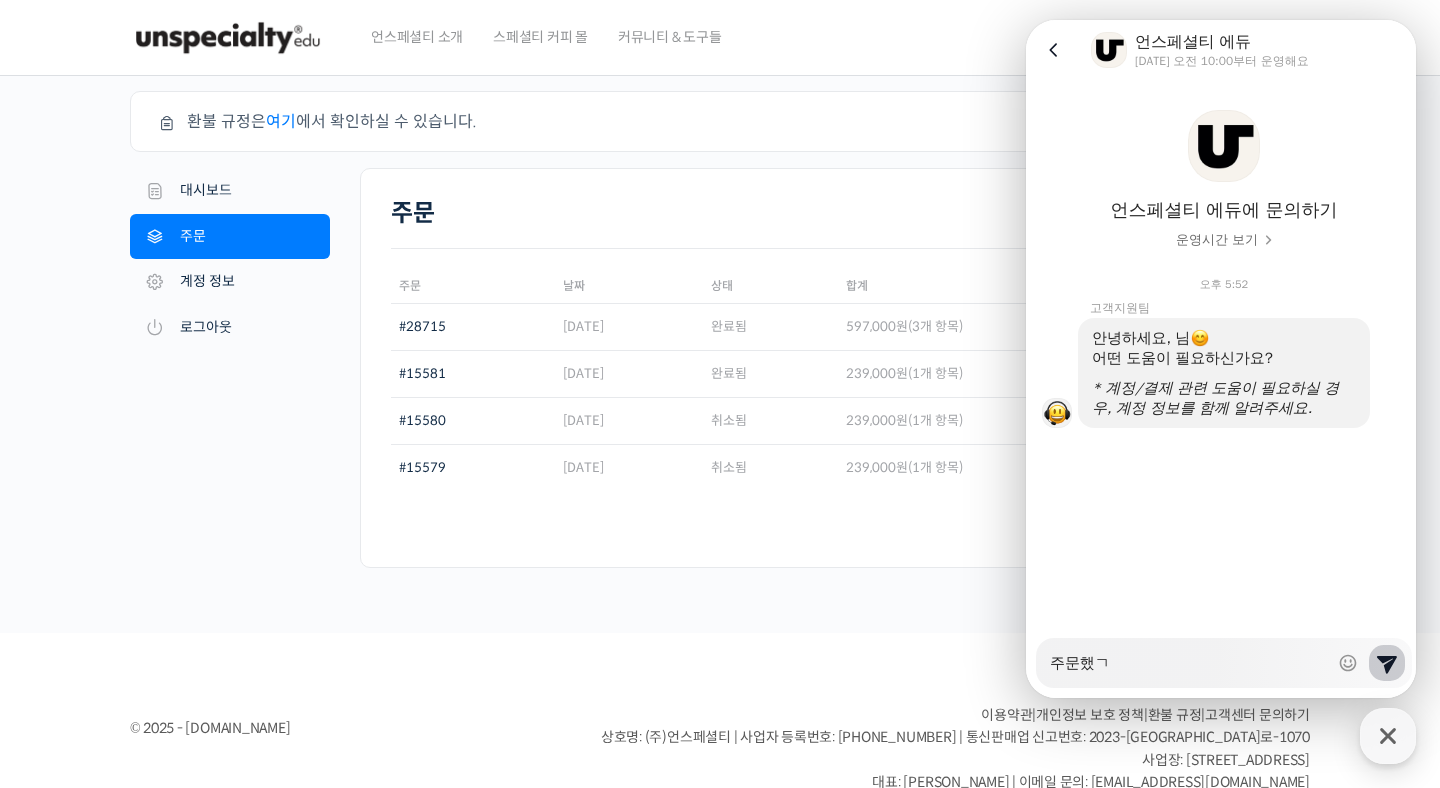 type on "x" 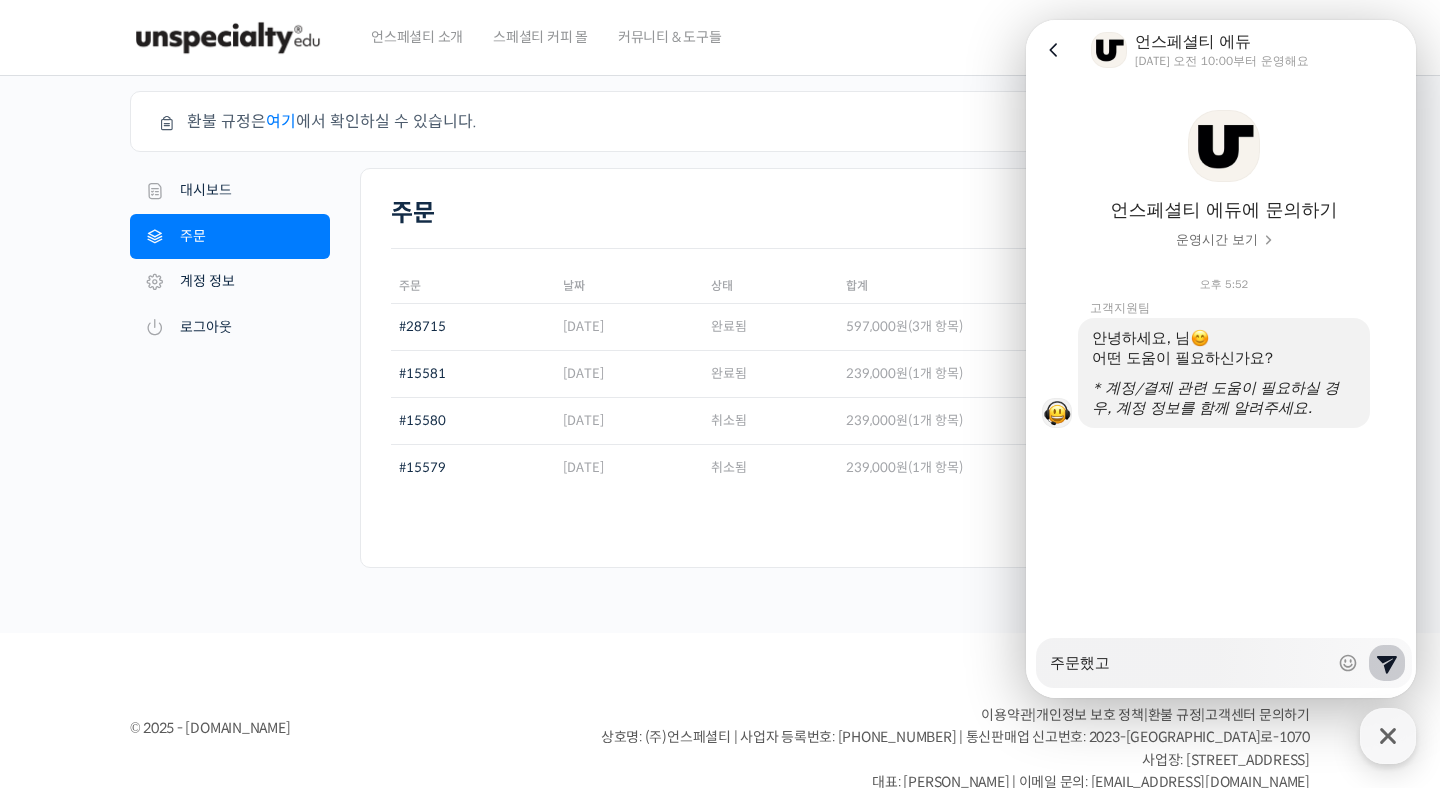 type on "x" 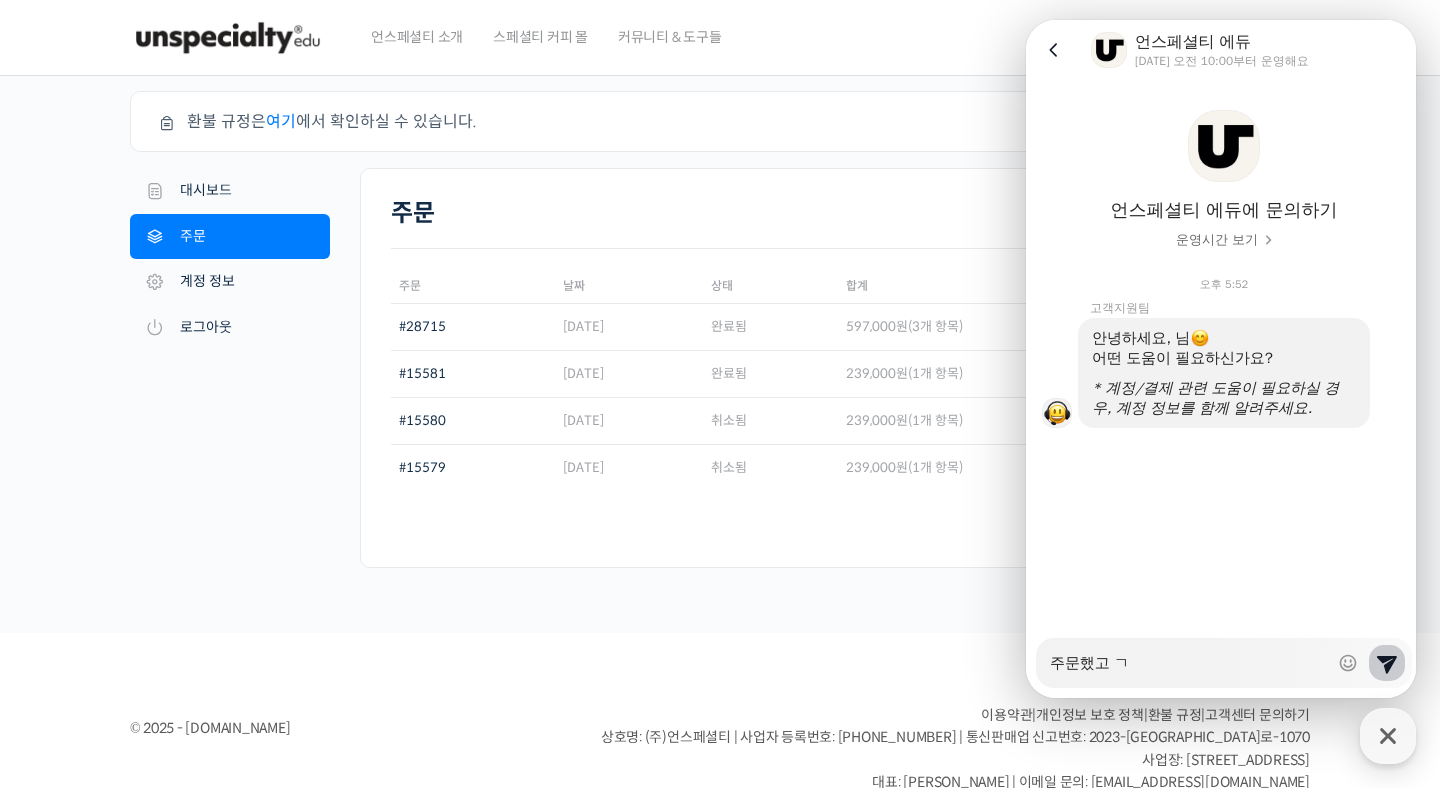 type on "x" 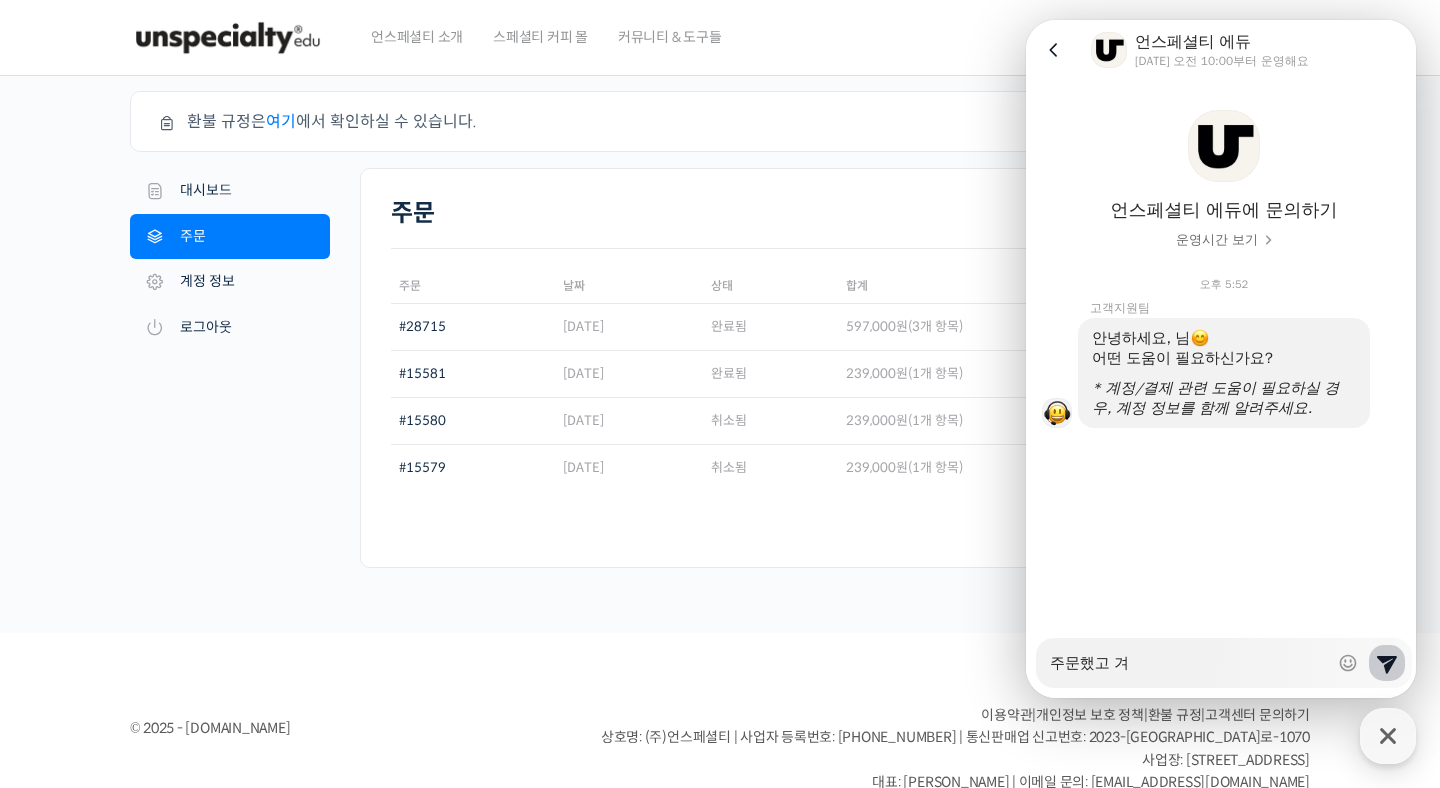 type on "x" 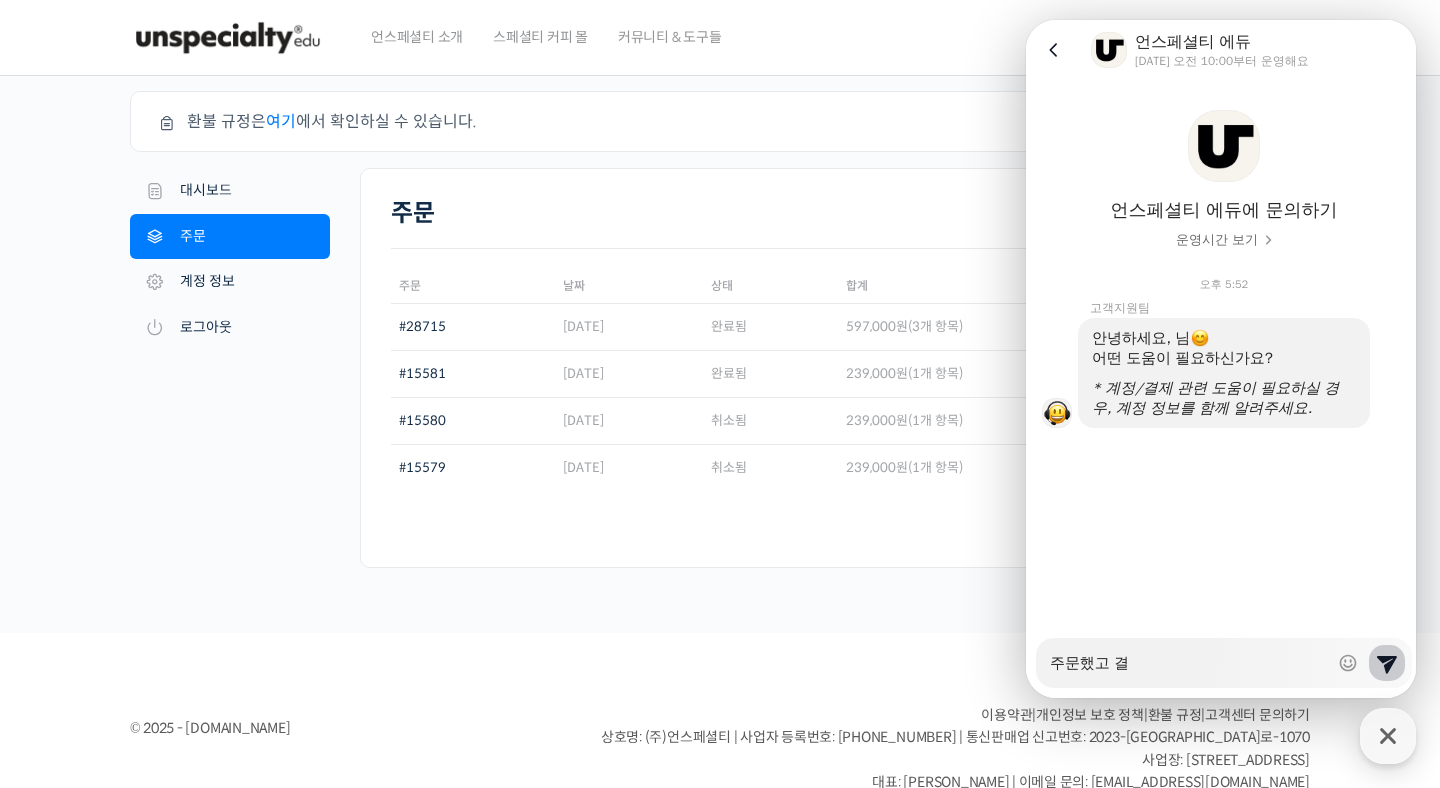 type on "x" 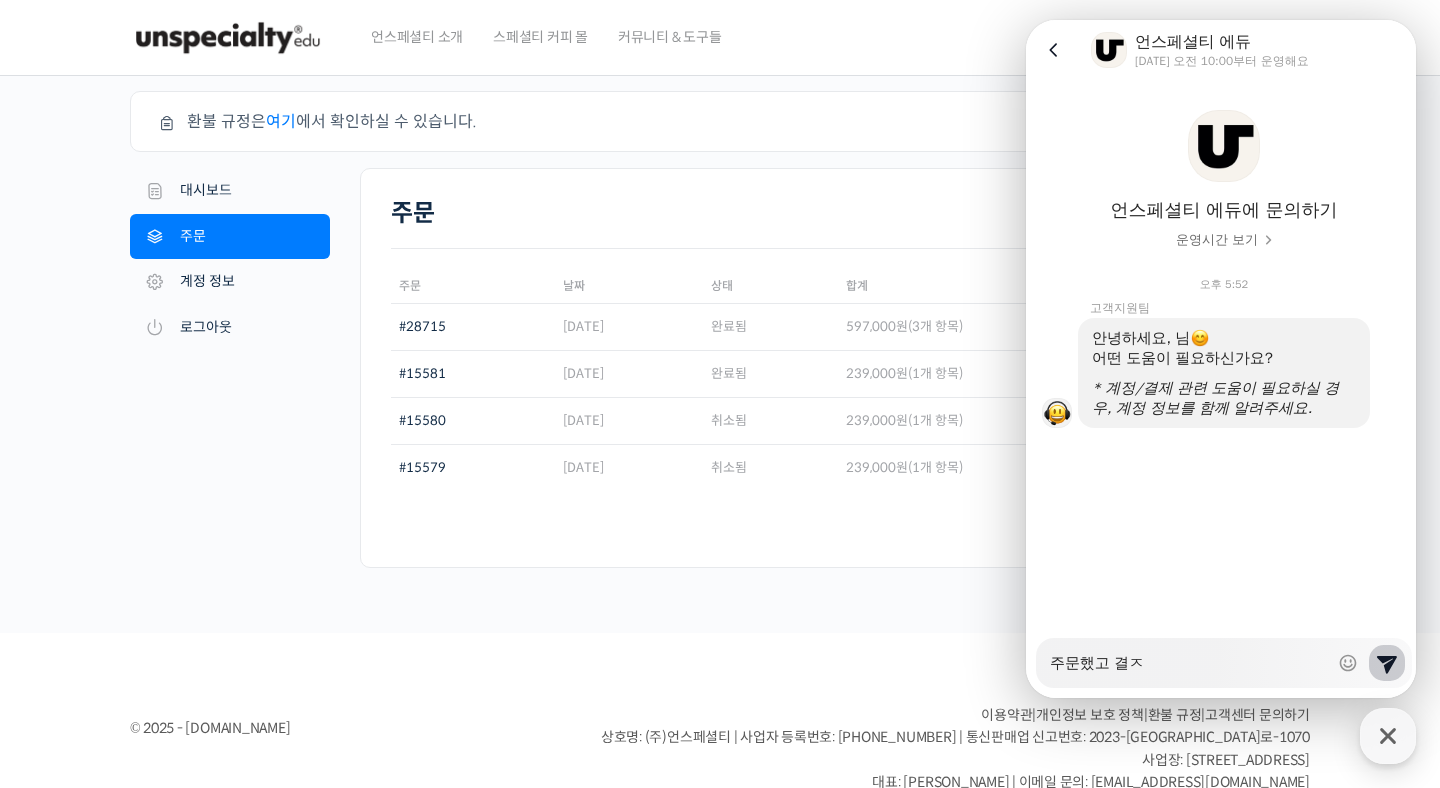 type on "x" 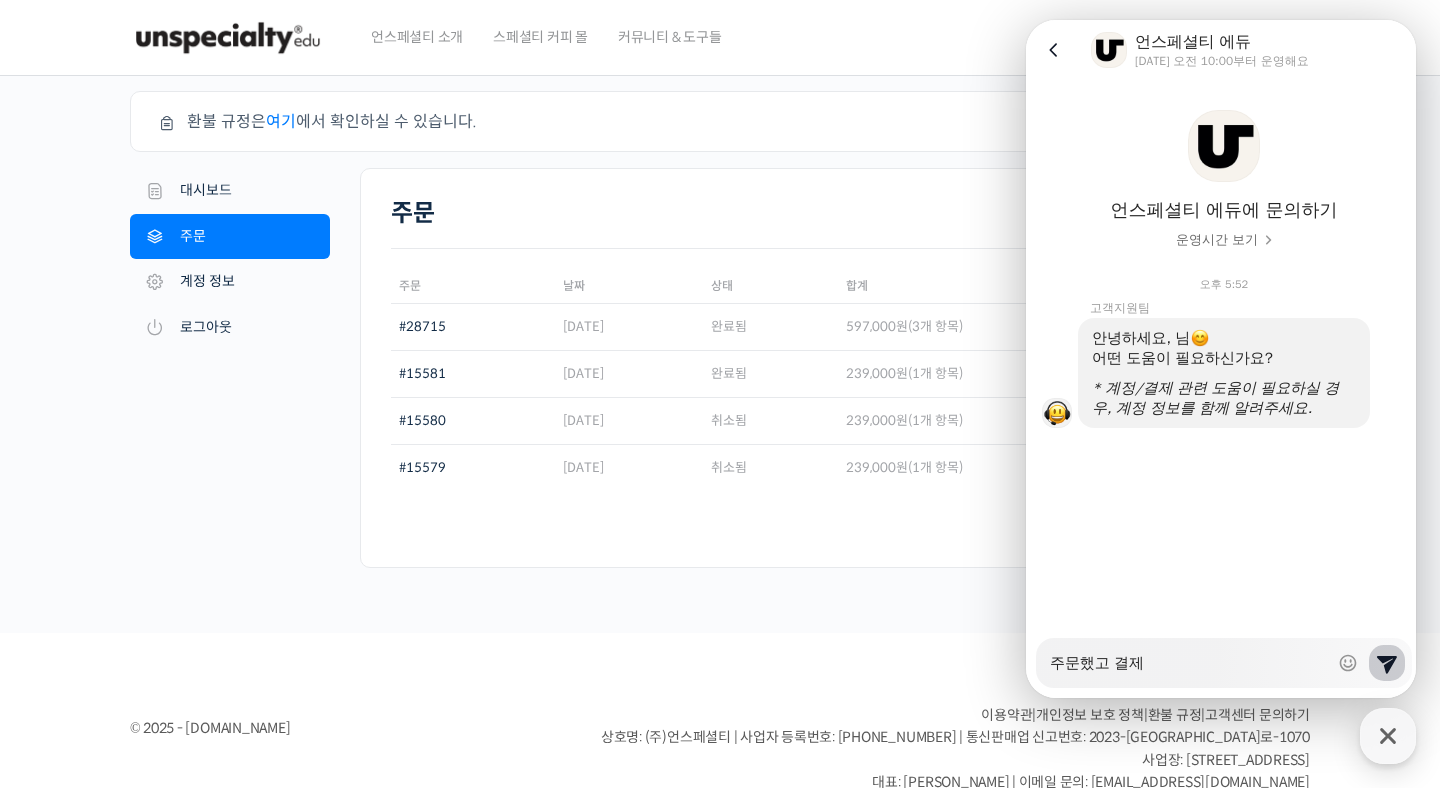 type on "x" 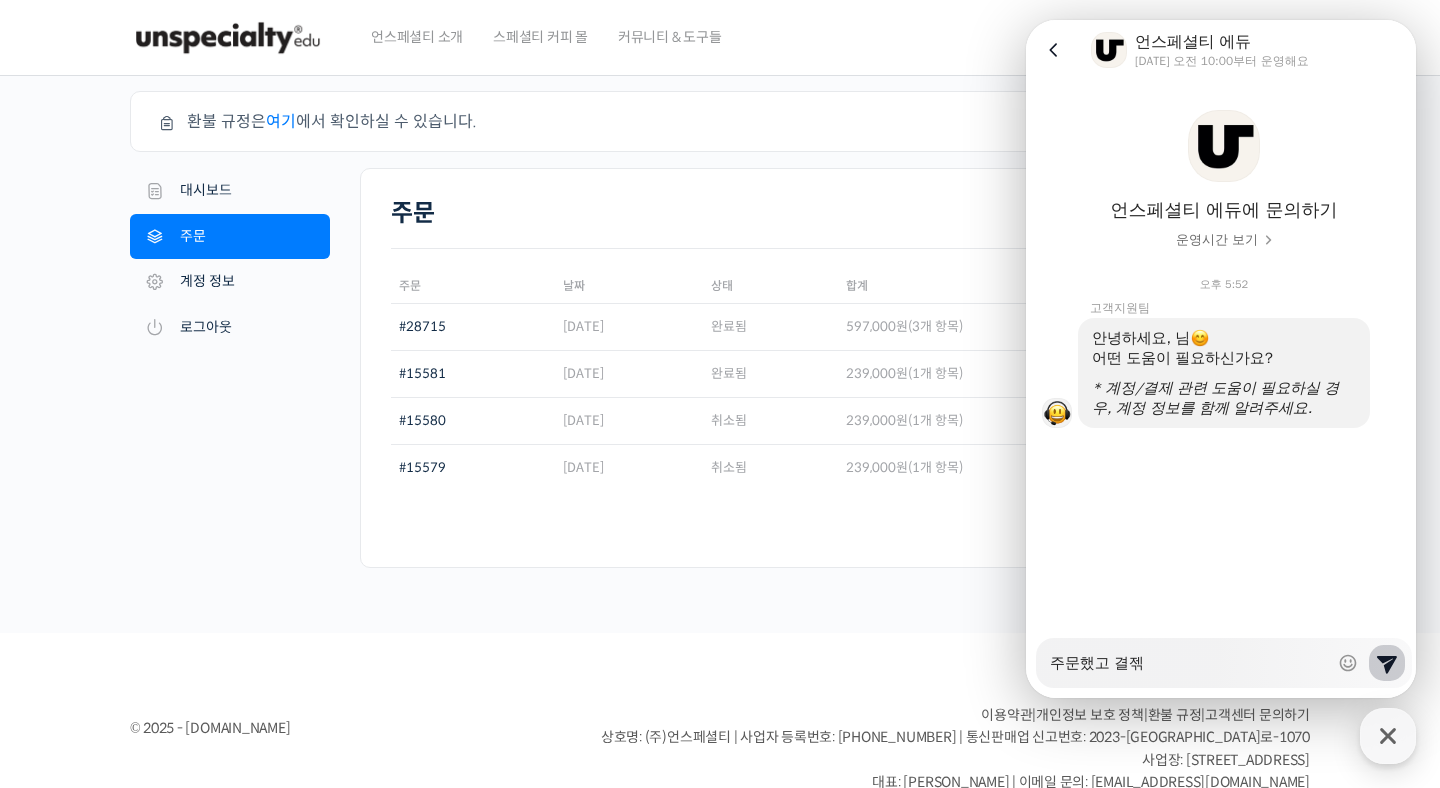 type on "x" 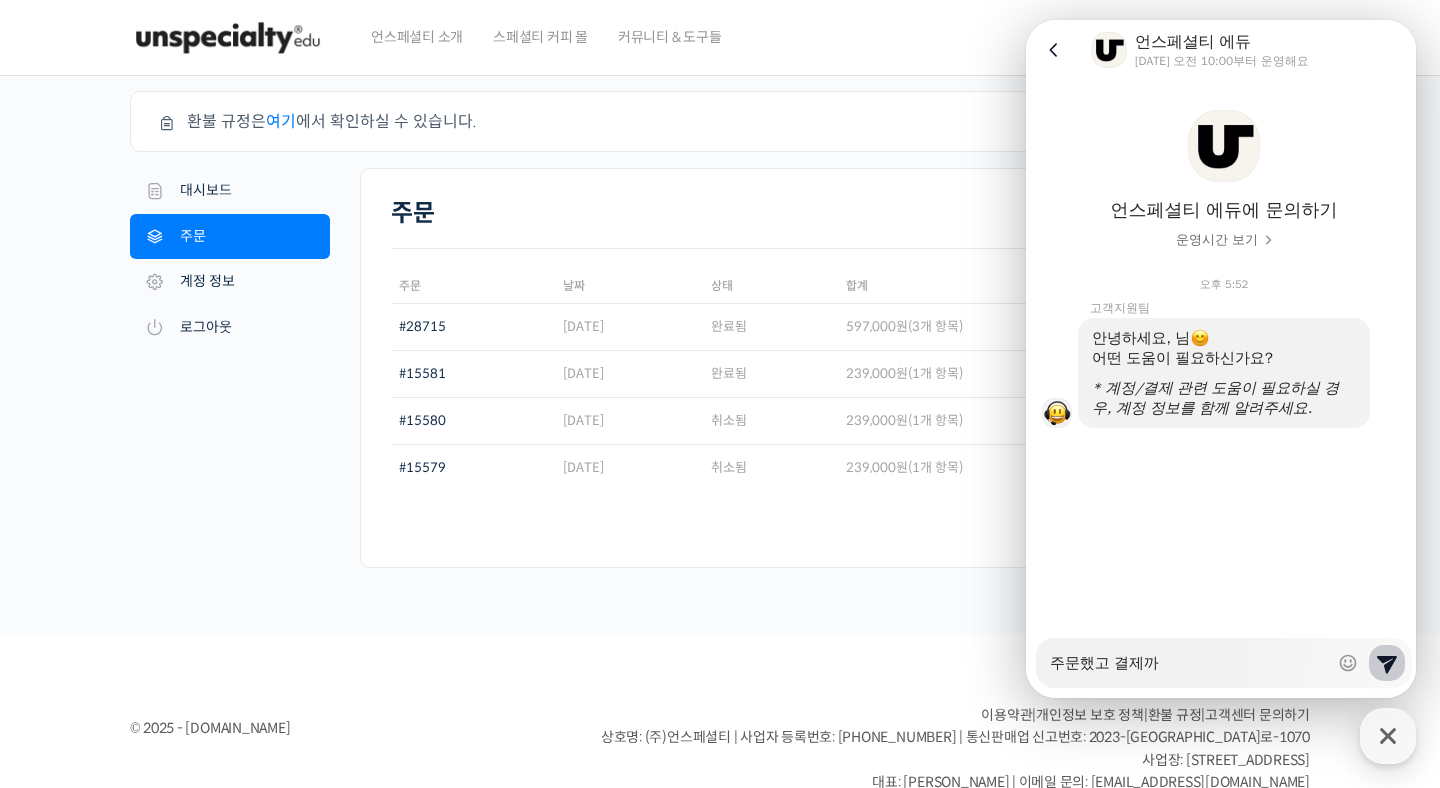 type on "x" 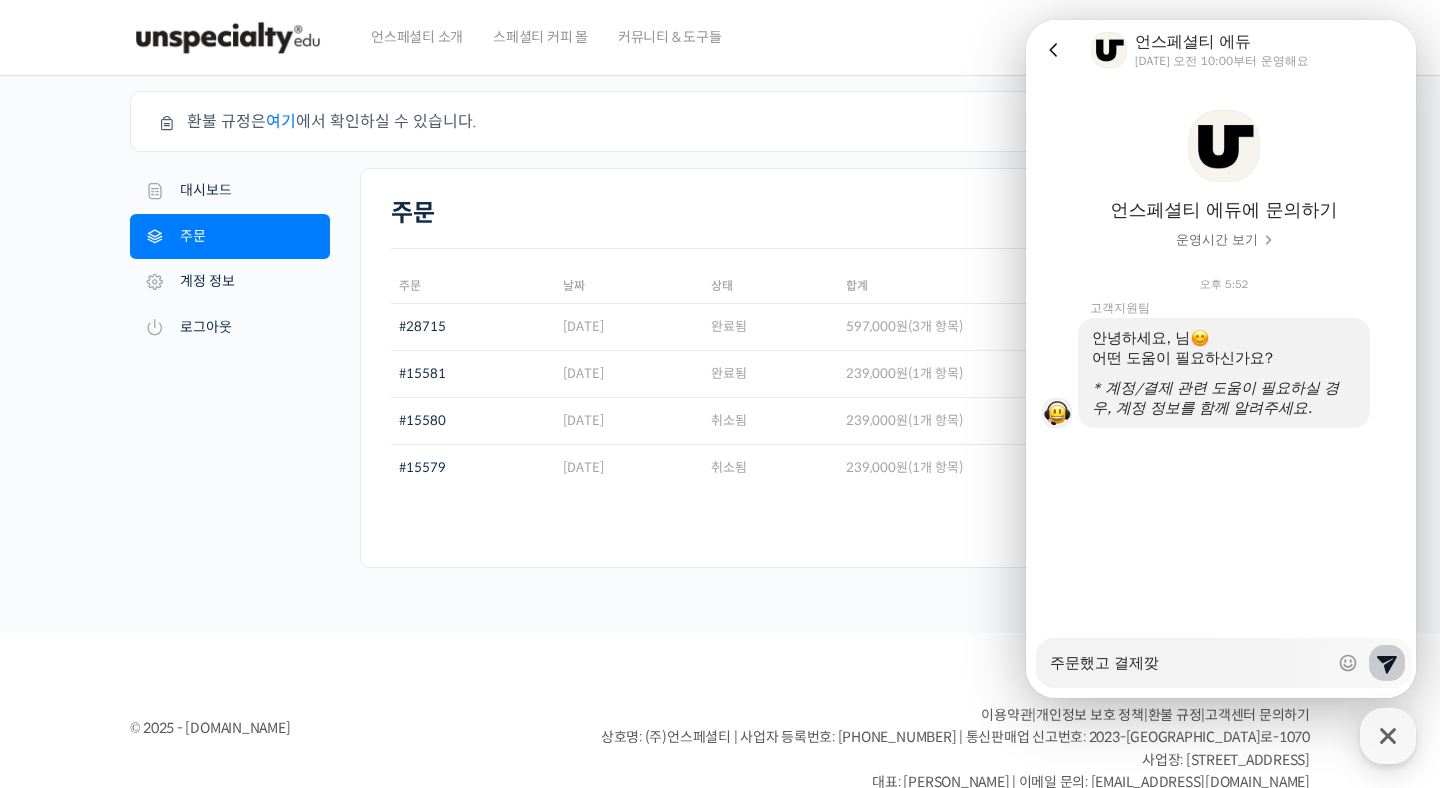 type on "x" 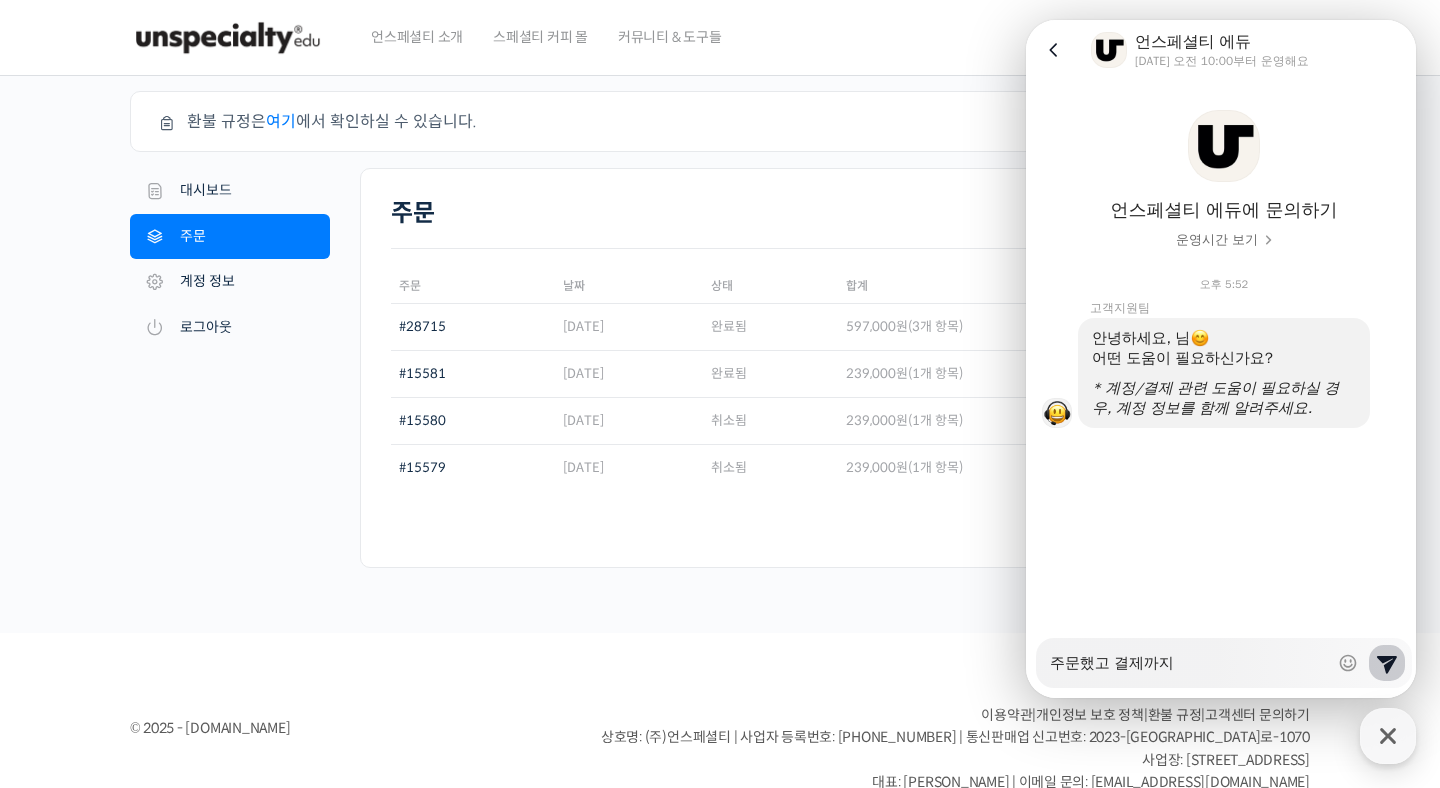 type on "주문했고 결제까지" 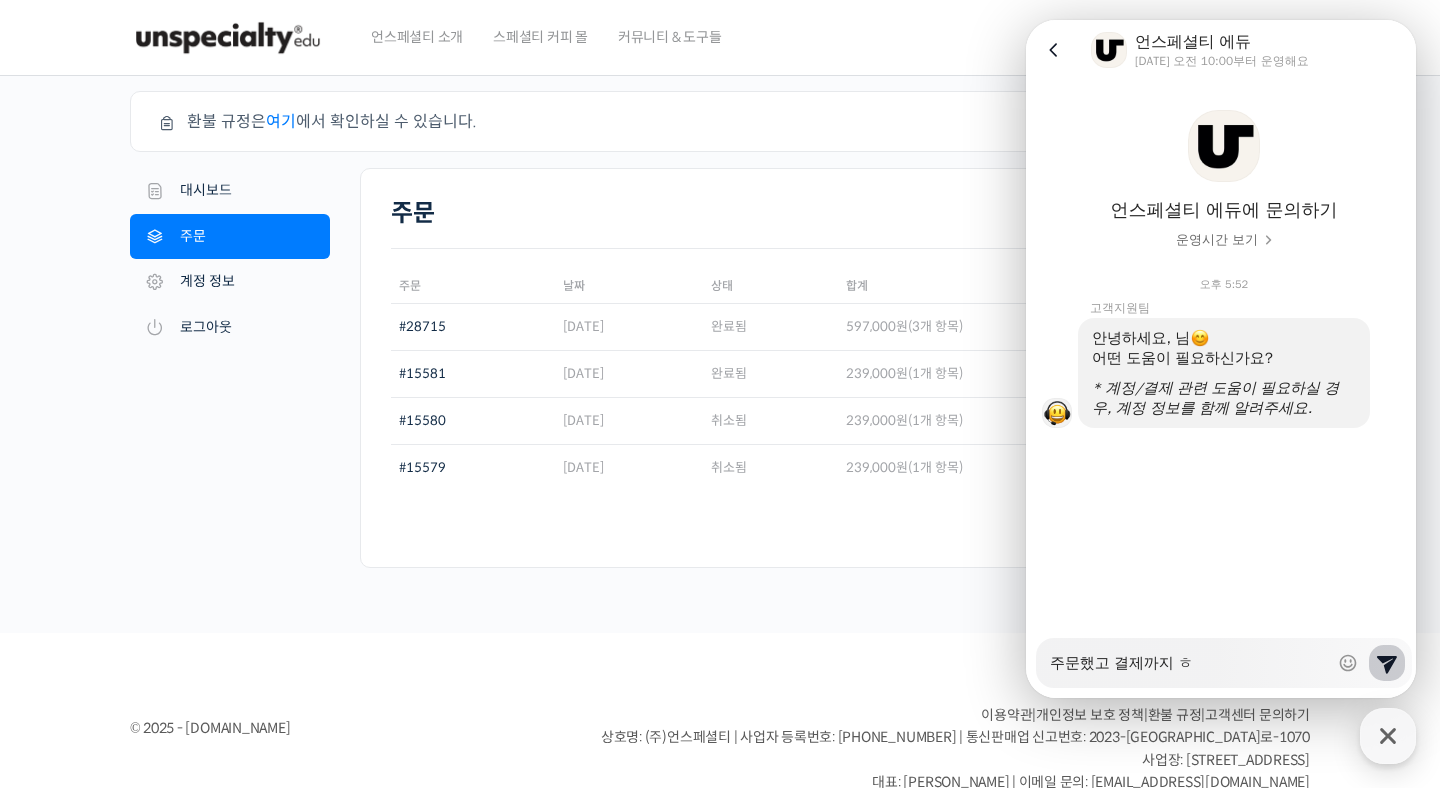 type on "x" 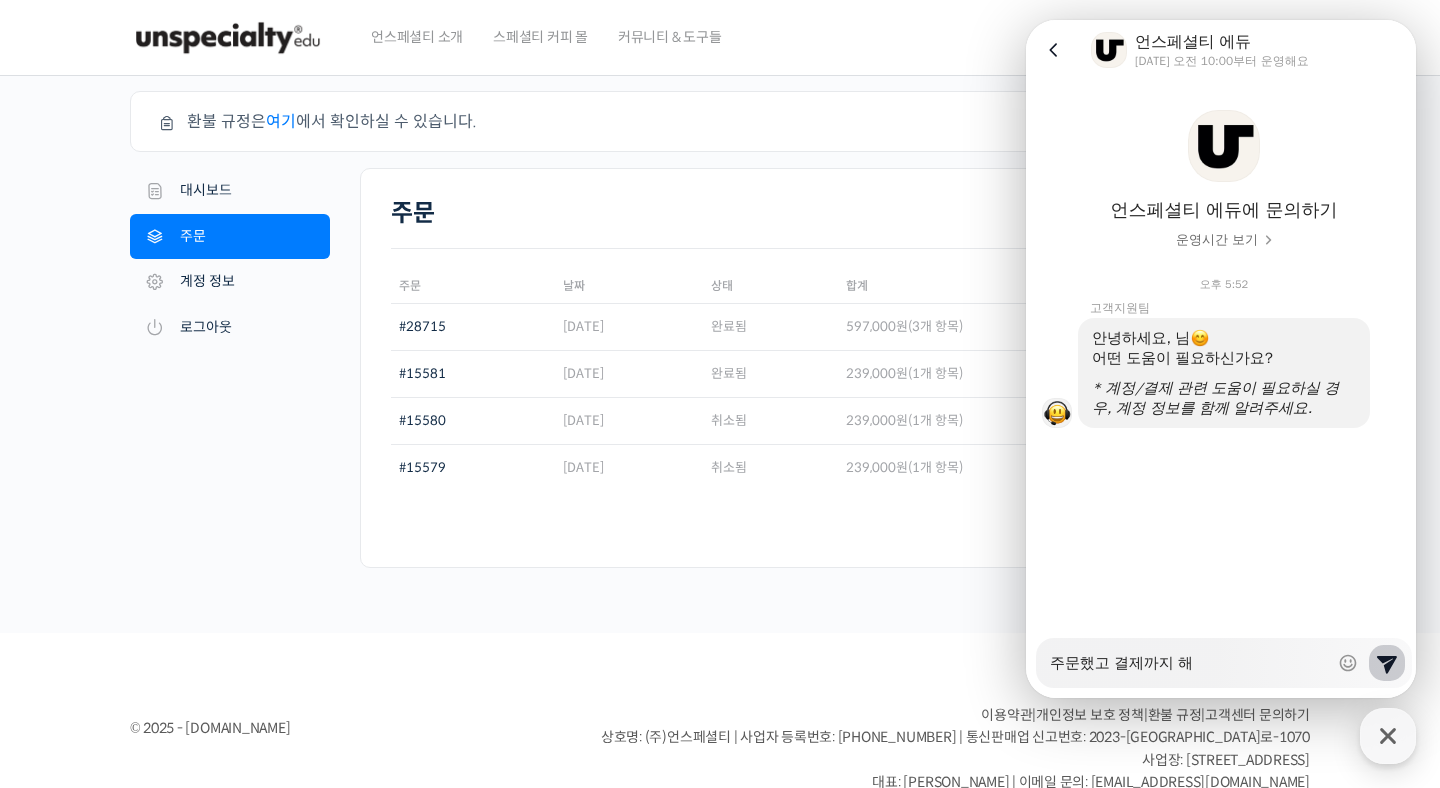 type on "x" 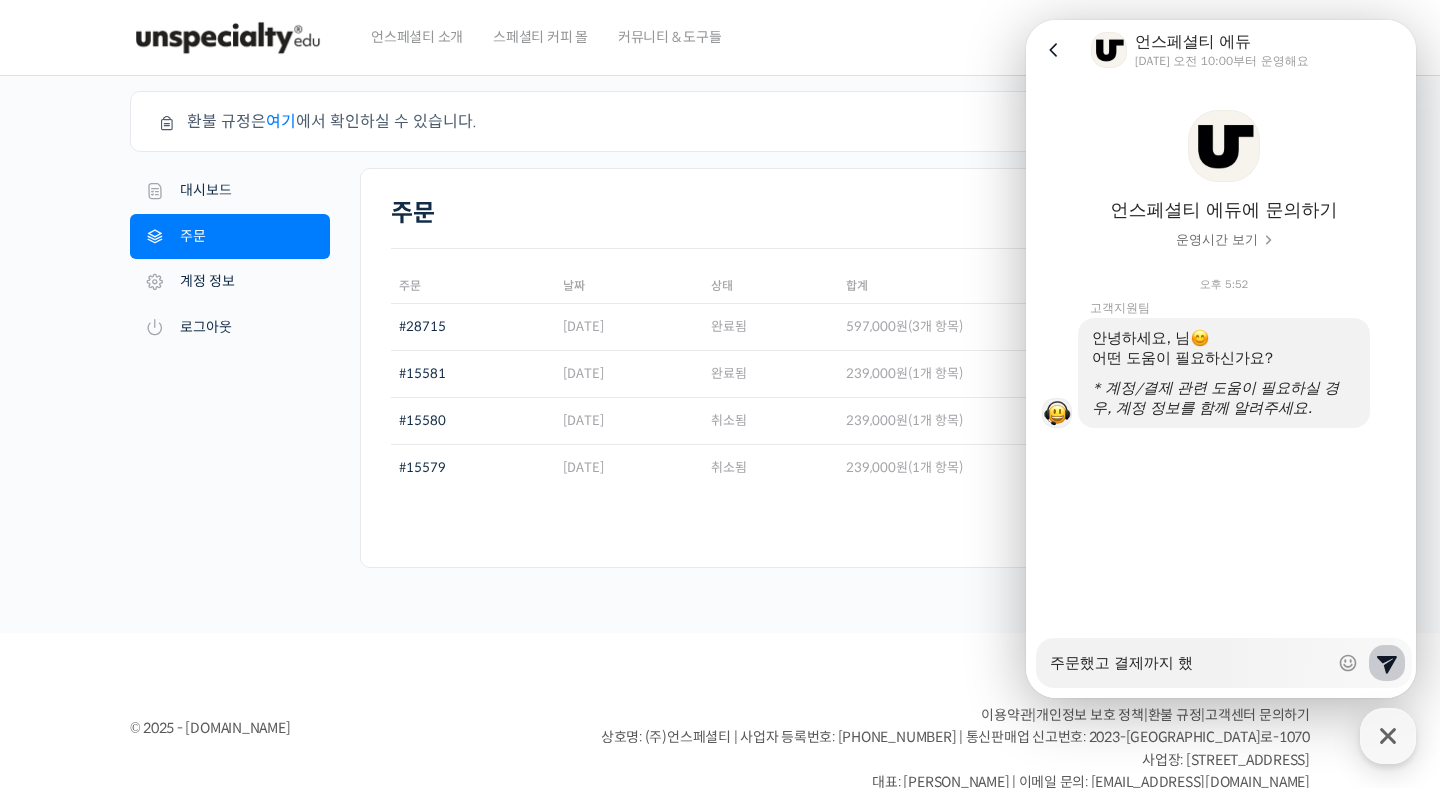 type on "x" 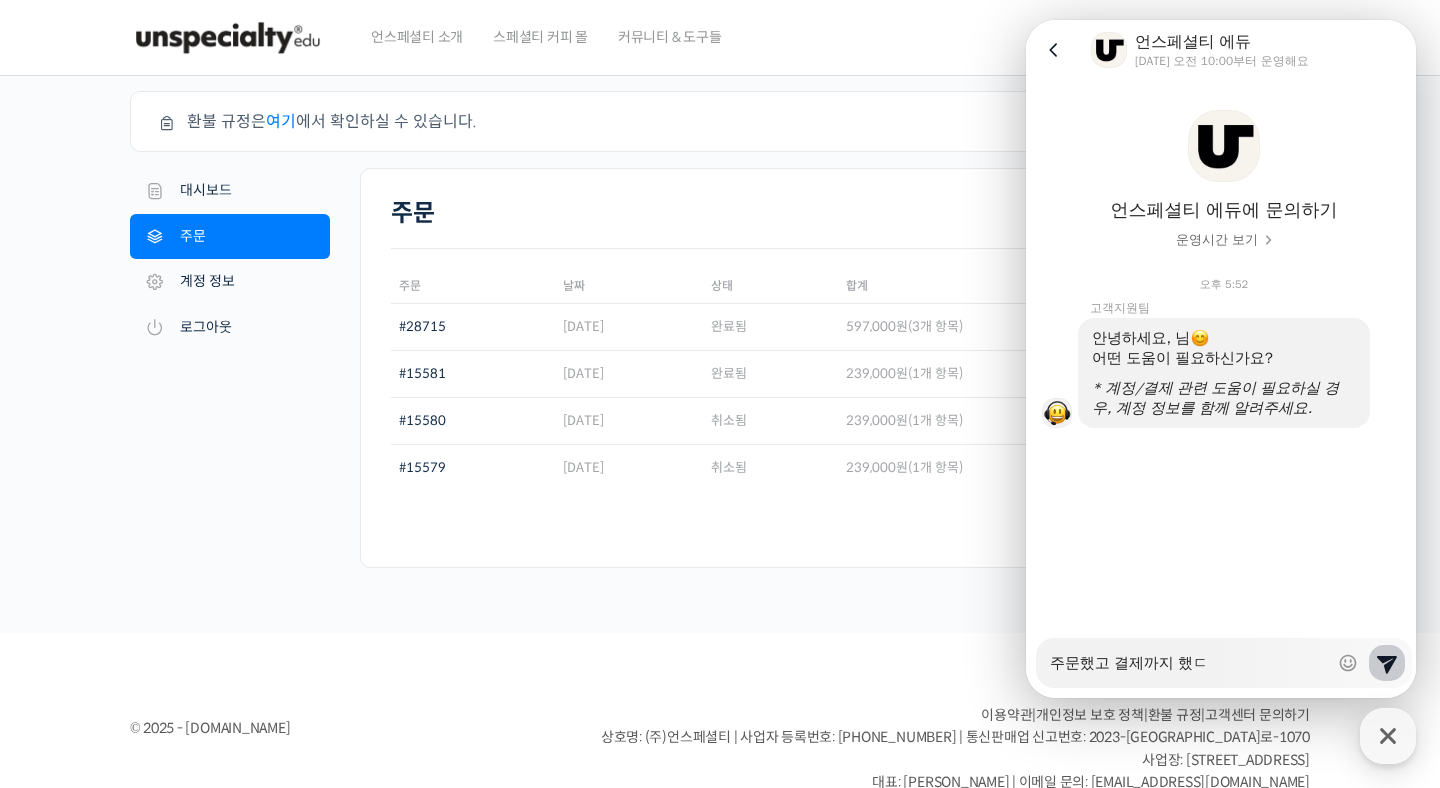 type on "x" 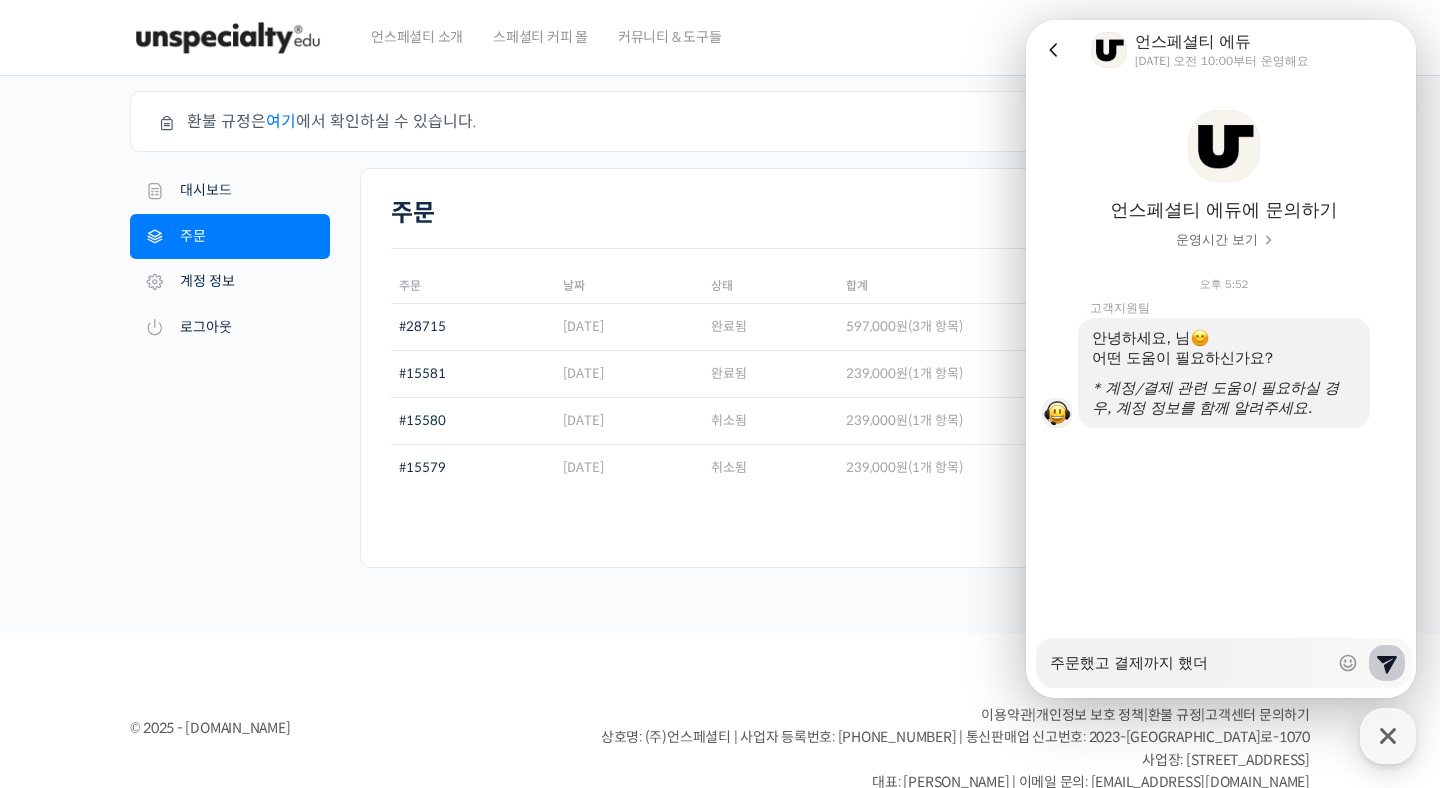 type on "x" 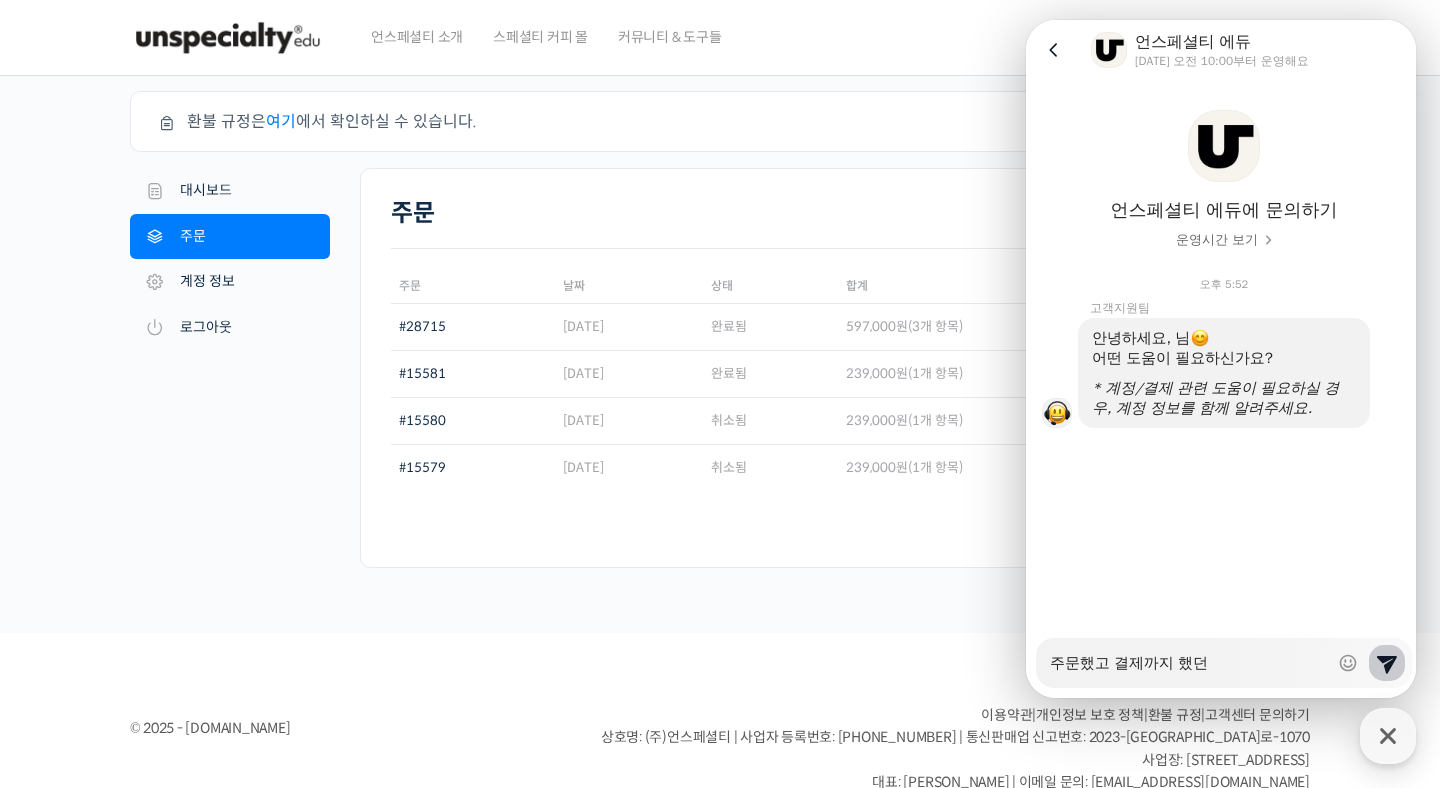 type on "x" 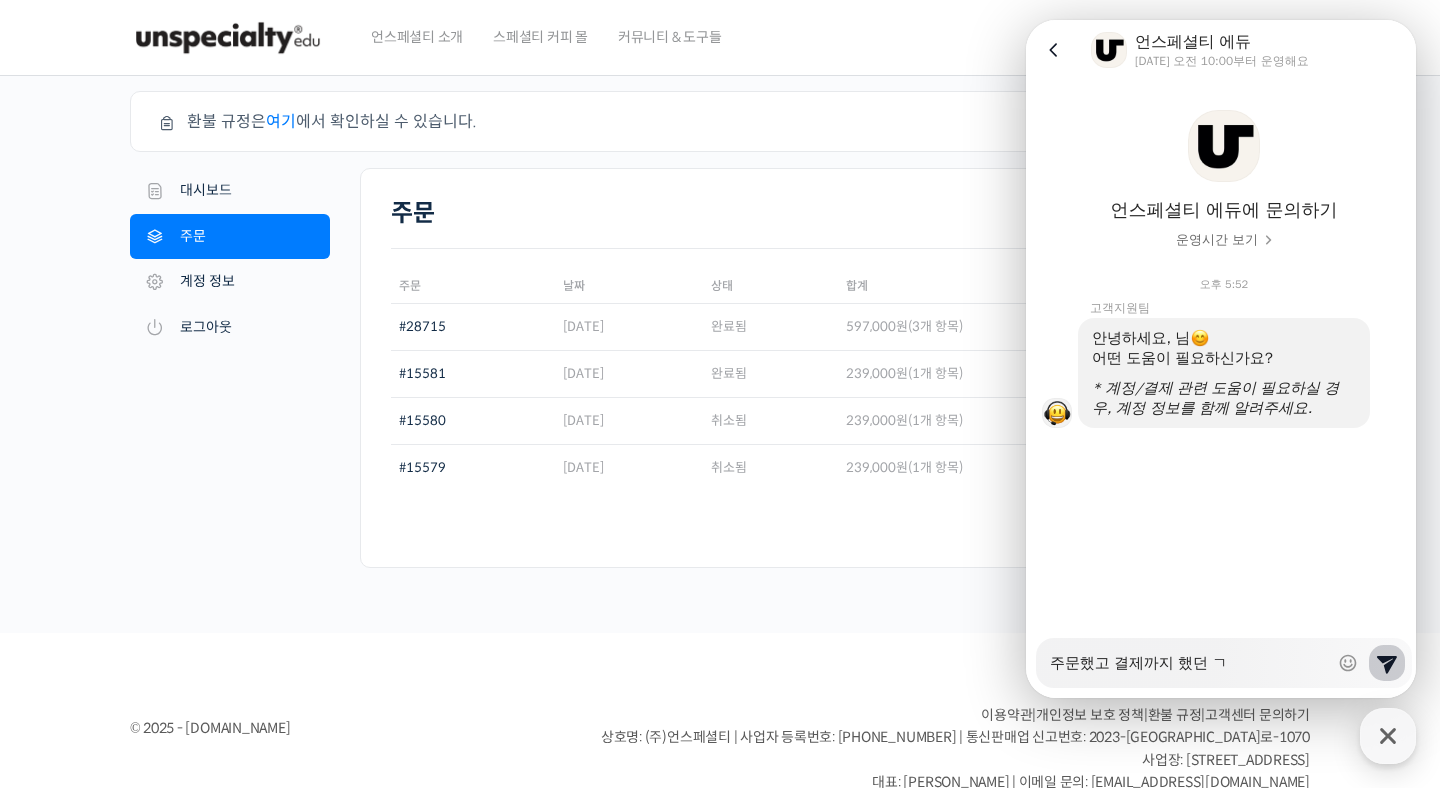 type on "x" 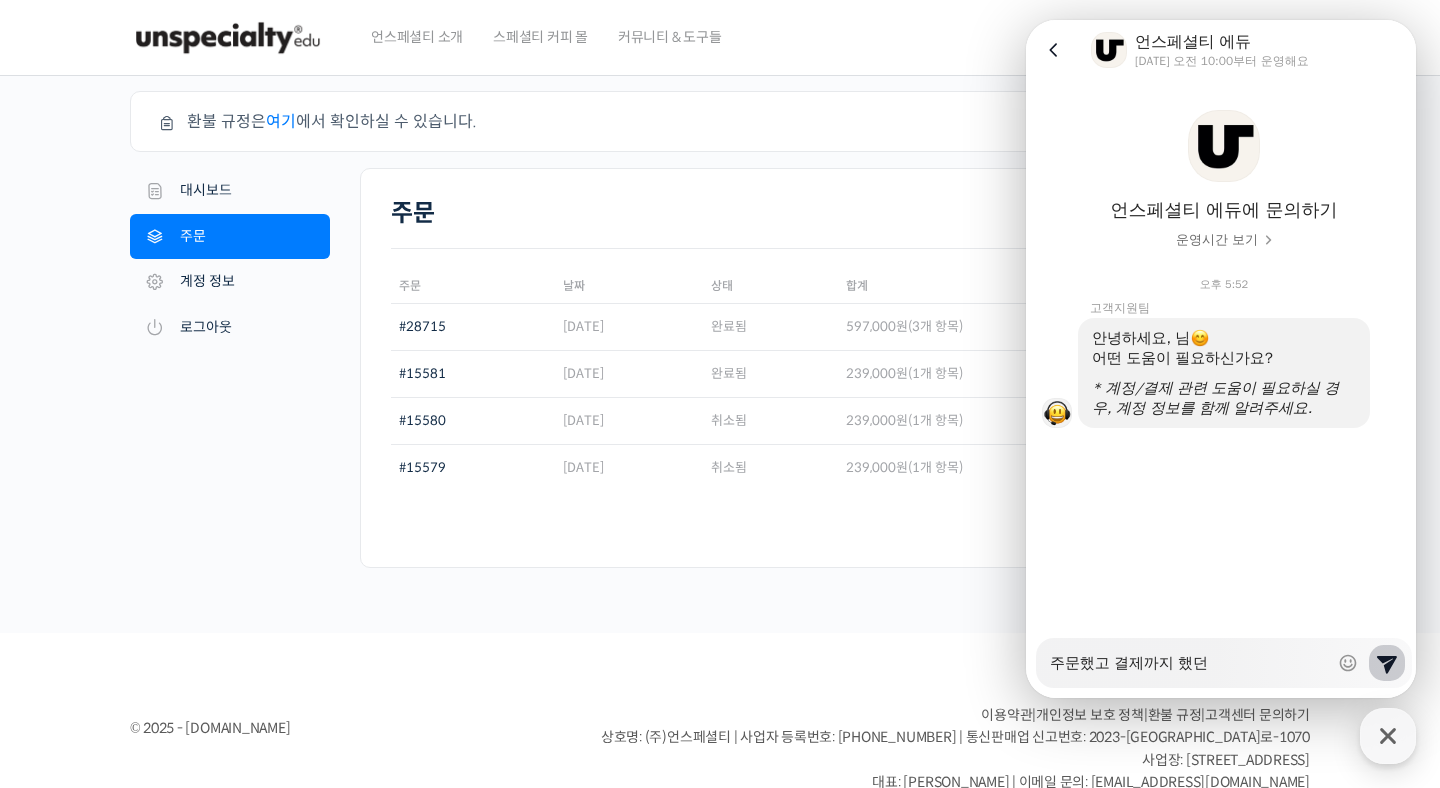 type on "x" 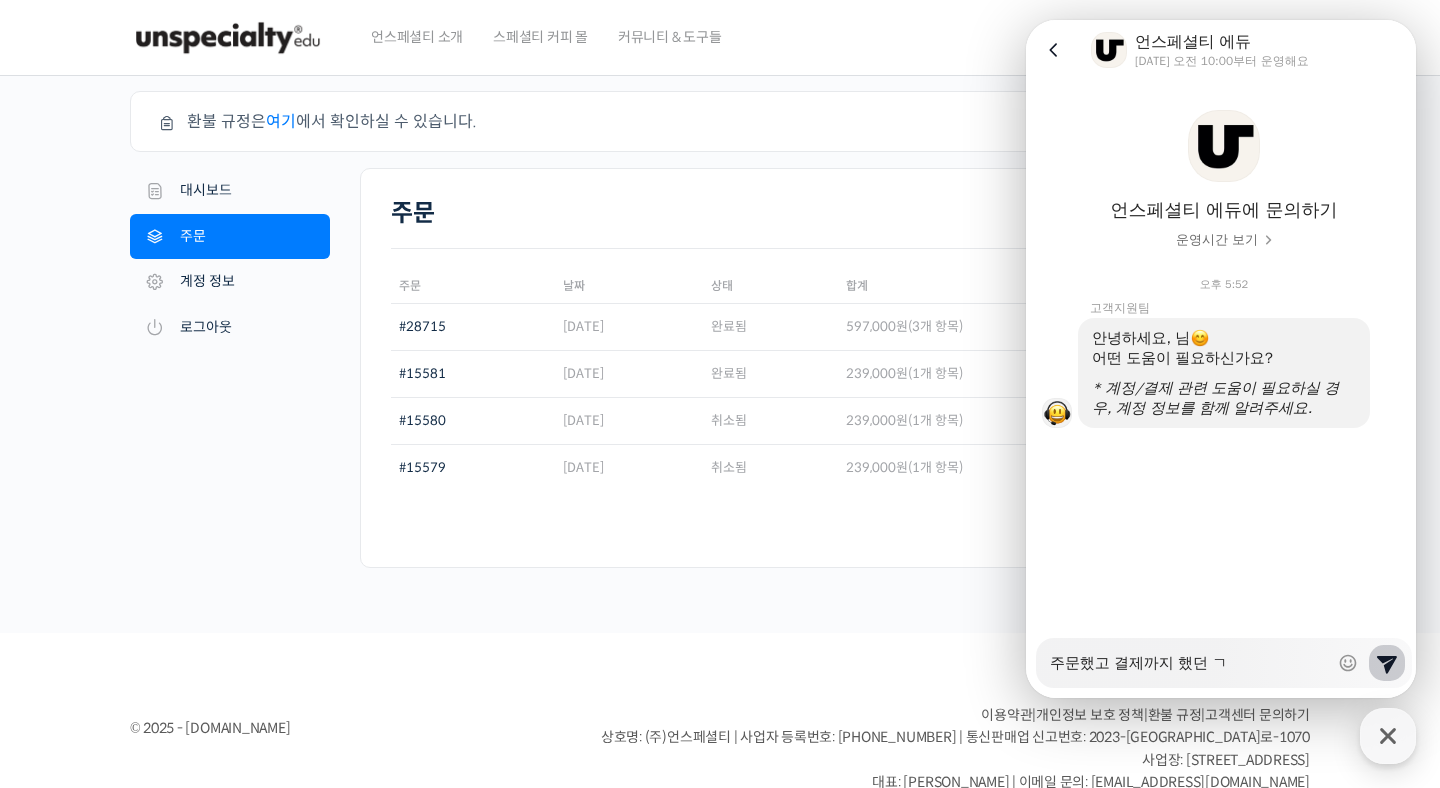 type on "x" 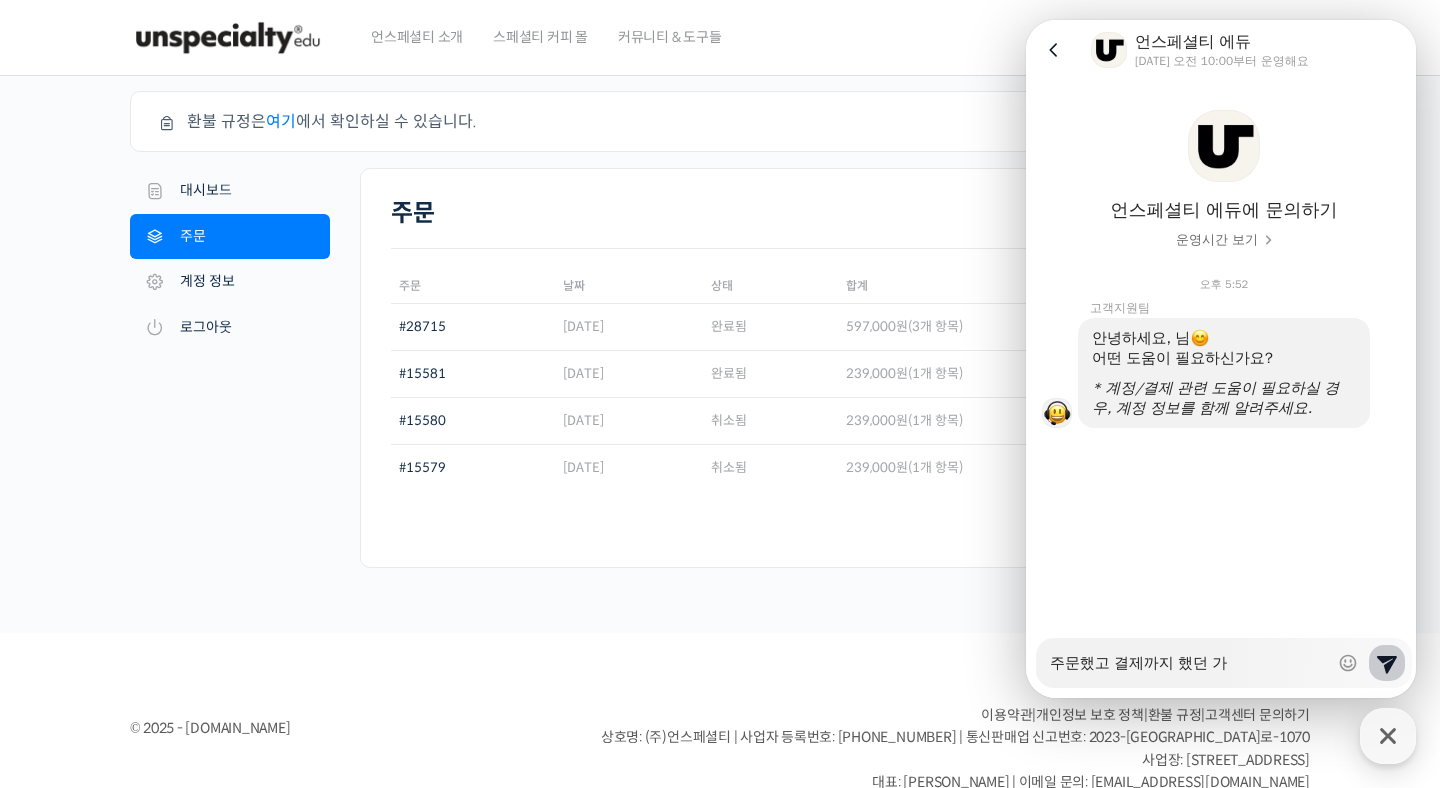 type on "x" 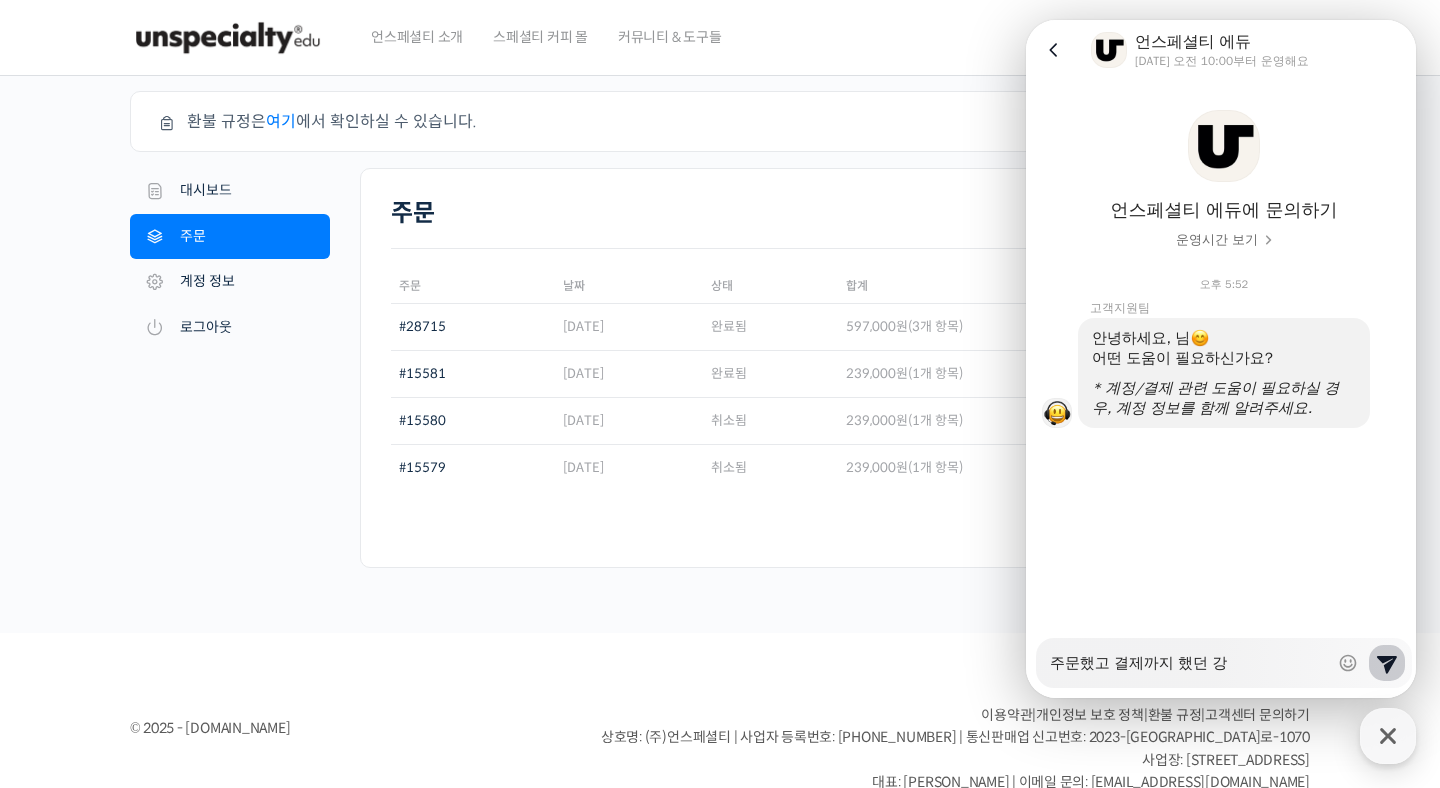 type on "x" 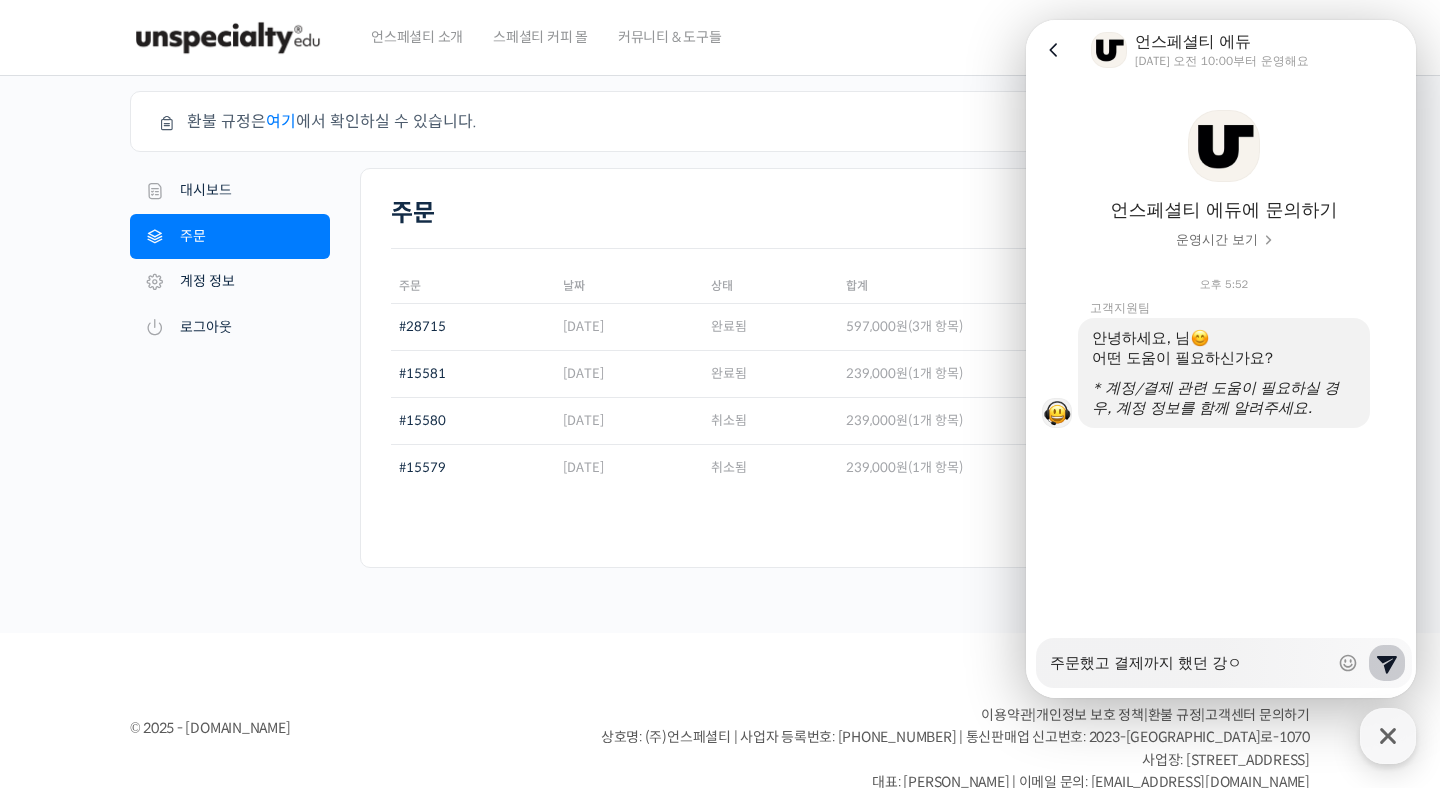 type on "x" 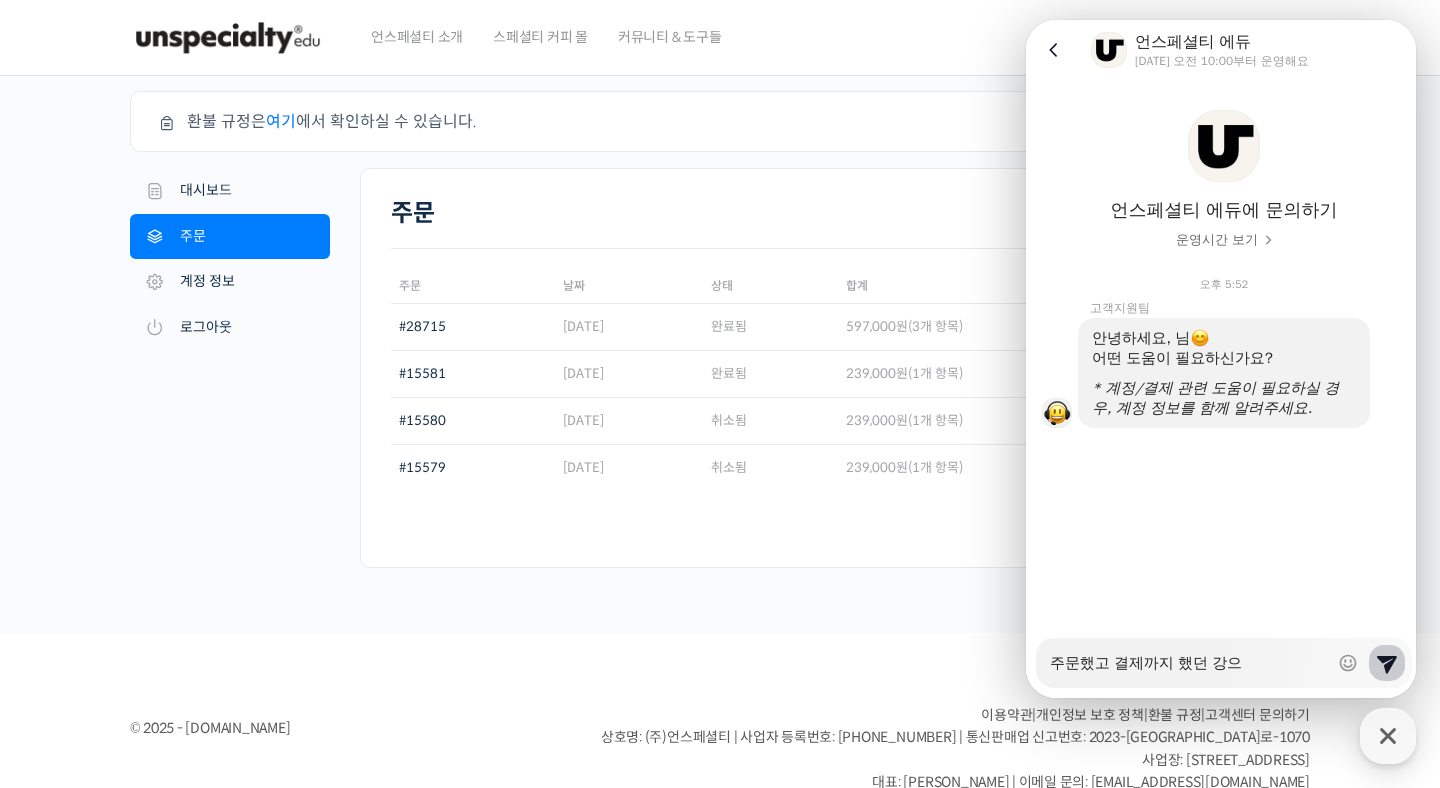 type on "주문했고 결제까지 했던 강의" 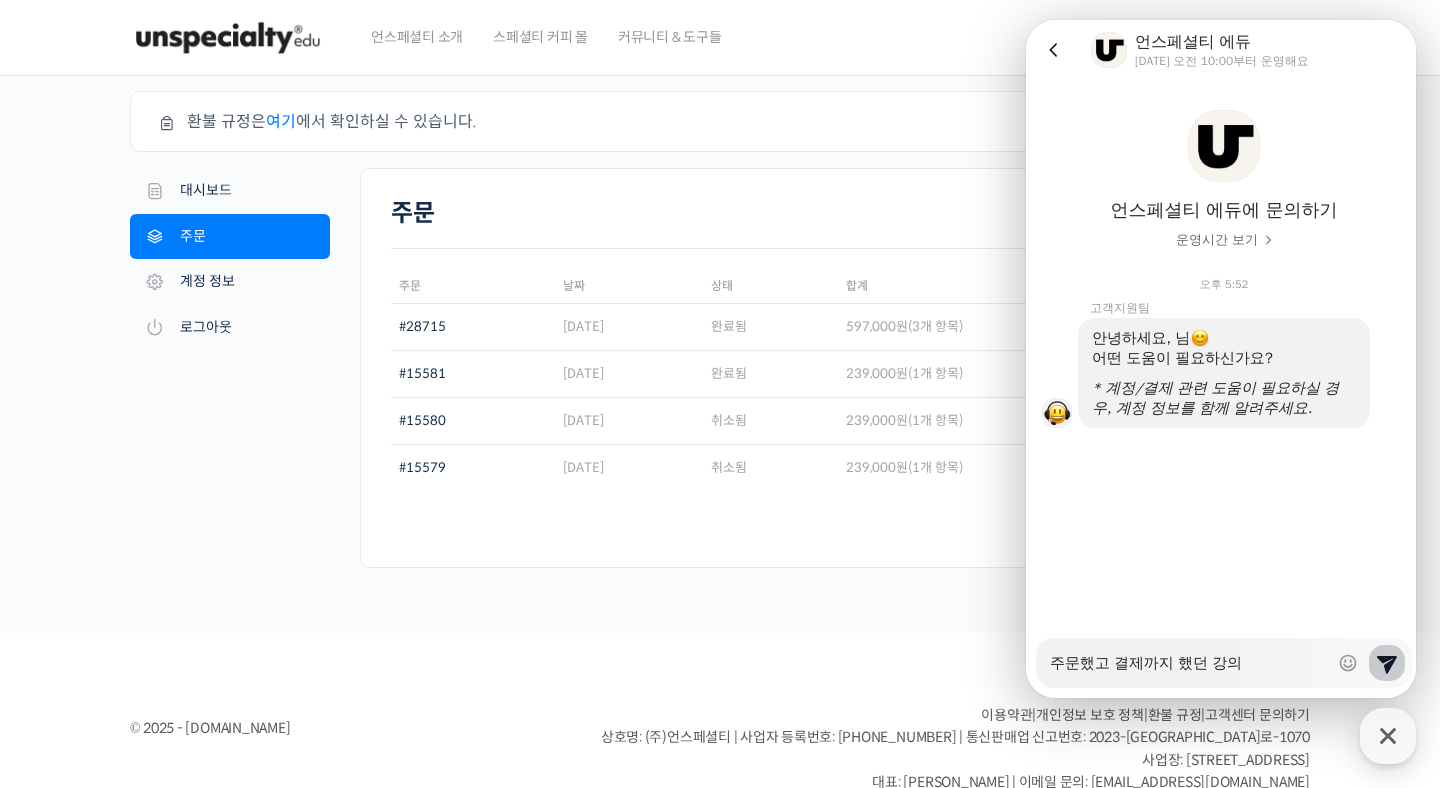 type on "x" 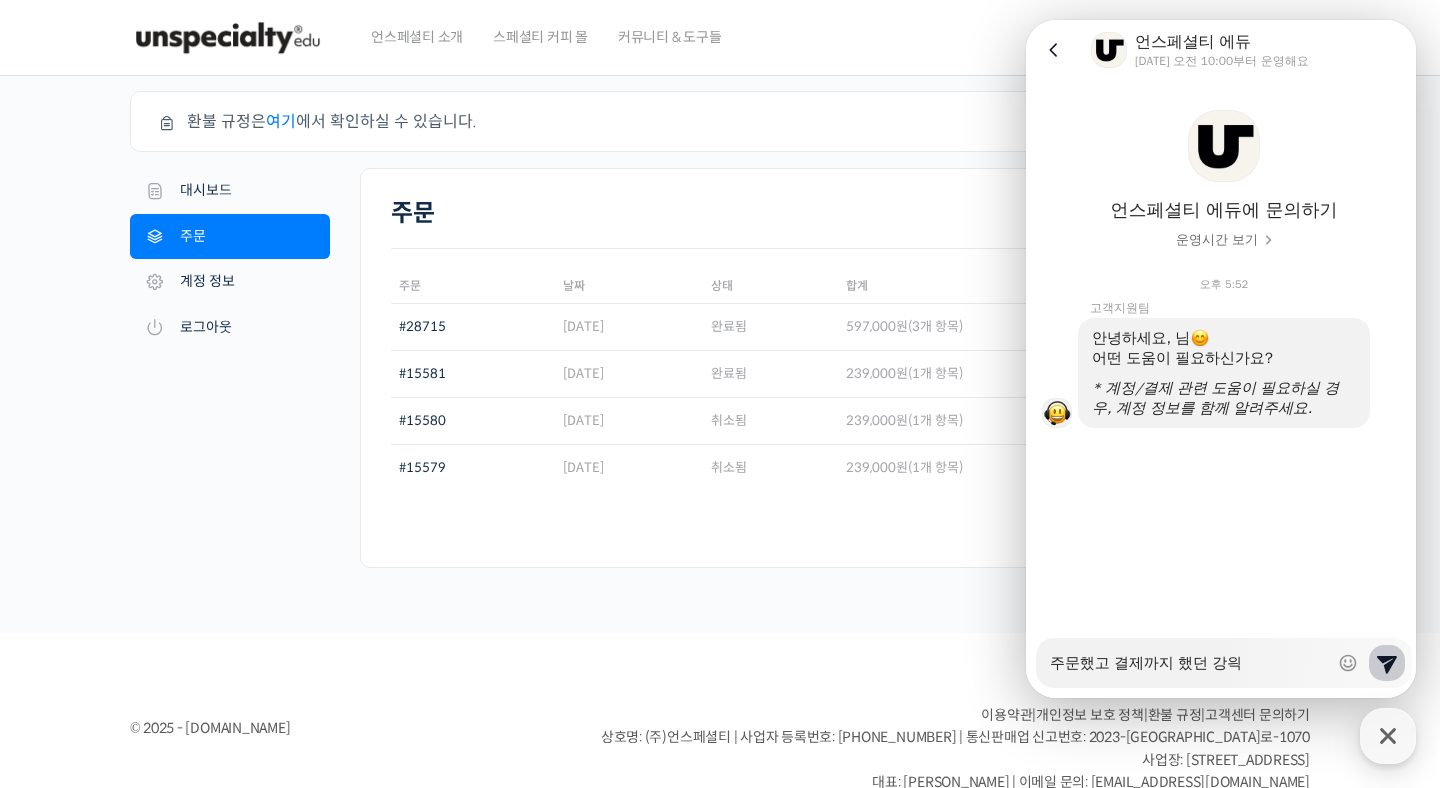 type on "x" 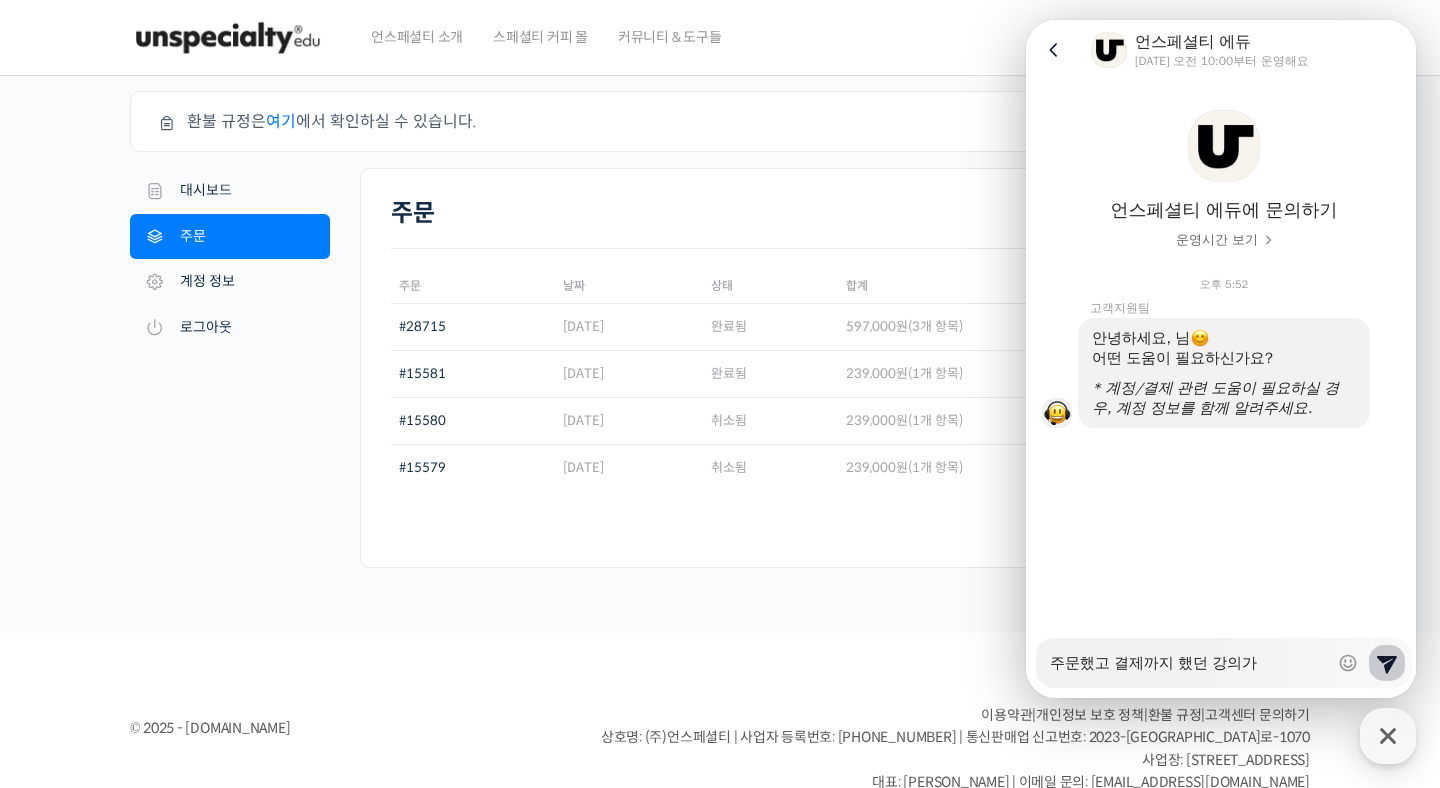 type on "x" 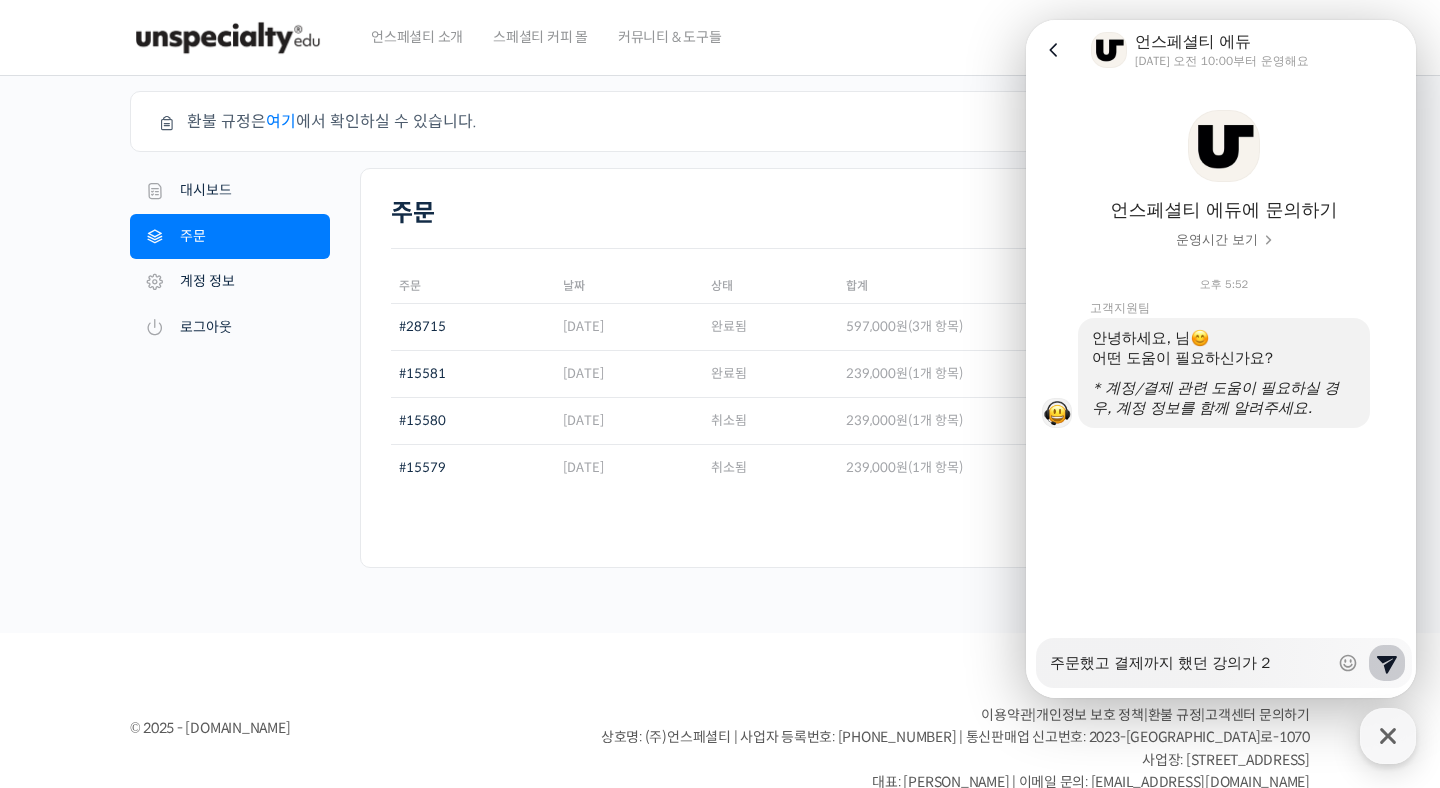 type on "x" 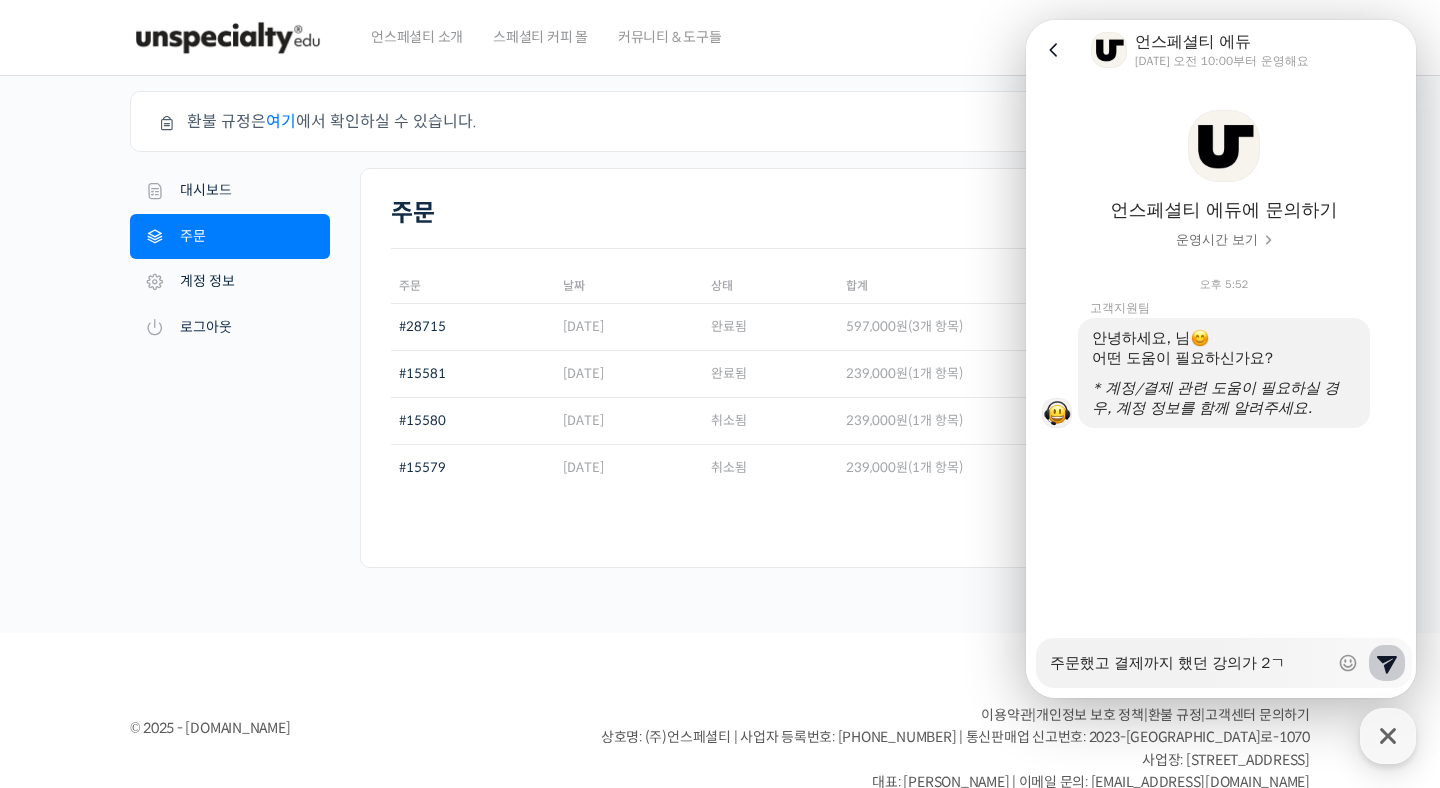 type on "x" 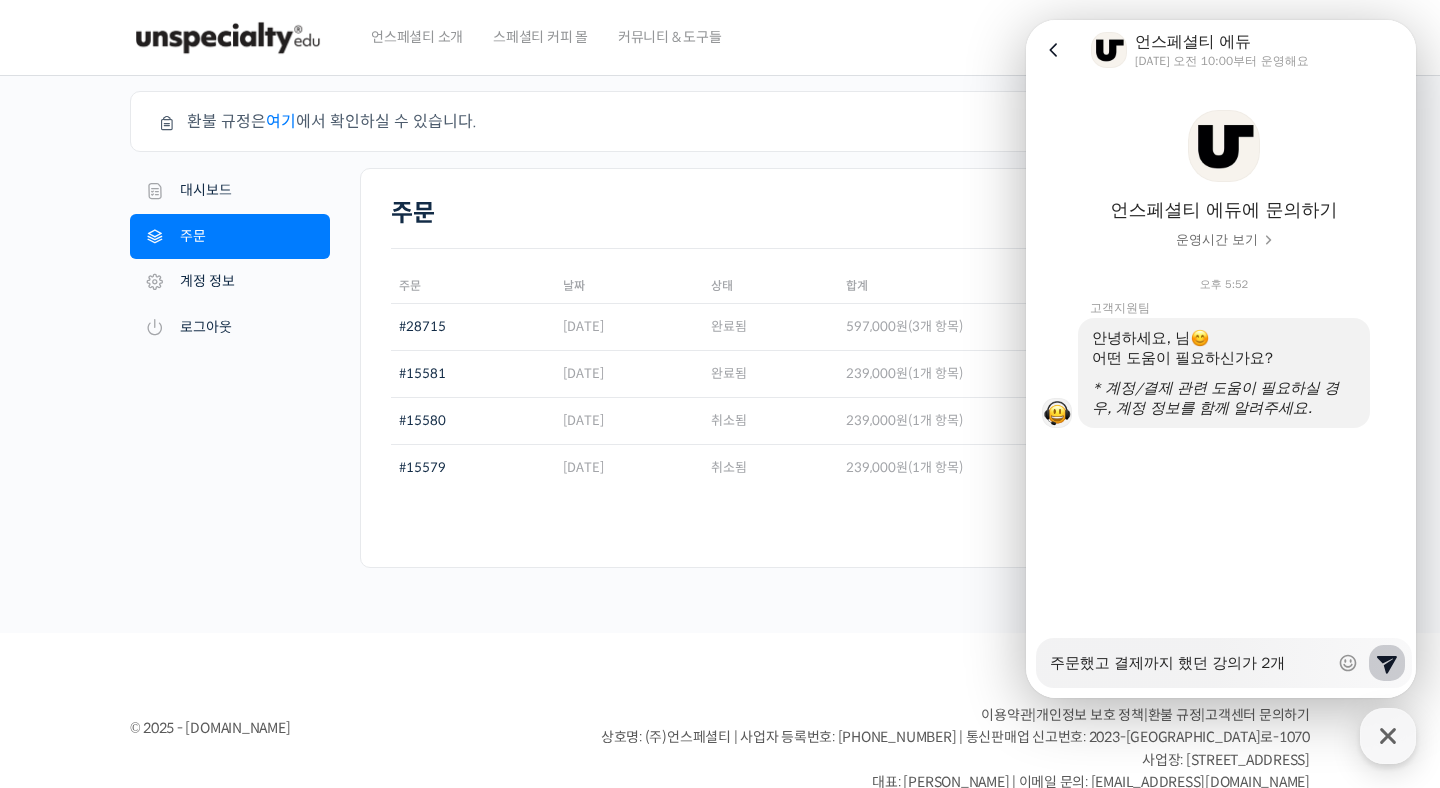 type on "x" 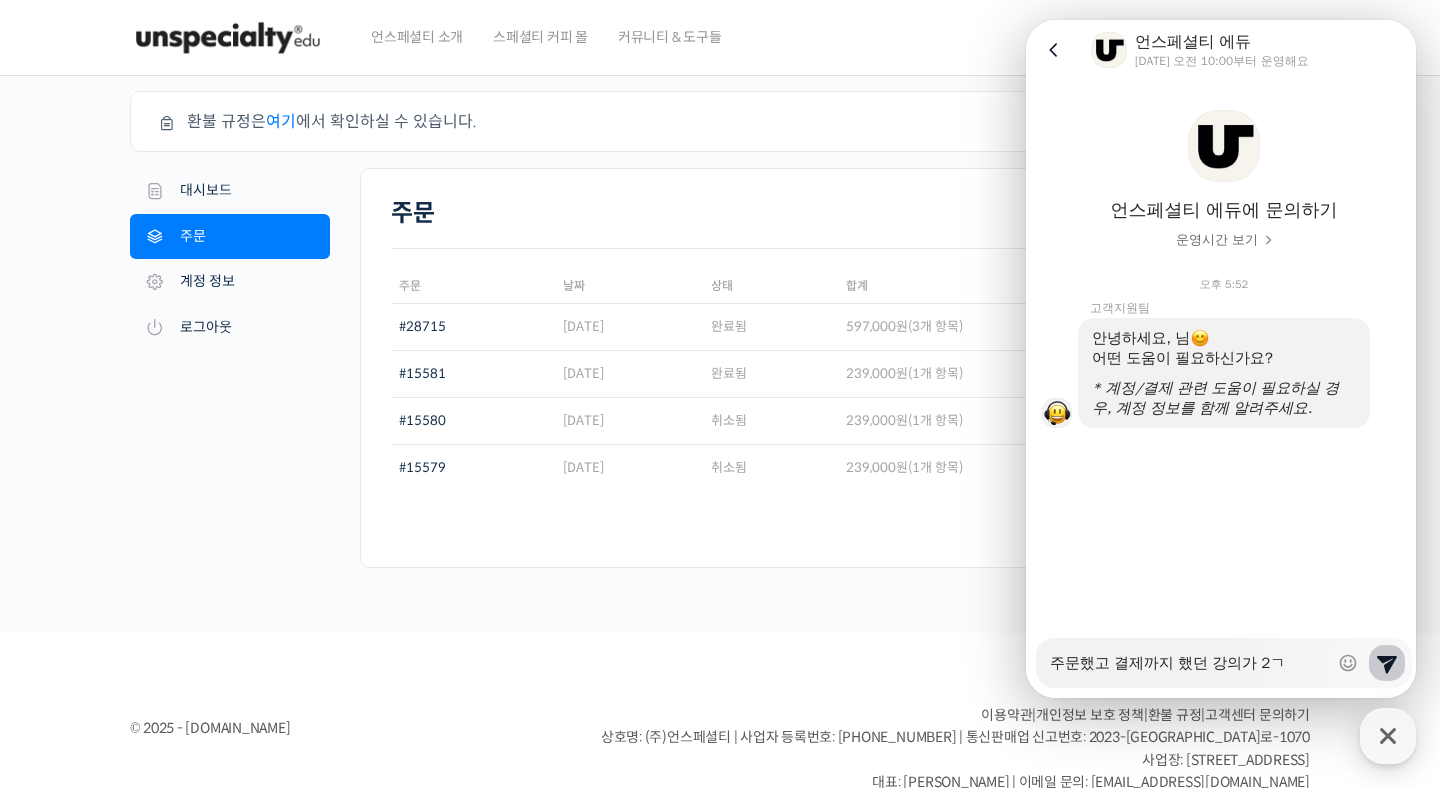 type on "x" 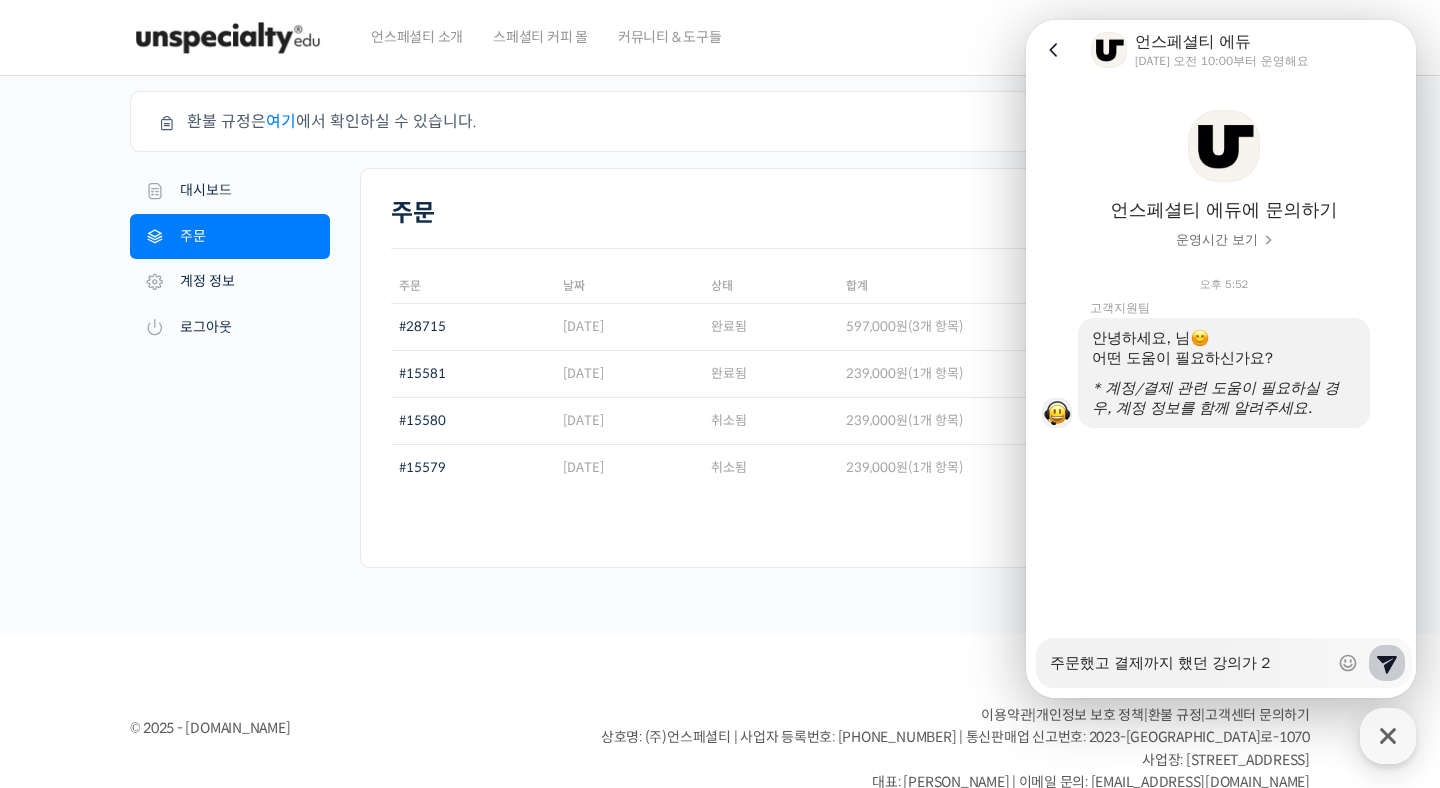 type on "x" 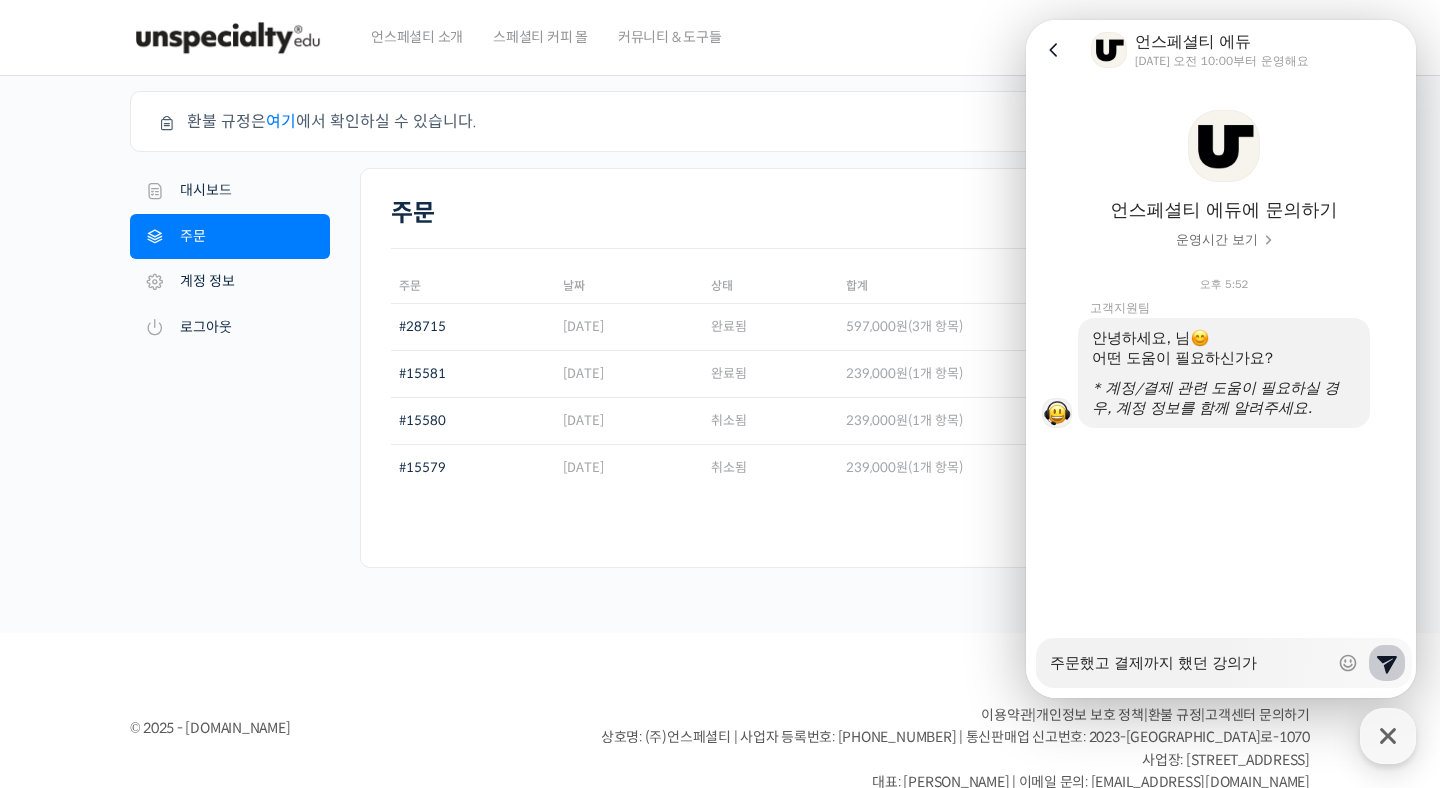 type on "x" 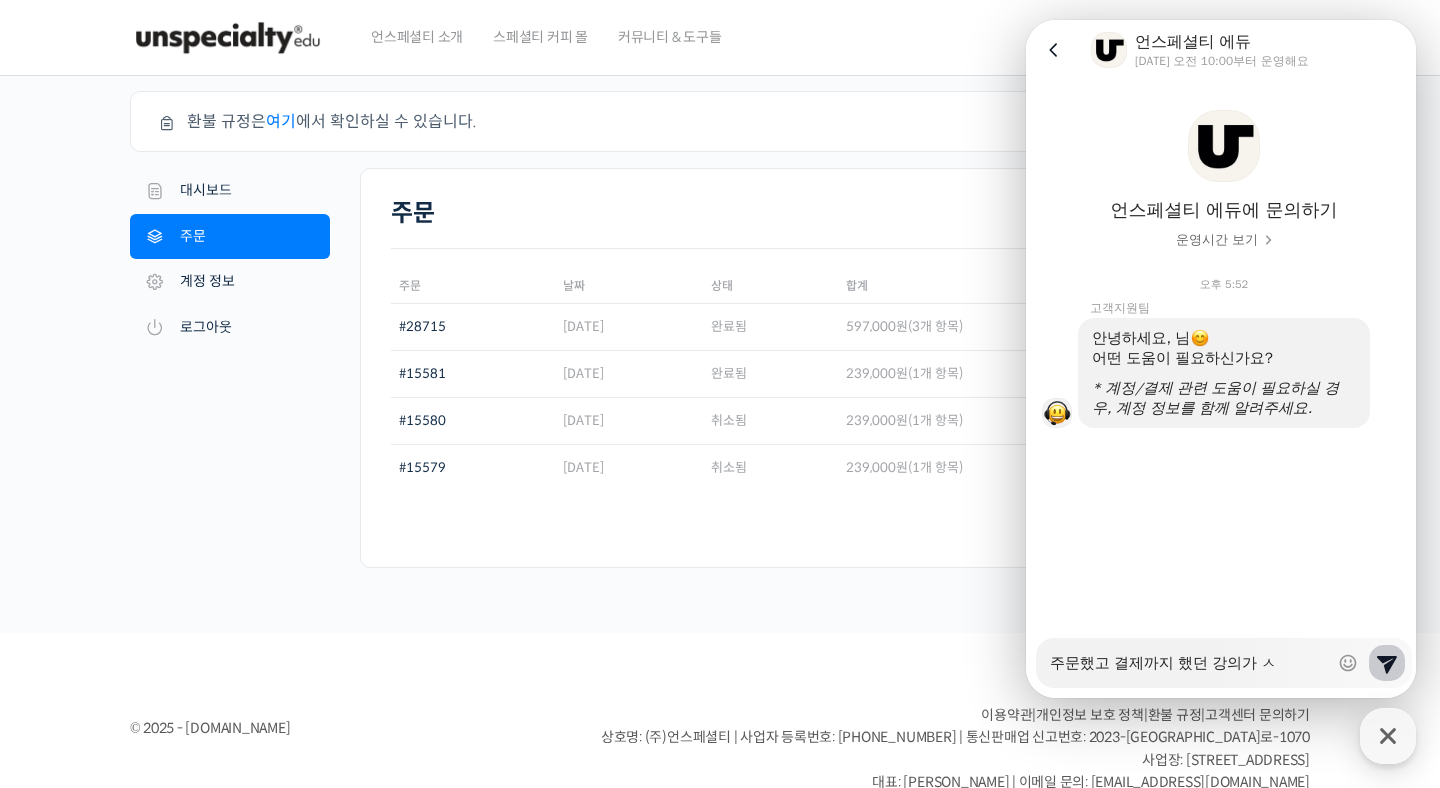 type on "주문했고 결제까지 했던 강의가 사" 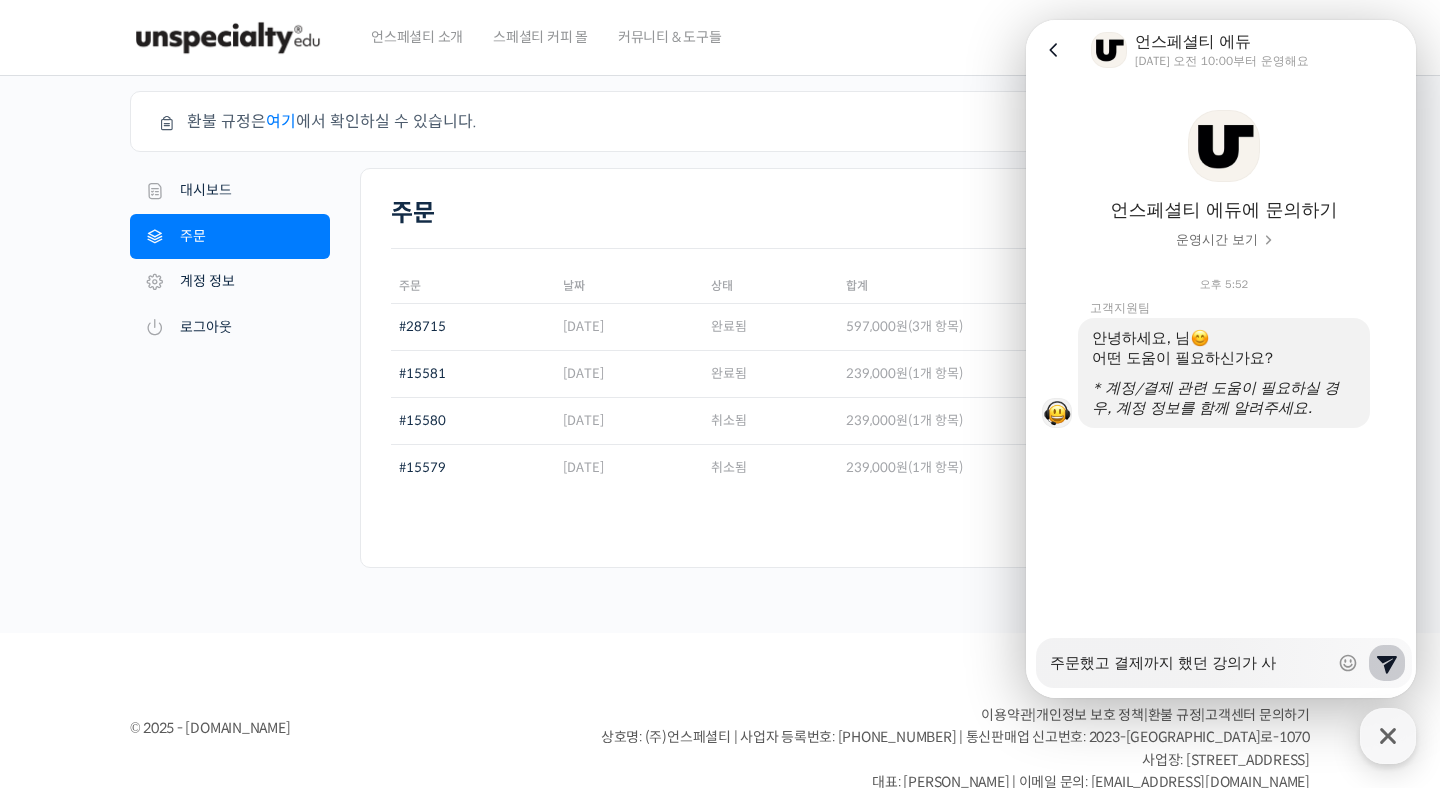 type on "x" 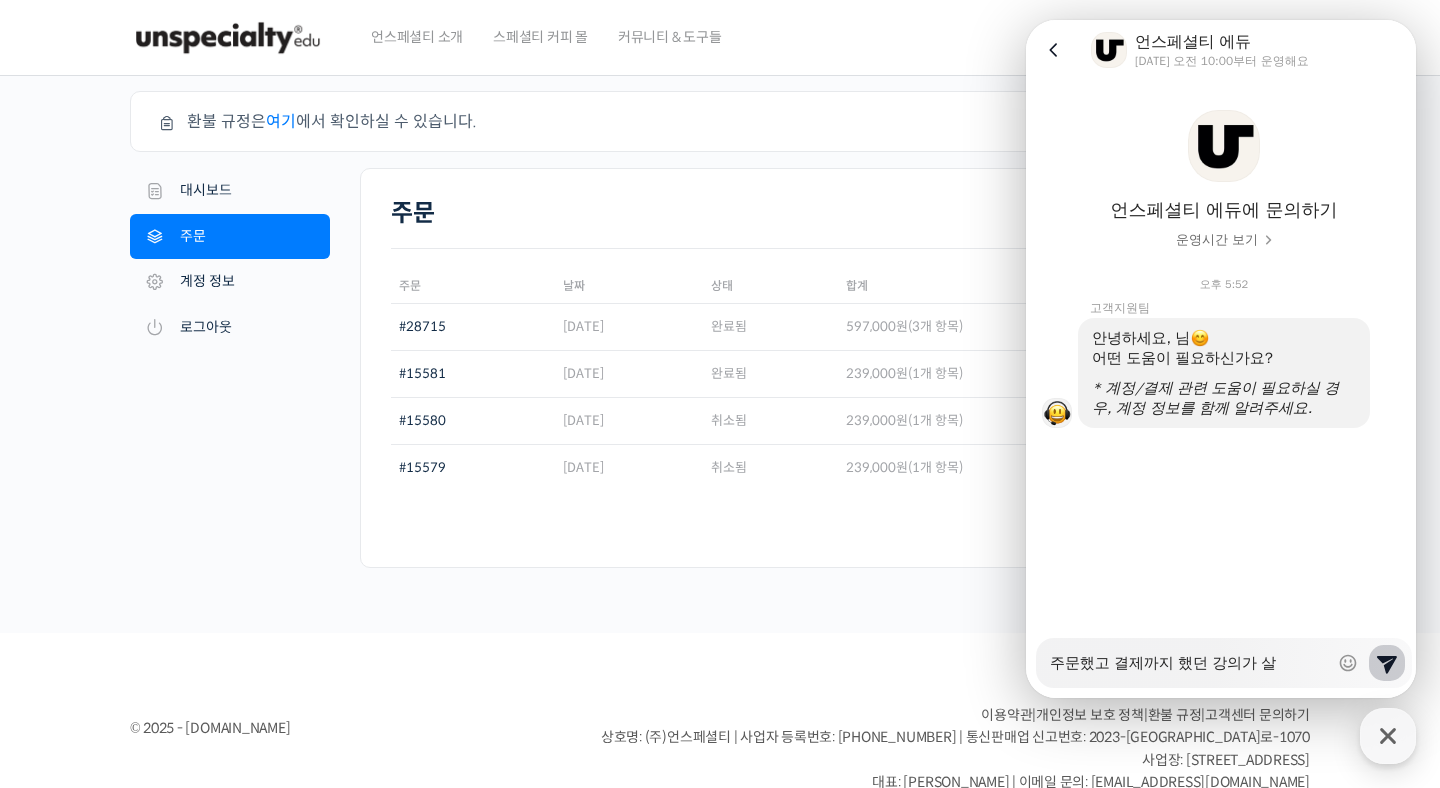 type on "x" 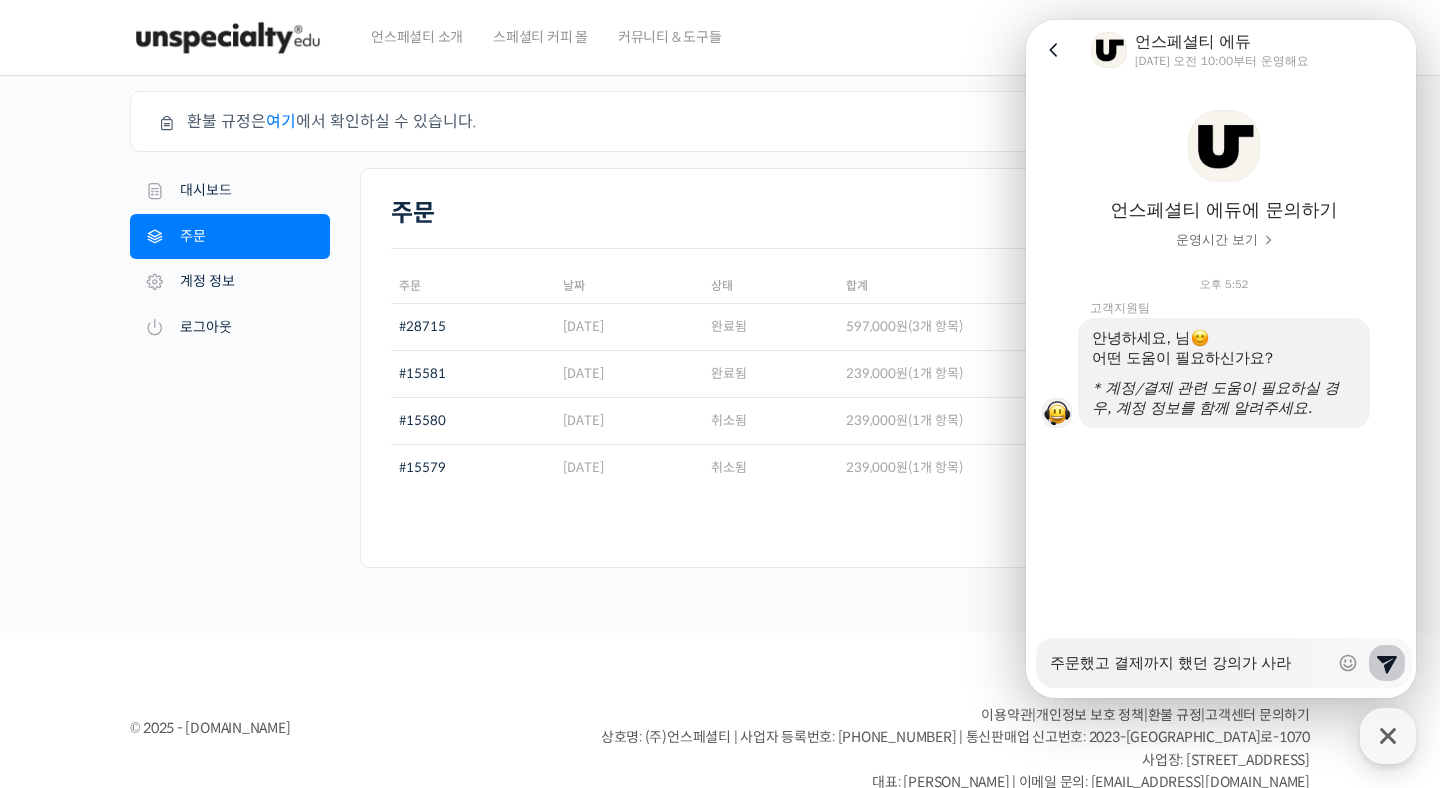 type on "x" 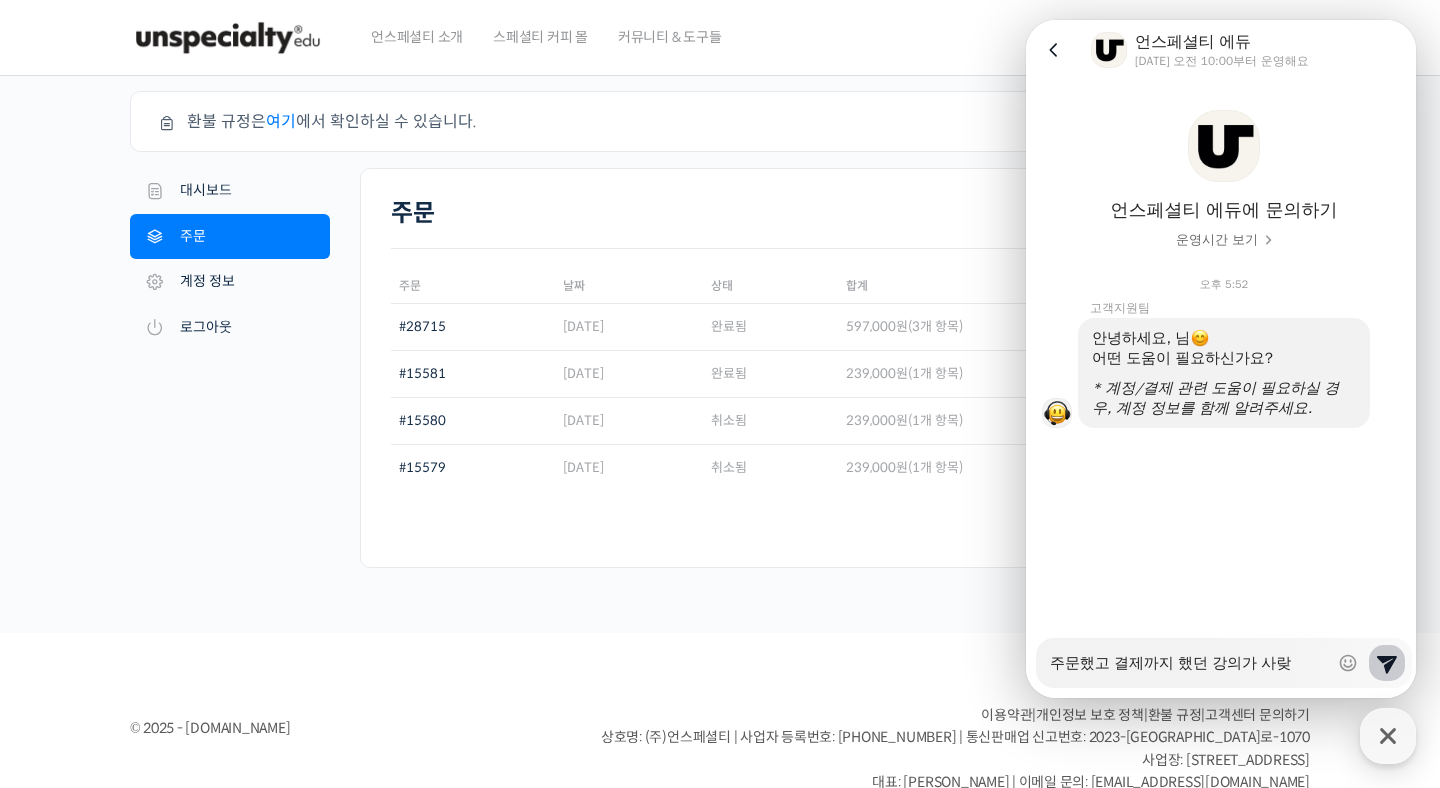 type on "x" 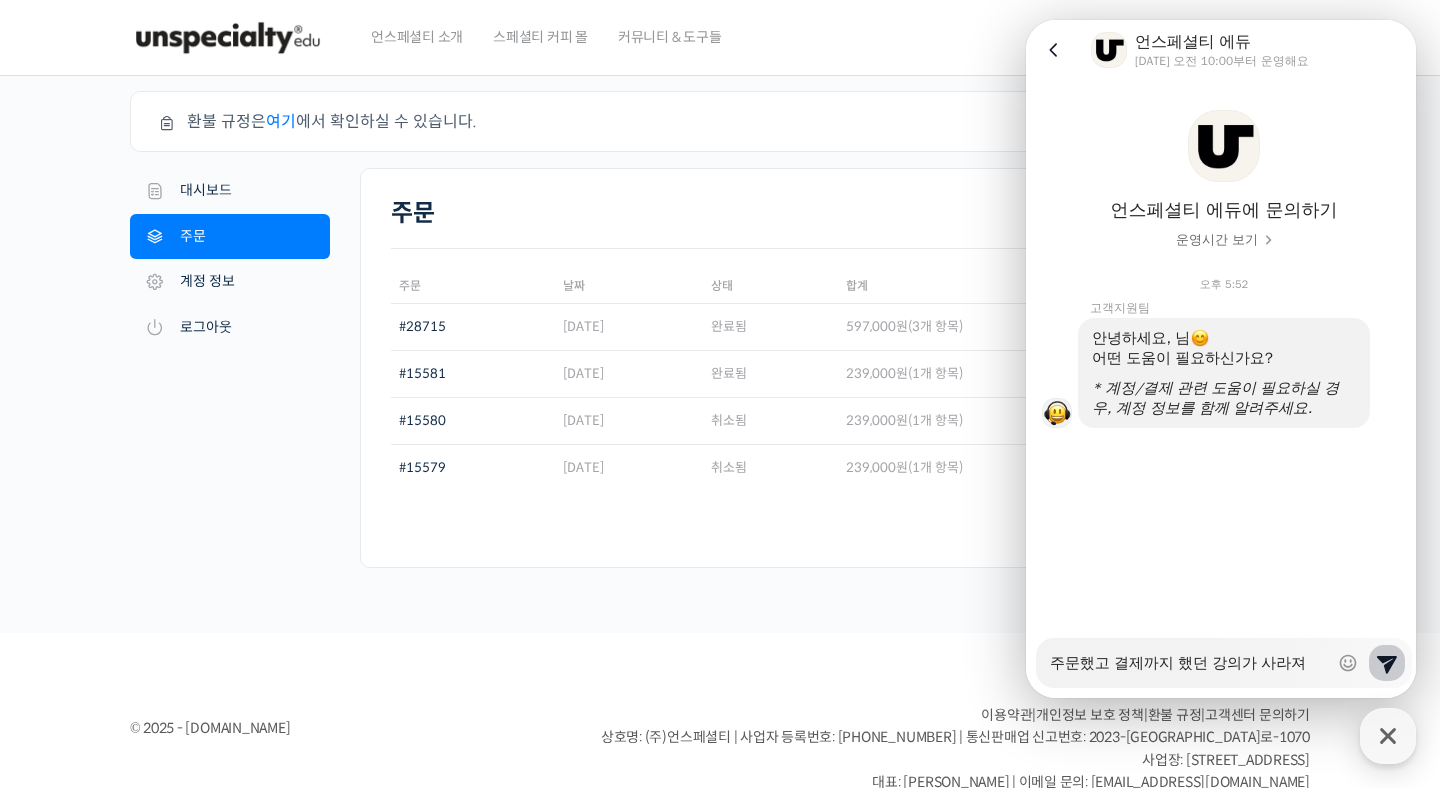 type on "x" 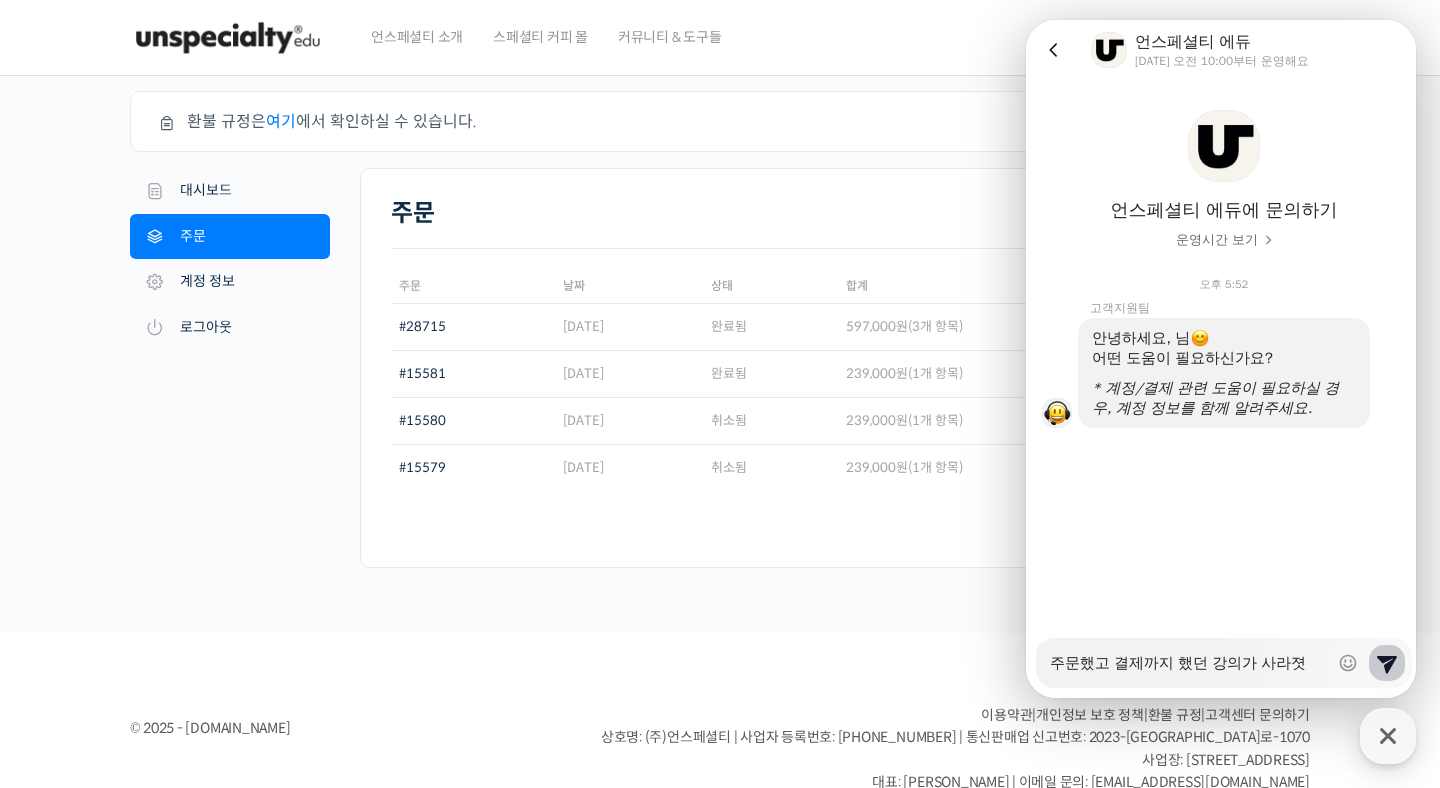 type on "x" 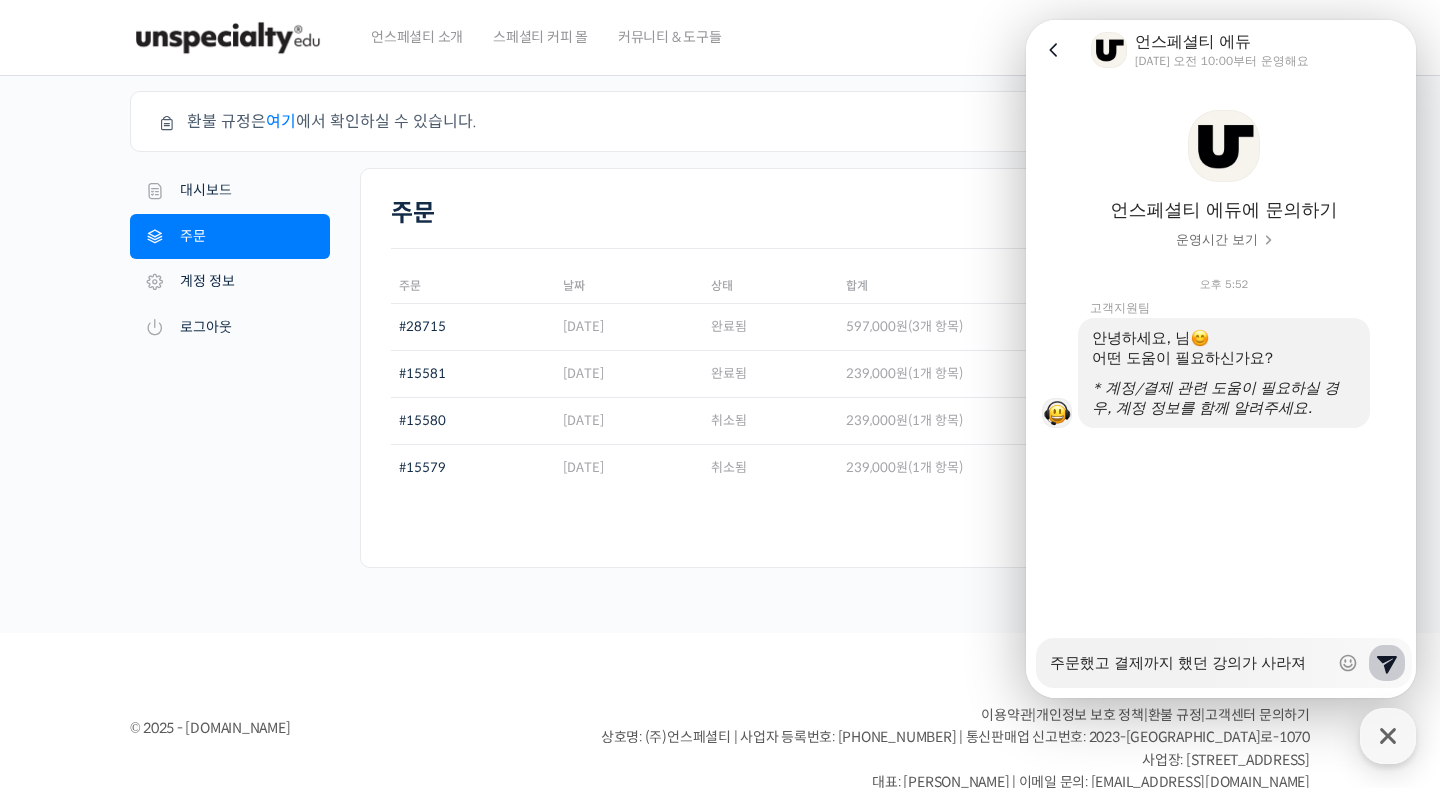 type on "주문했고 결제까지 했던 강의가 사라져서" 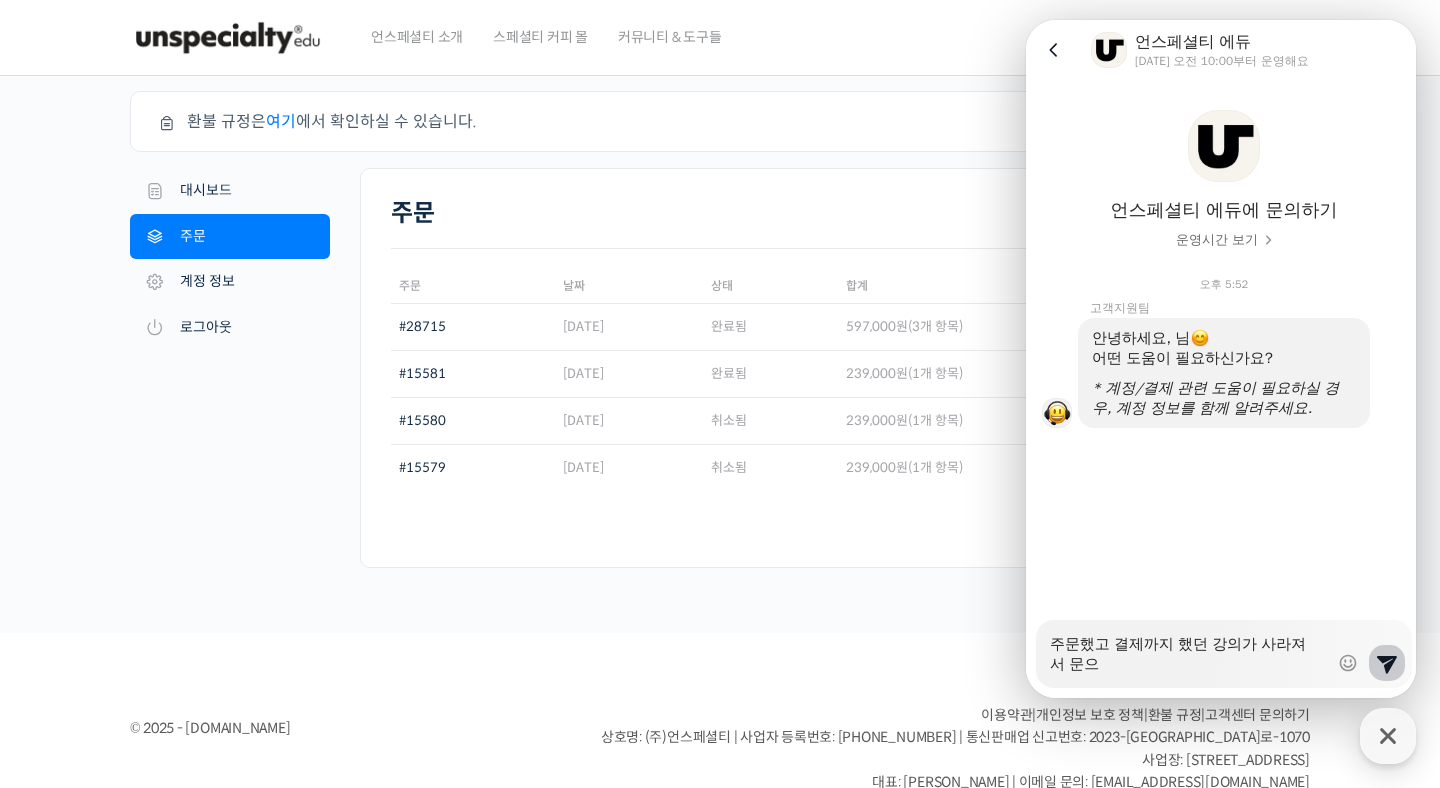 type on "x" 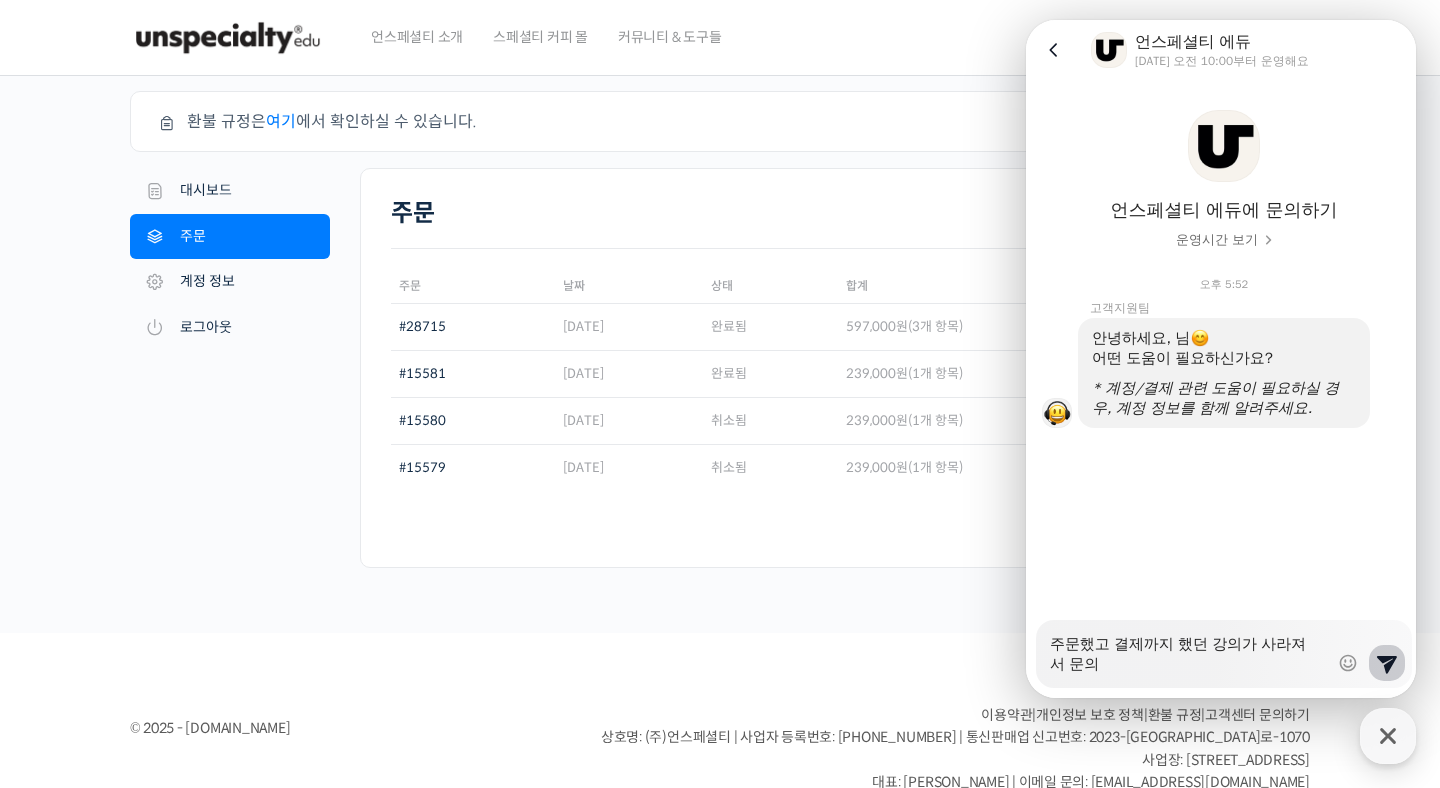 type on "x" 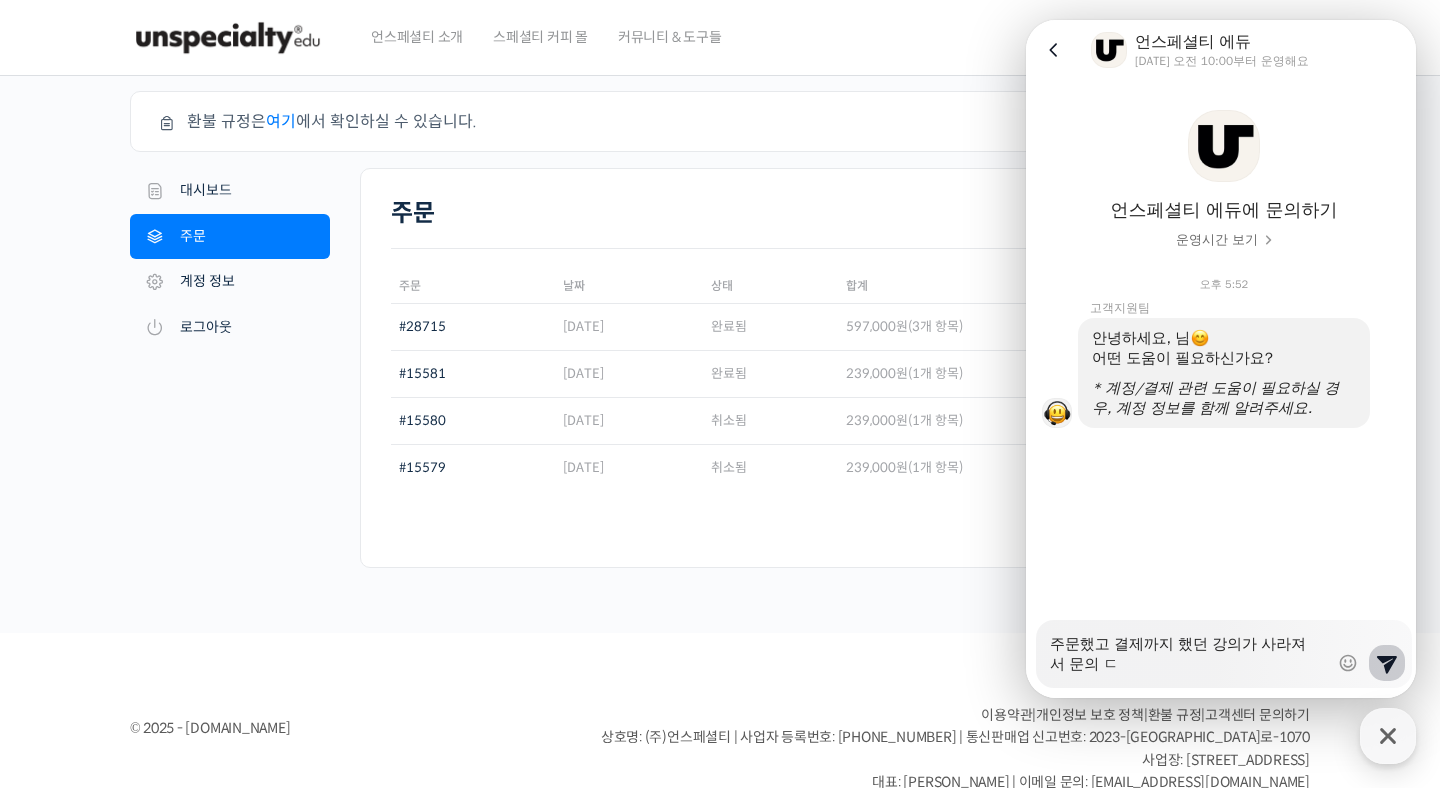 type on "x" 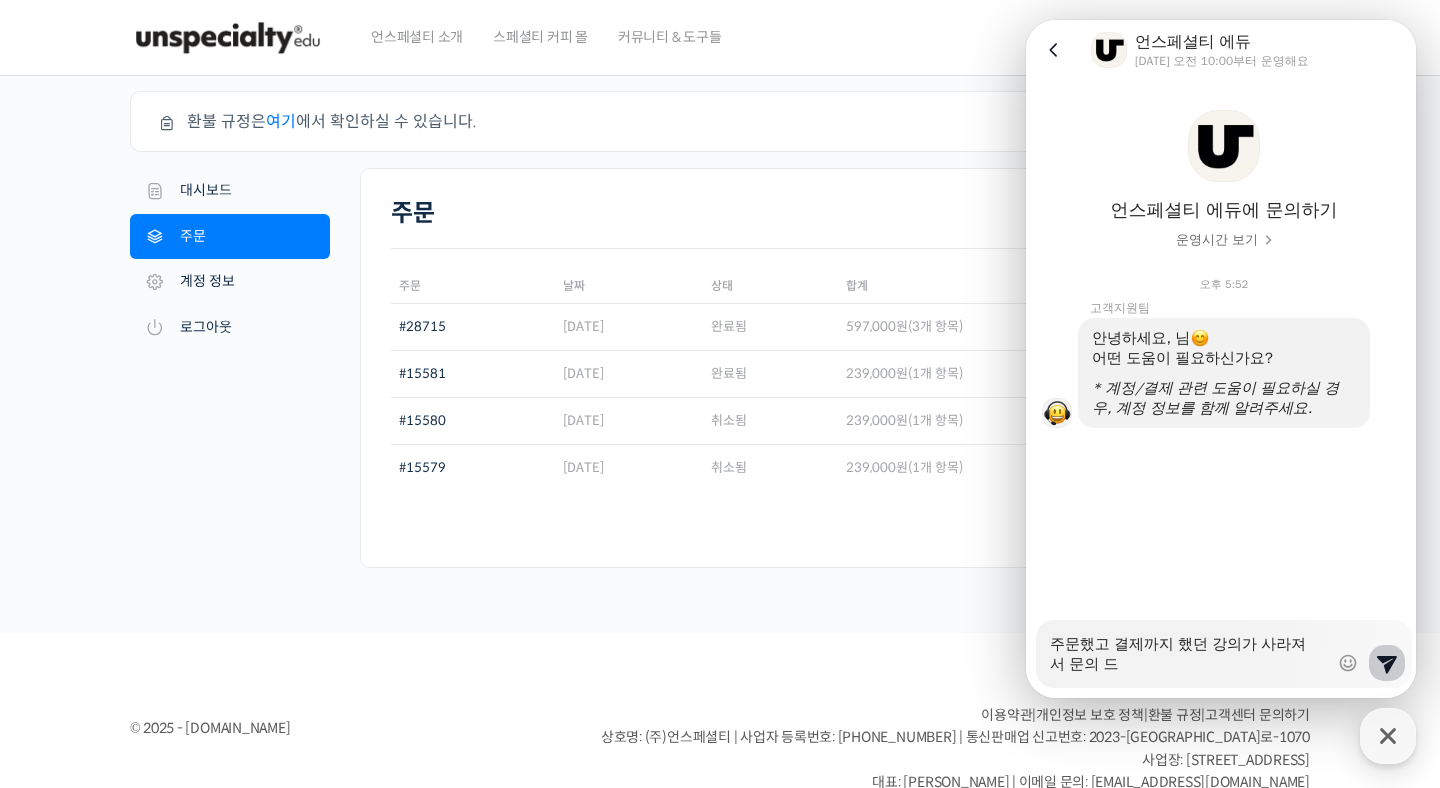 type on "x" 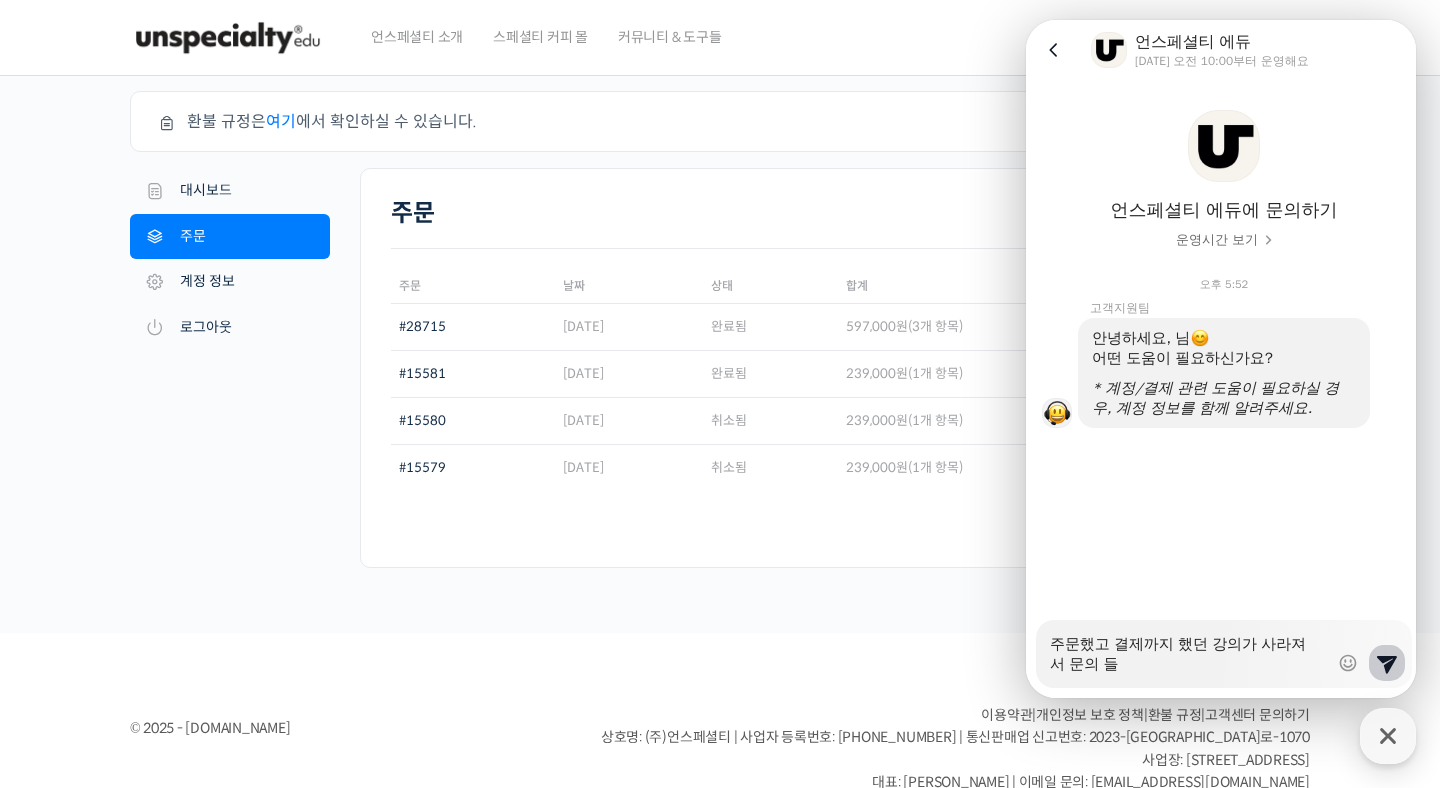 type on "x" 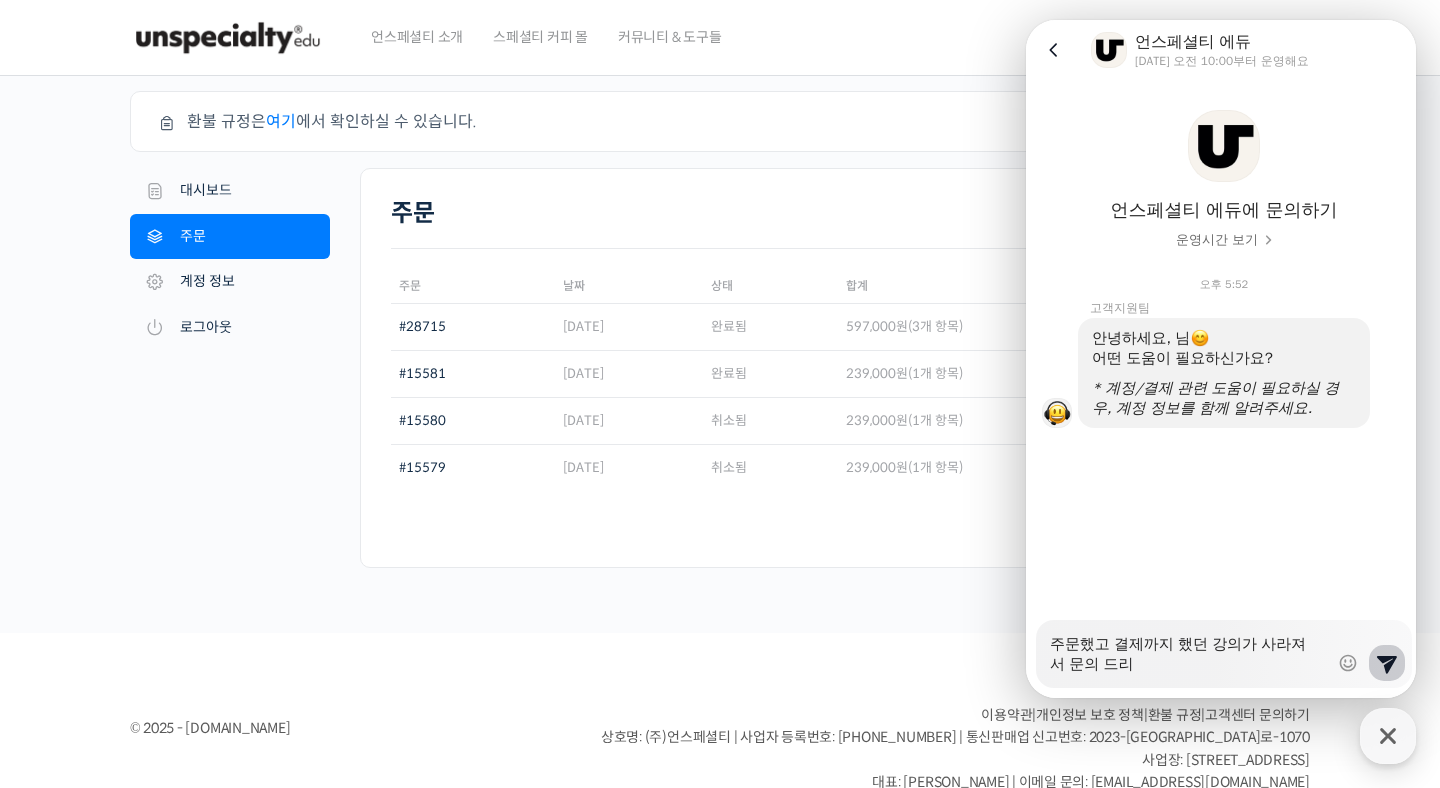 type on "x" 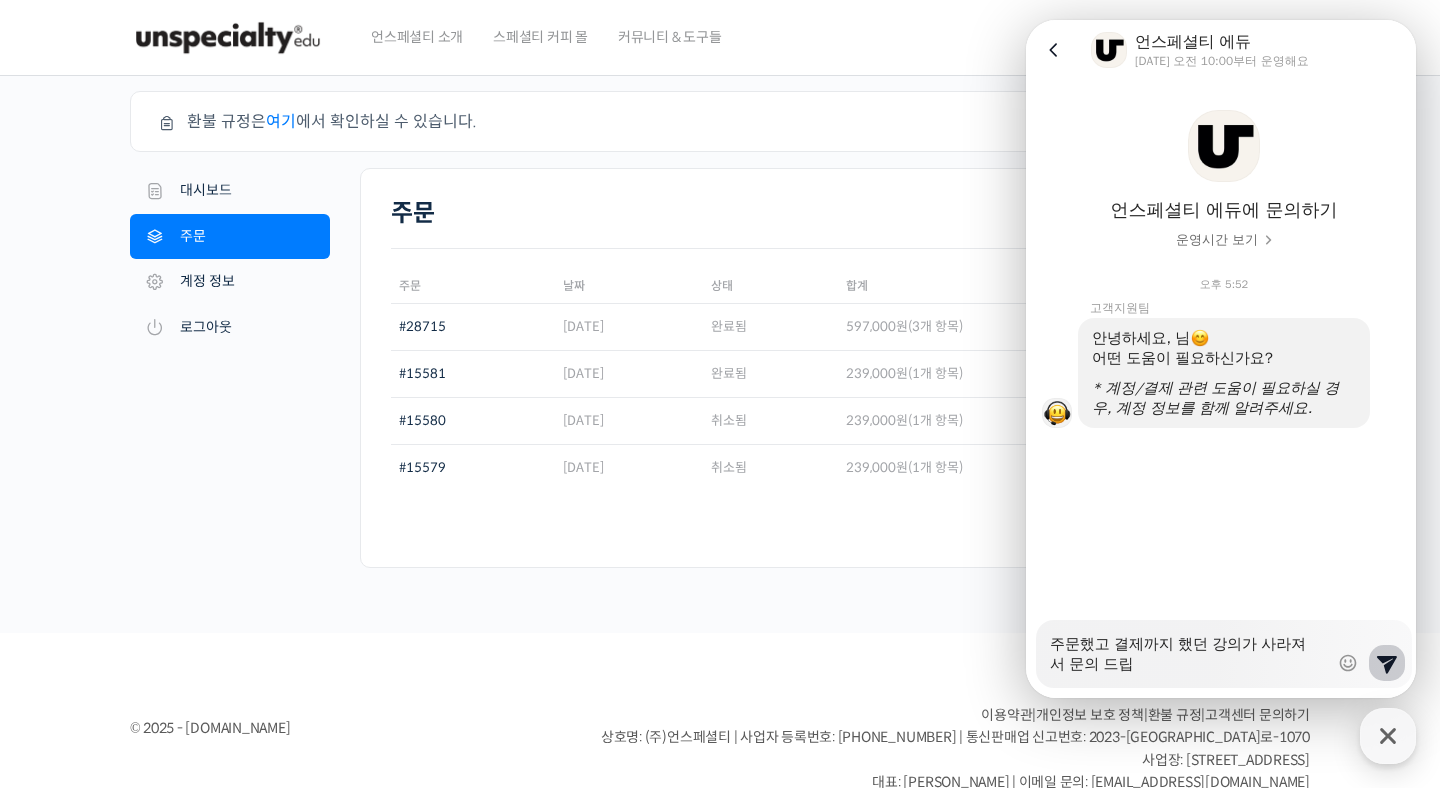 type on "x" 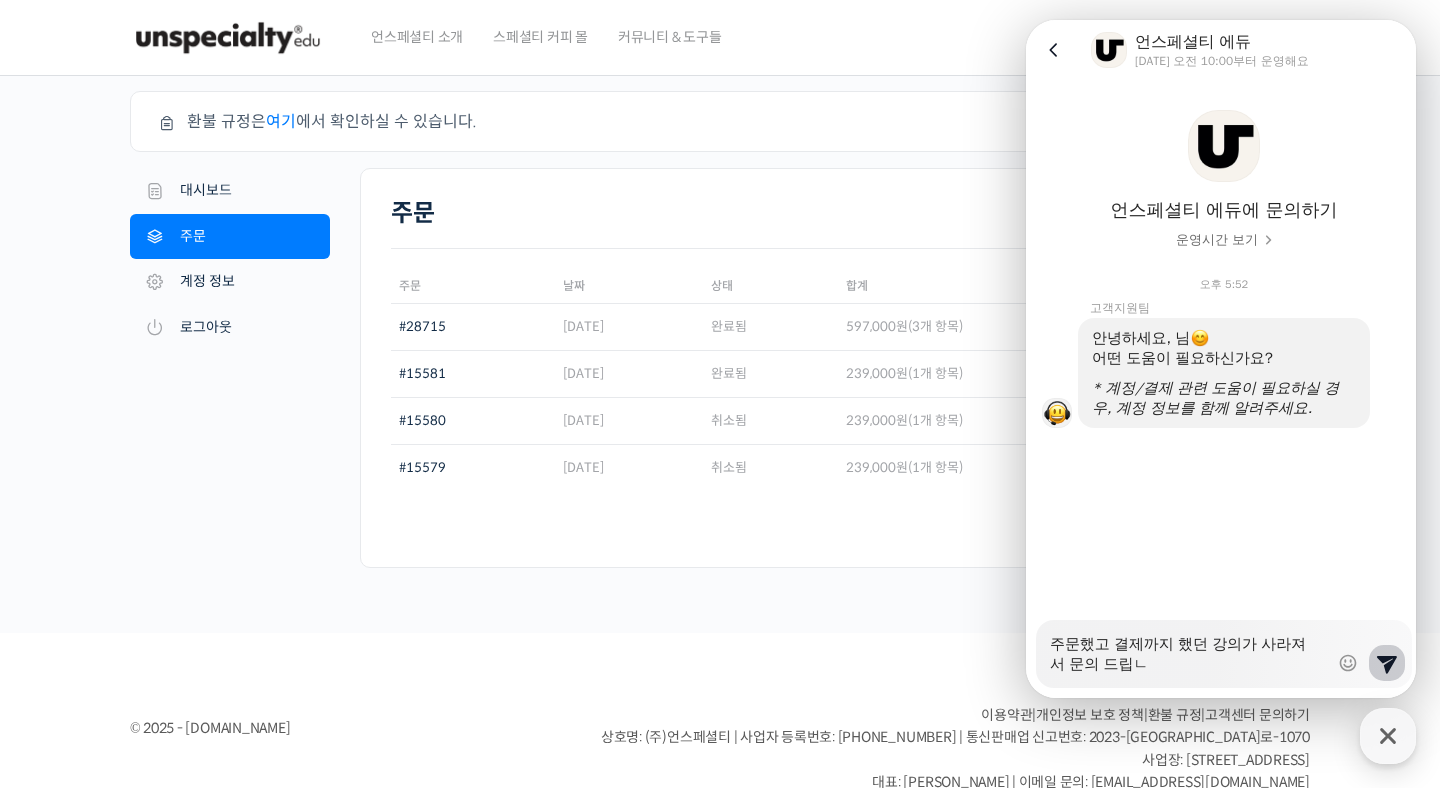 type on "x" 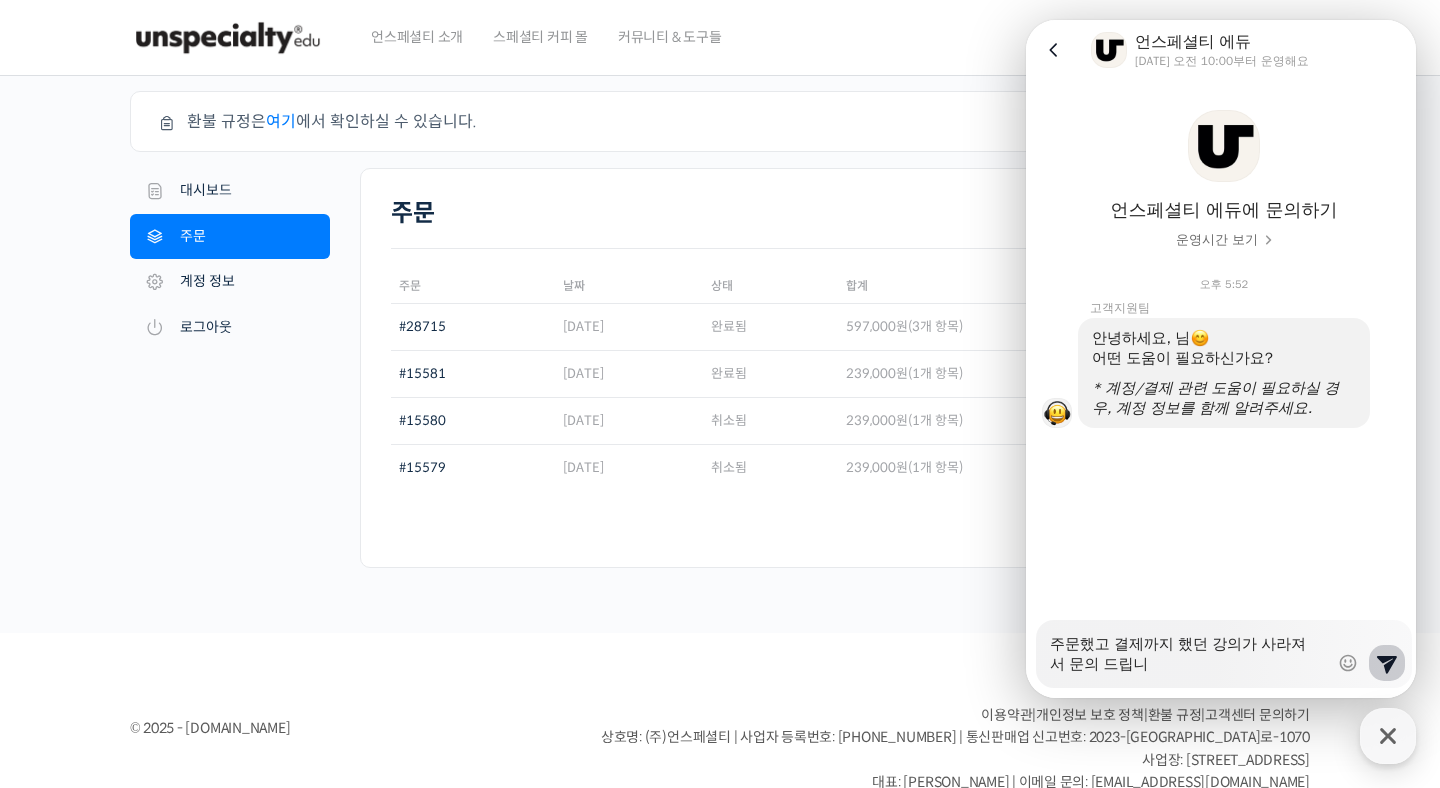 type on "x" 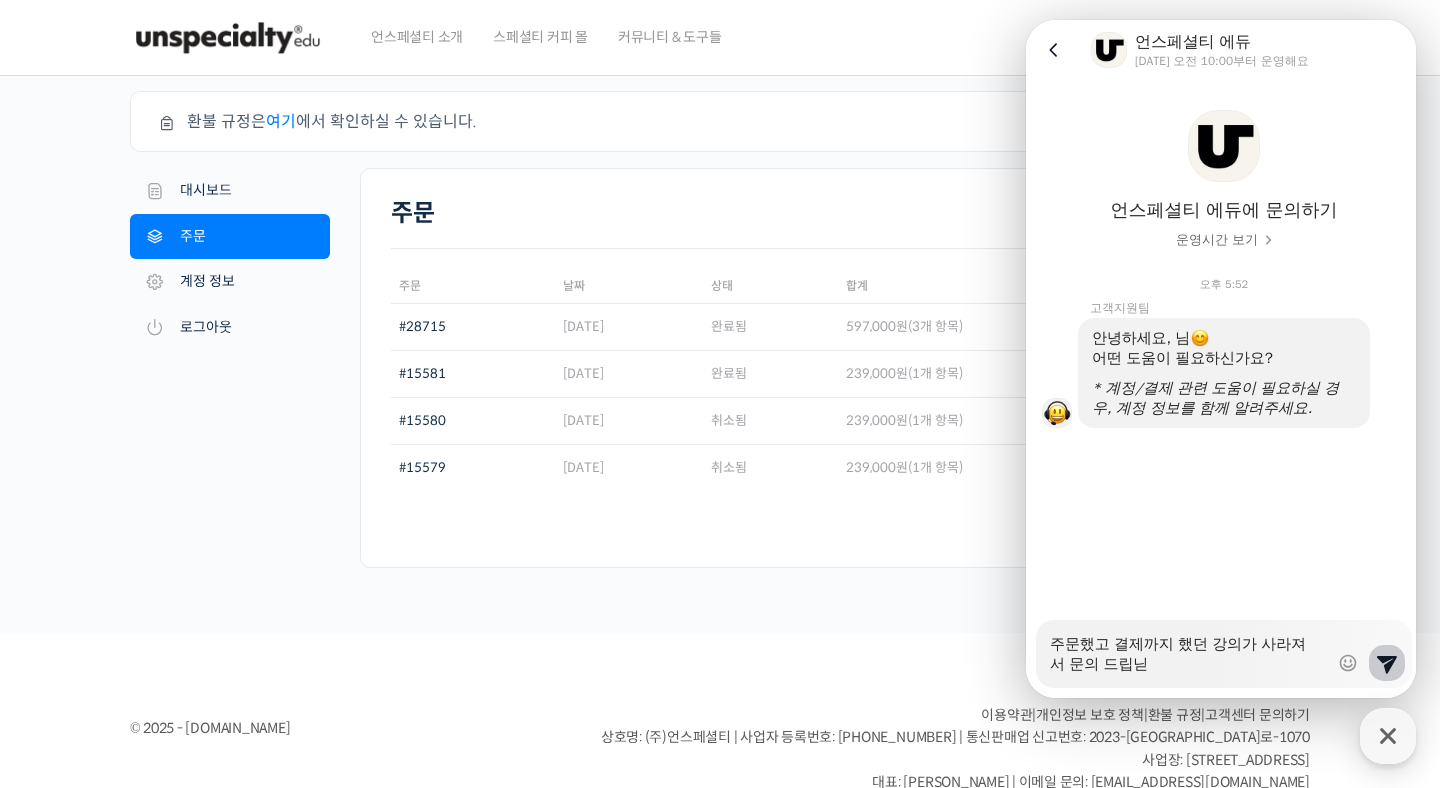 type on "x" 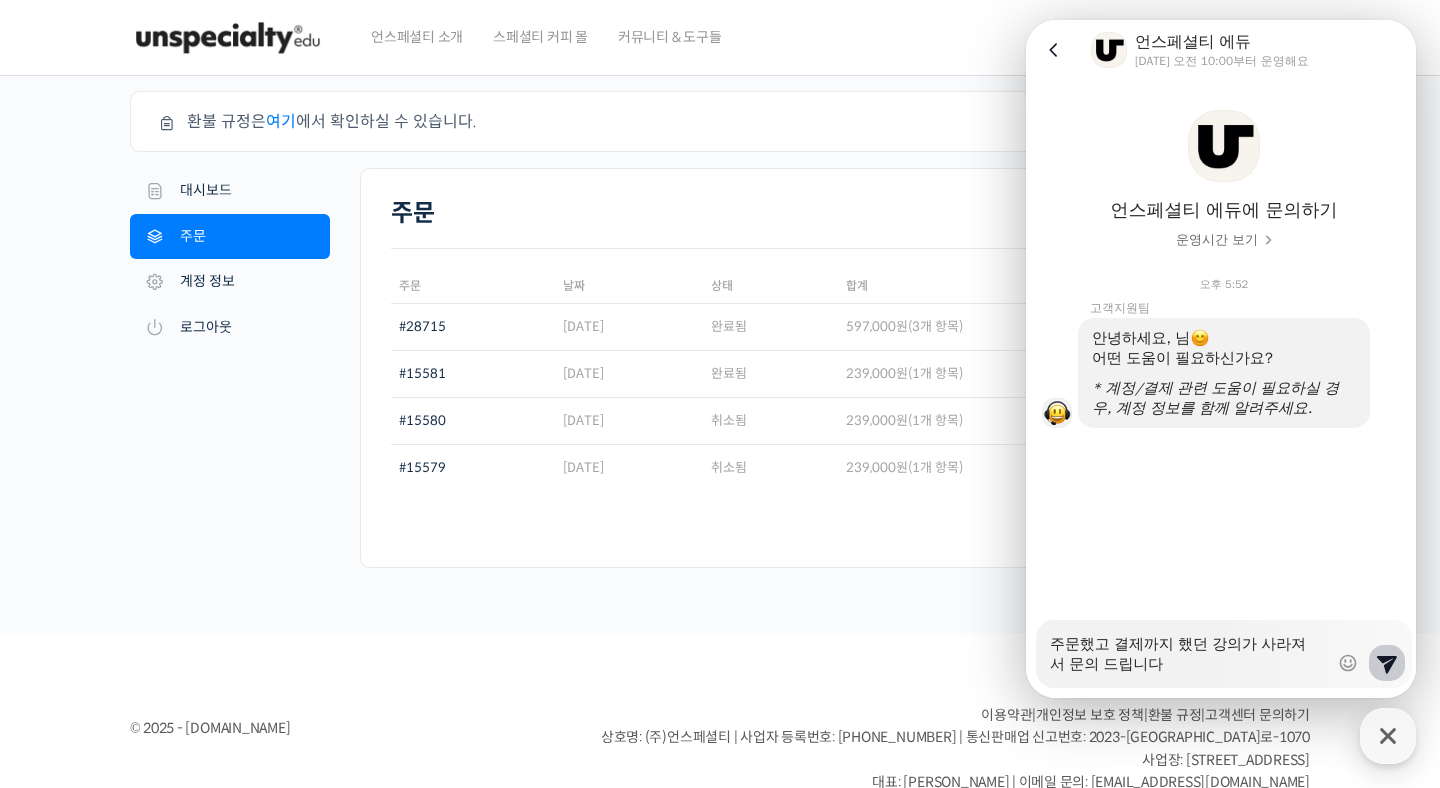 type on "x" 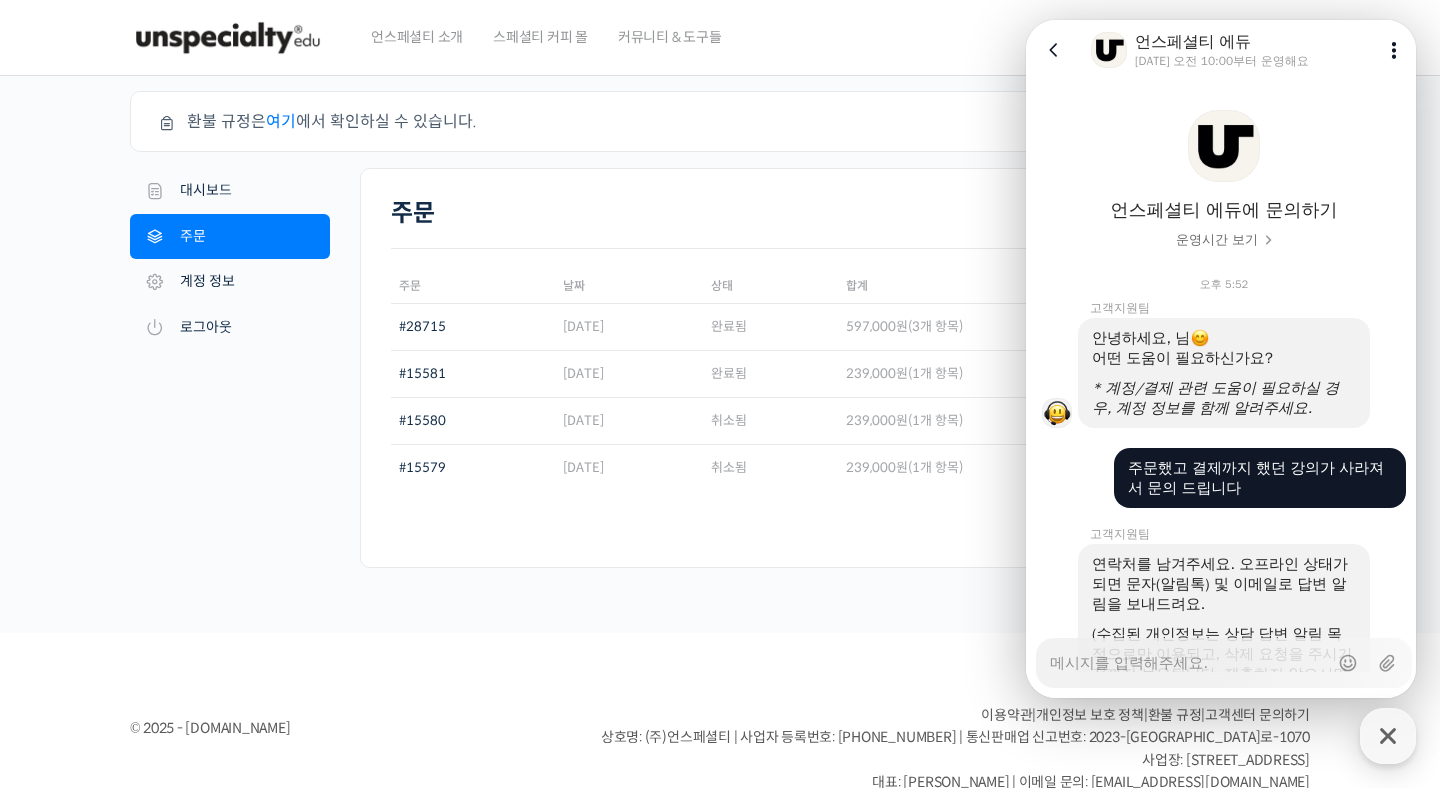type on "x" 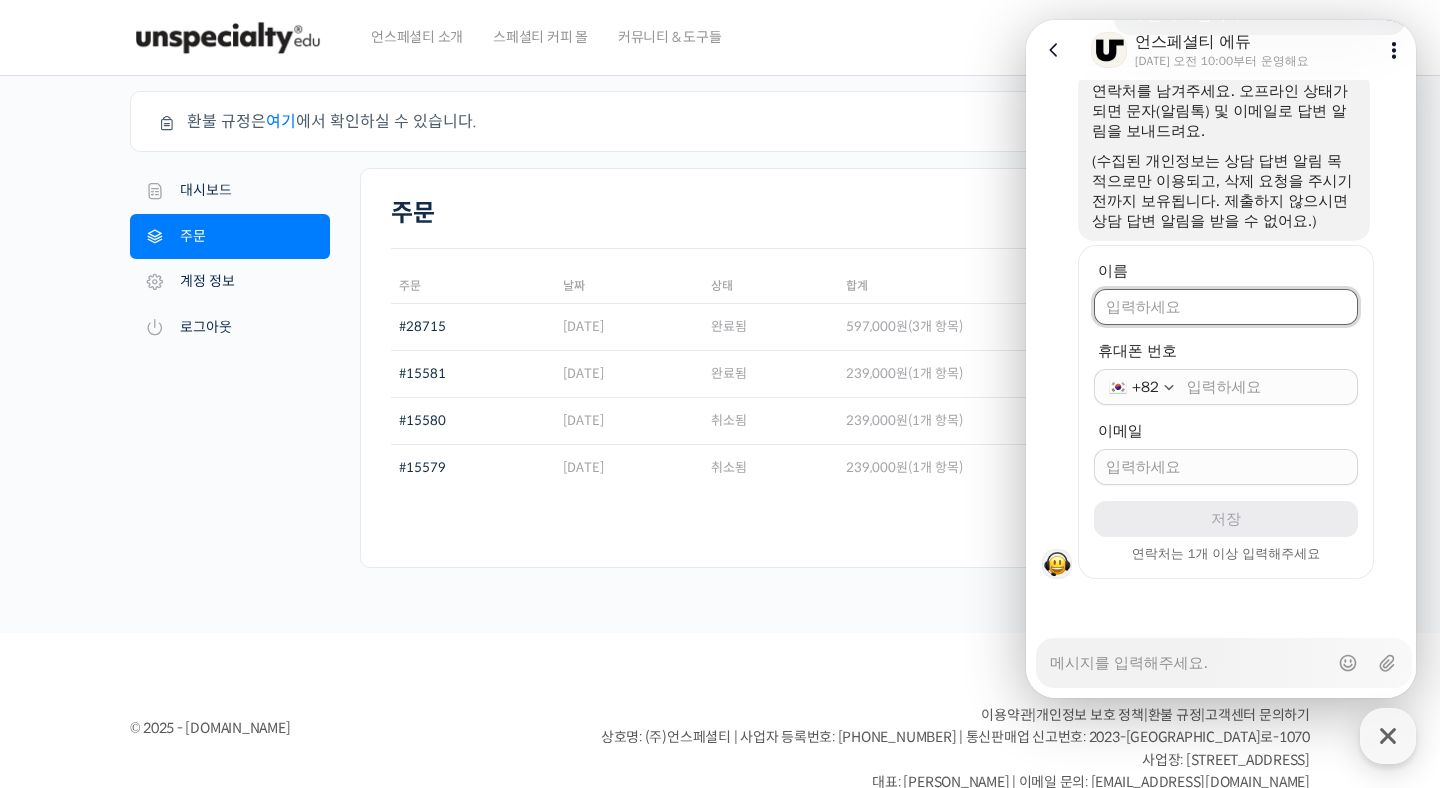 scroll, scrollTop: 476, scrollLeft: 0, axis: vertical 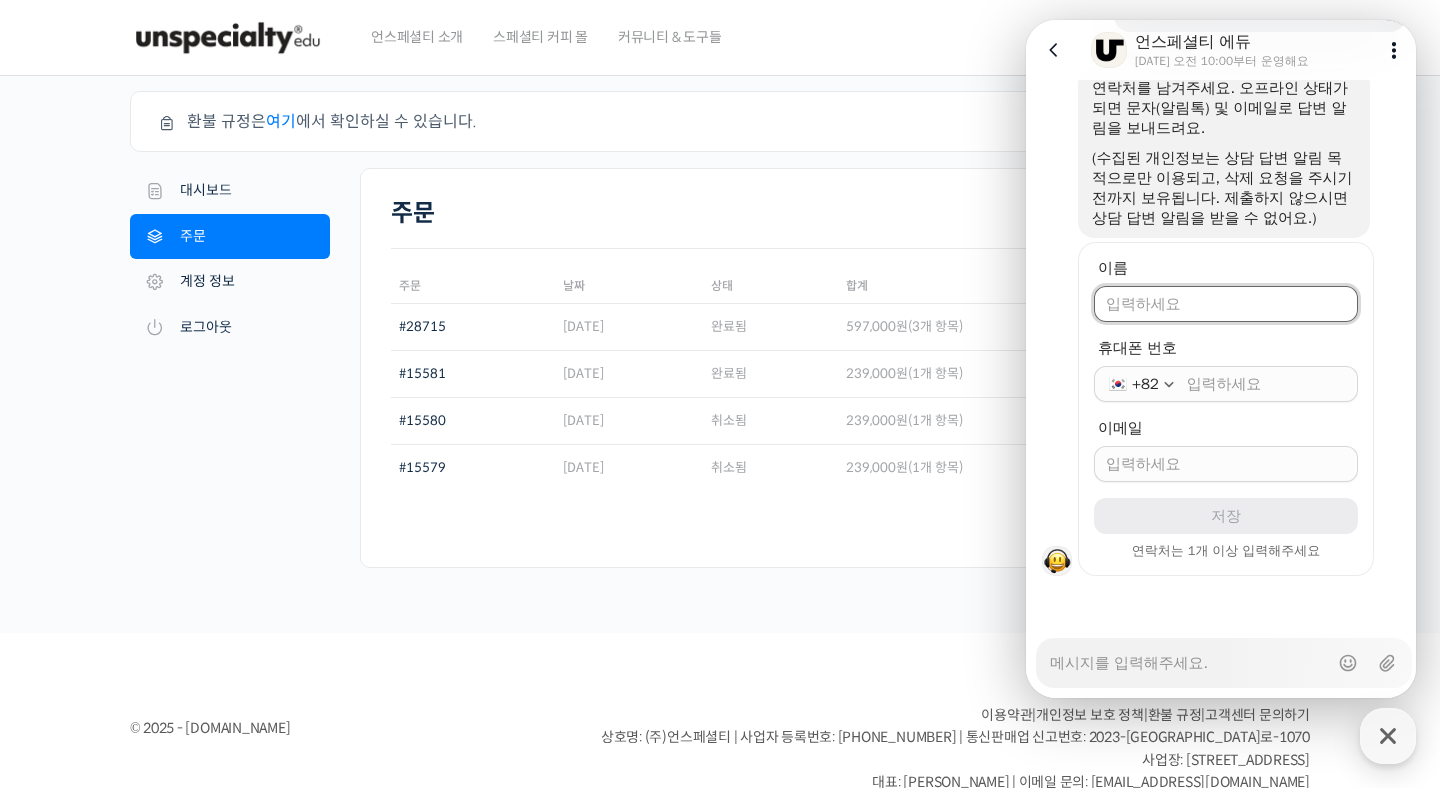 click on "이름" at bounding box center (1226, 304) 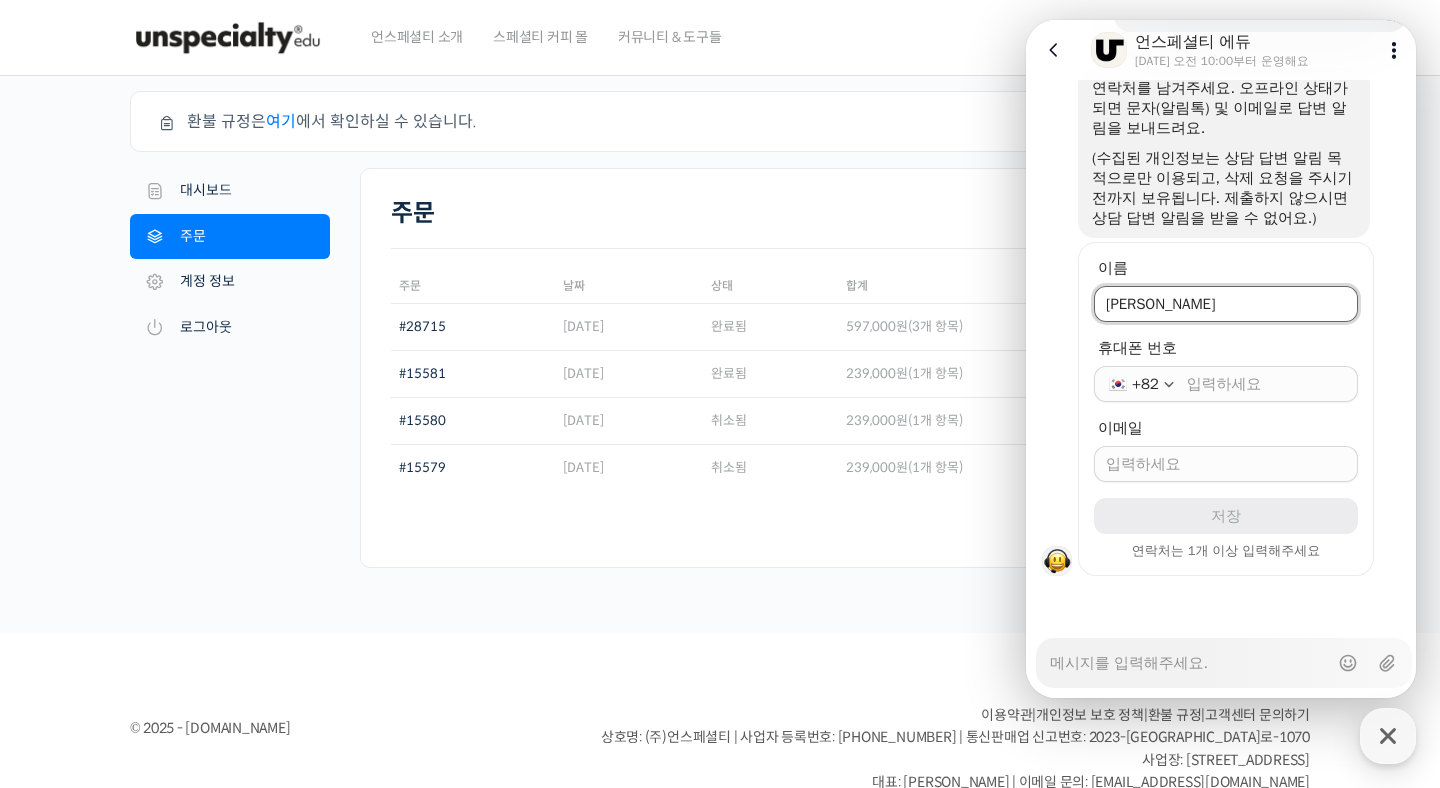 type on "[PERSON_NAME]" 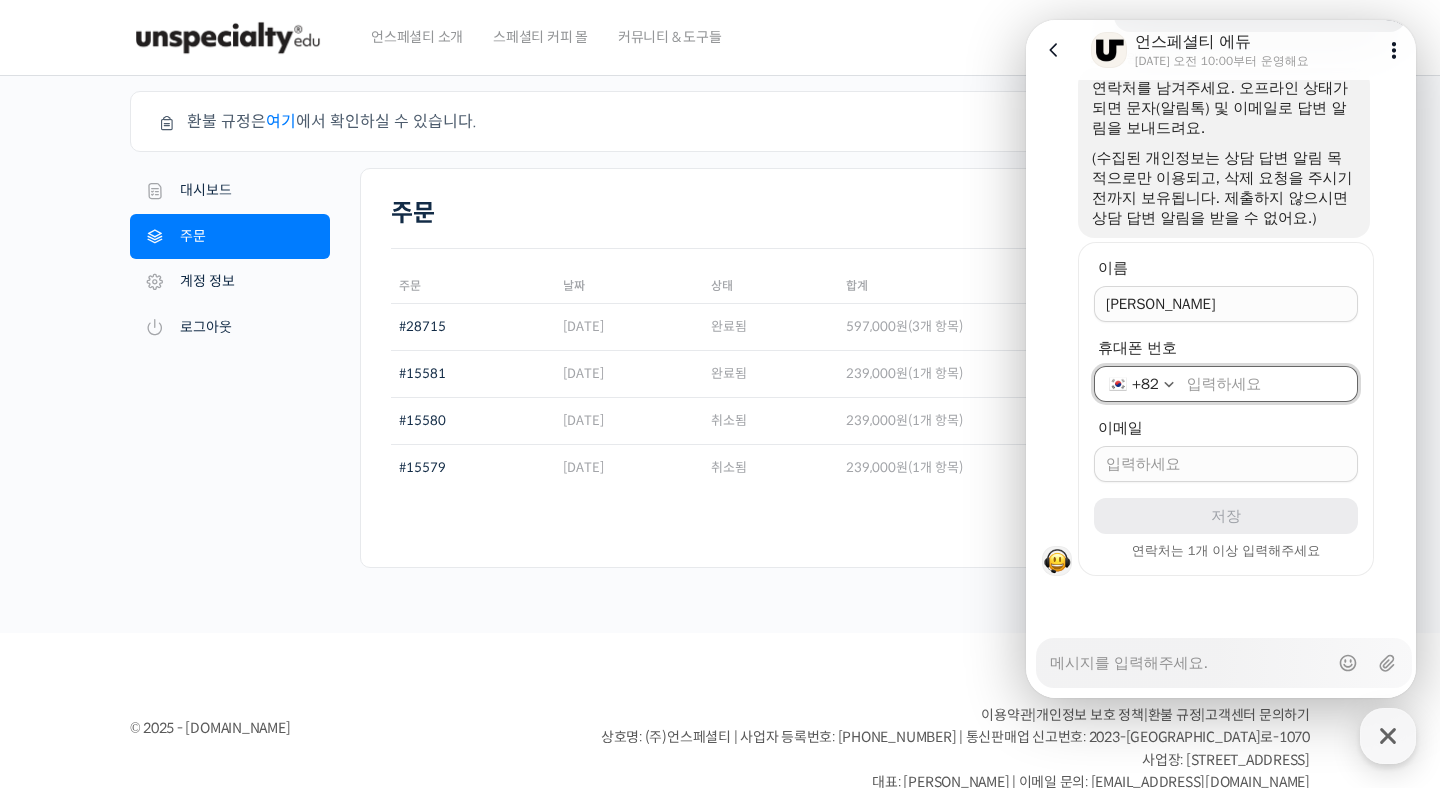click on "휴대폰 번호" at bounding box center [1266, 384] 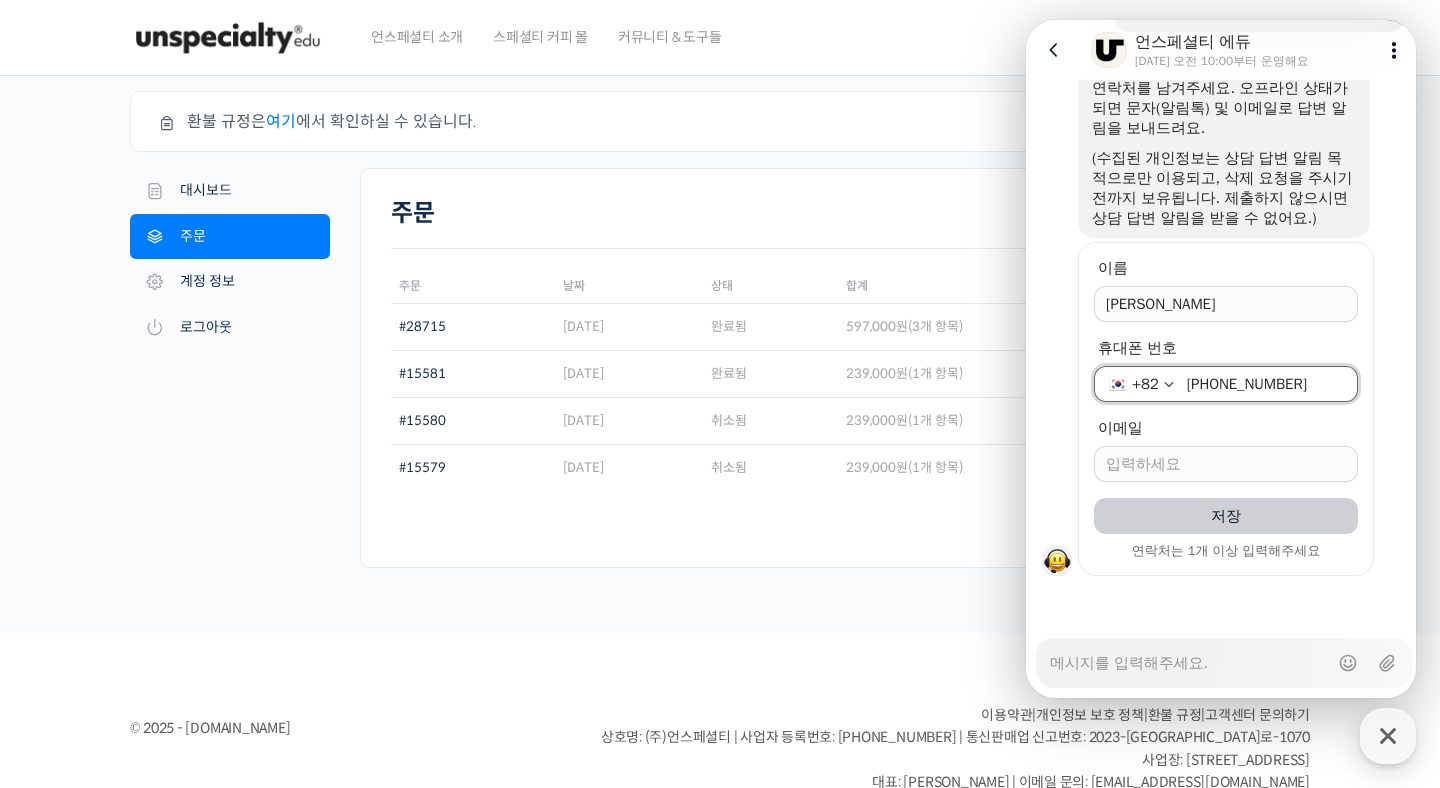 type on "[PHONE_NUMBER]" 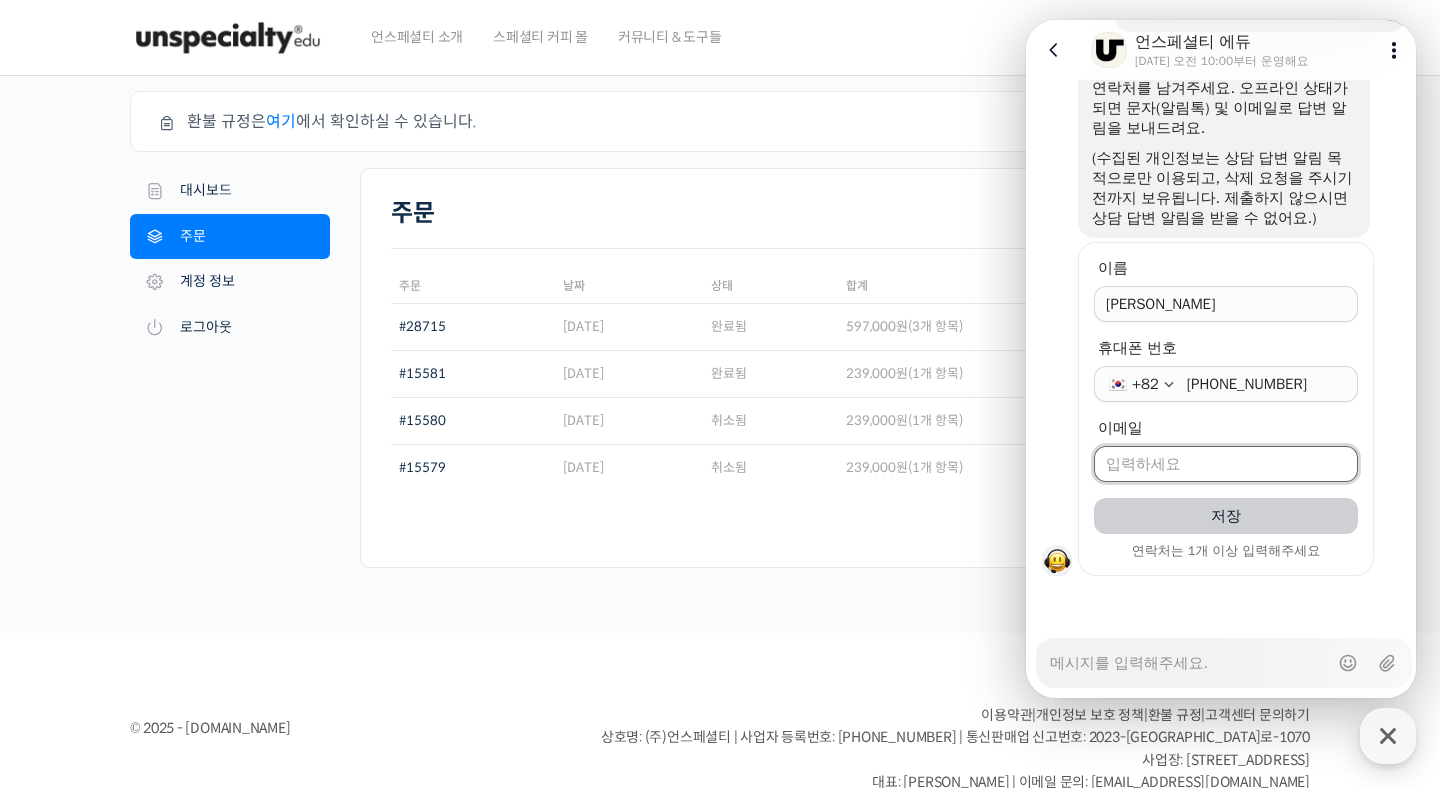 click on "이메일" at bounding box center (1226, 464) 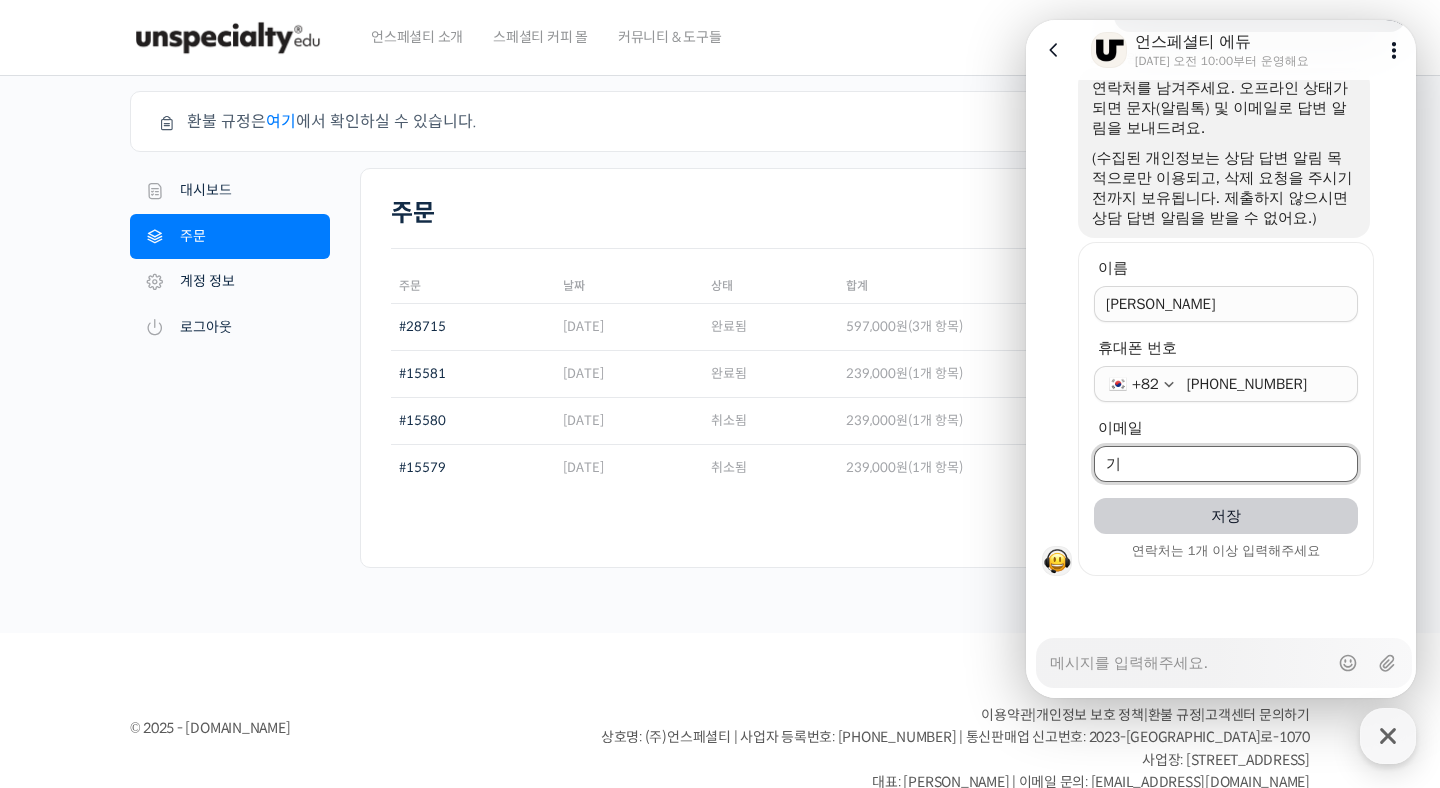 type on "ㄱ" 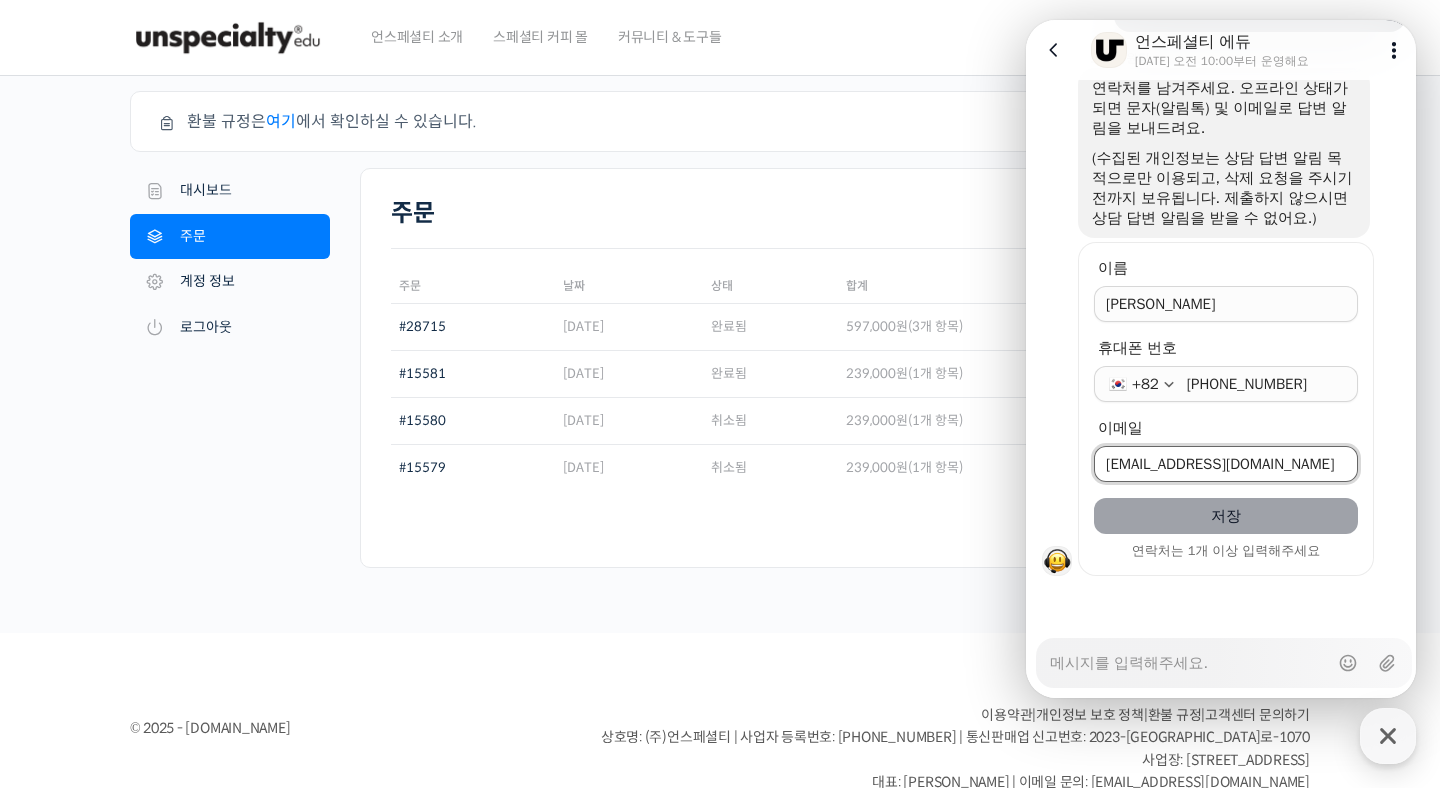 type on "[EMAIL_ADDRESS][DOMAIN_NAME]" 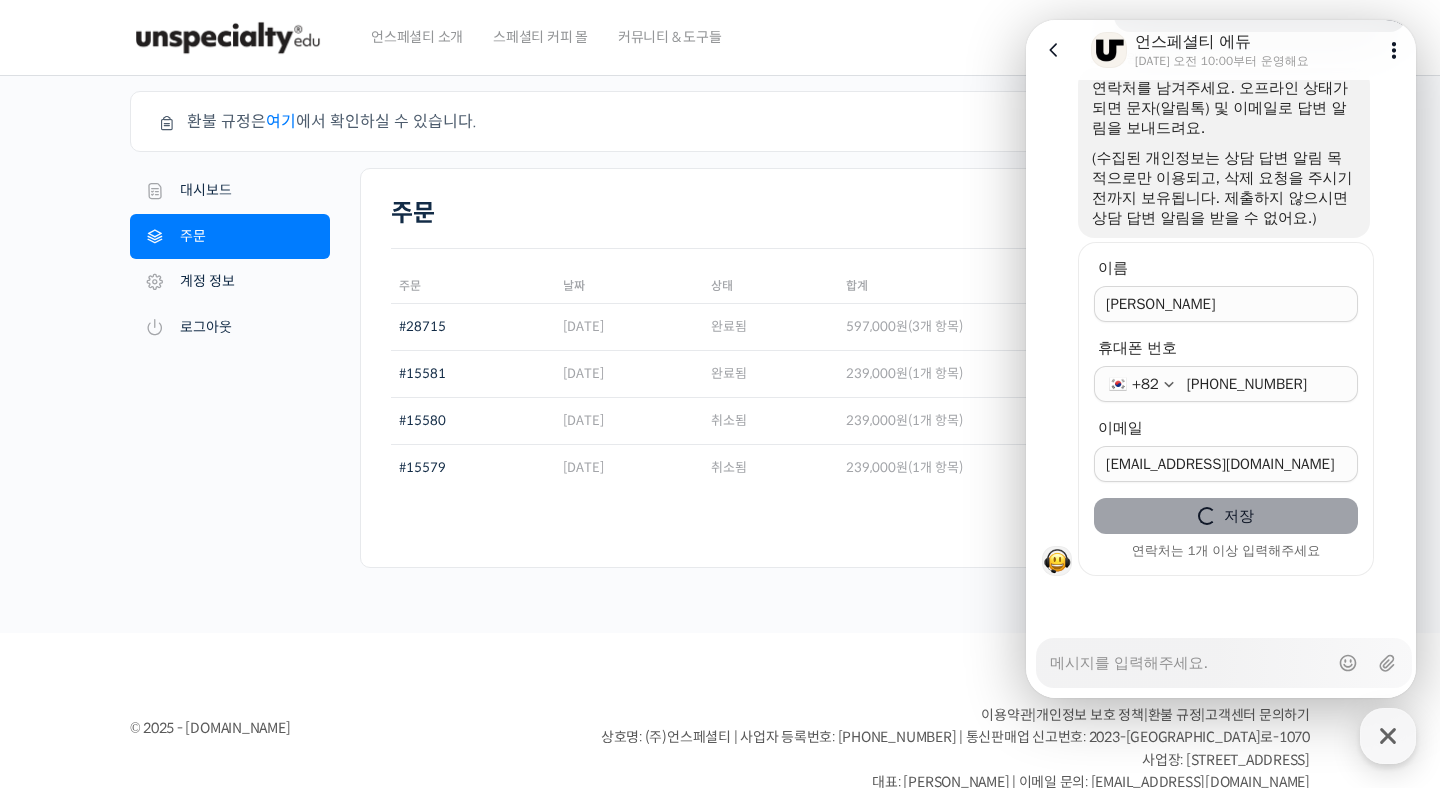 type on "x" 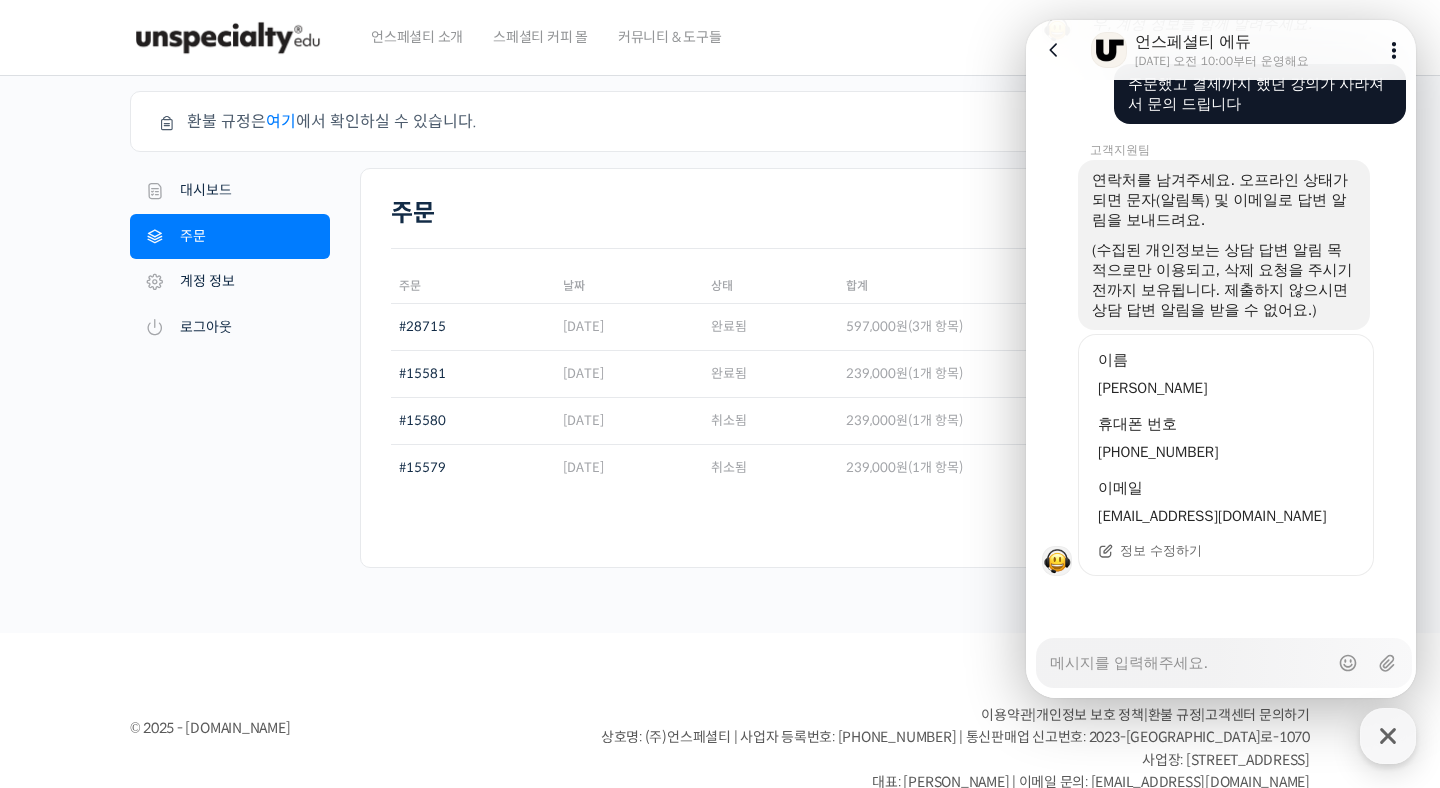 click 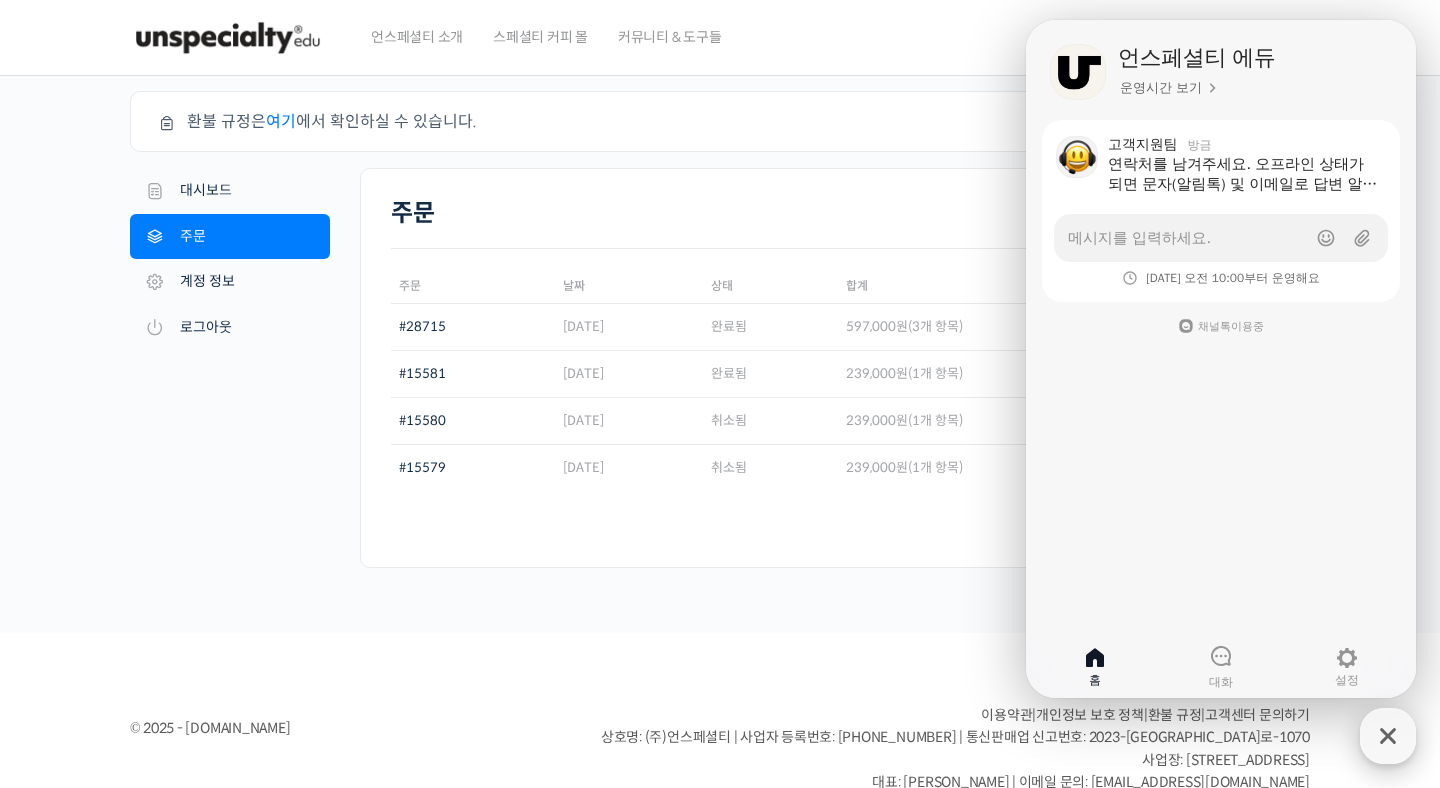click 